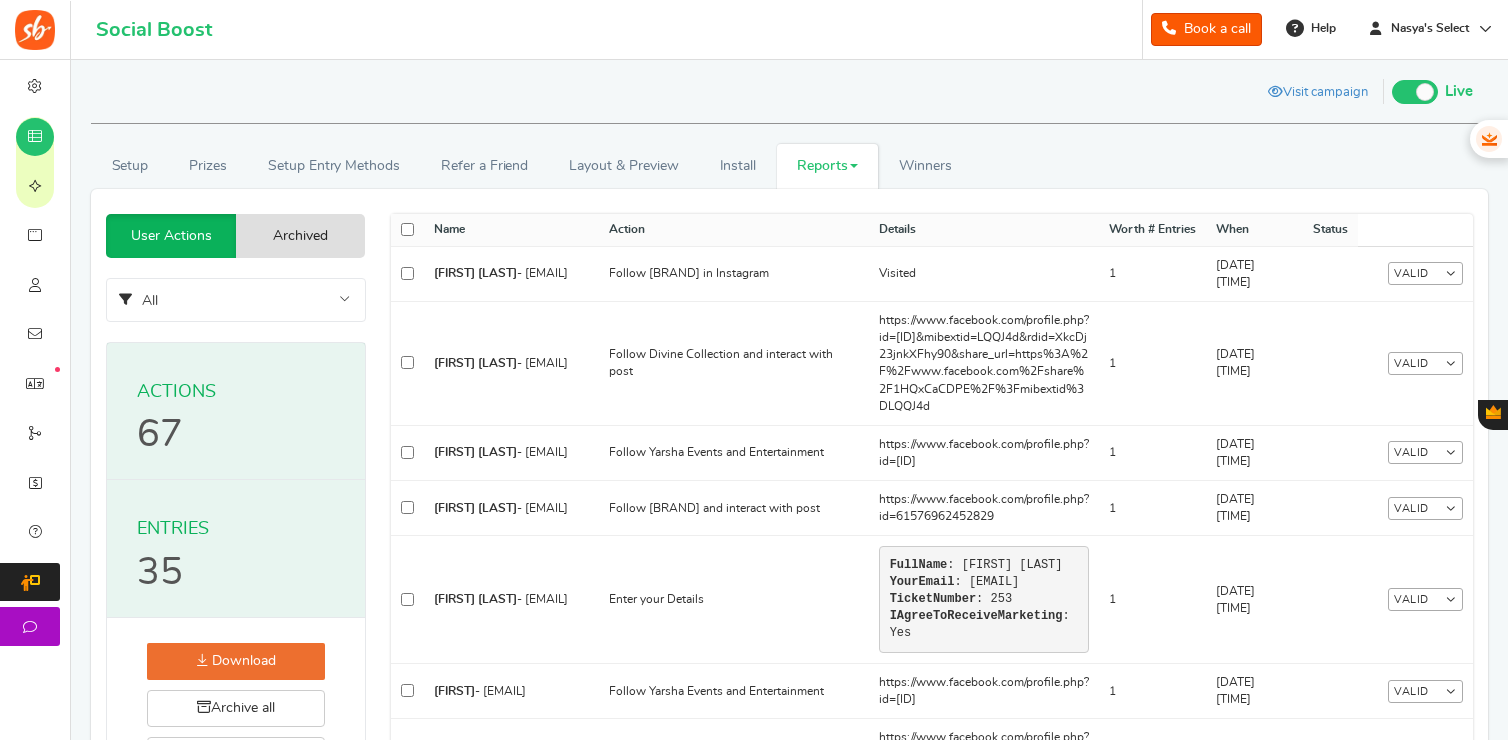 scroll, scrollTop: 0, scrollLeft: 0, axis: both 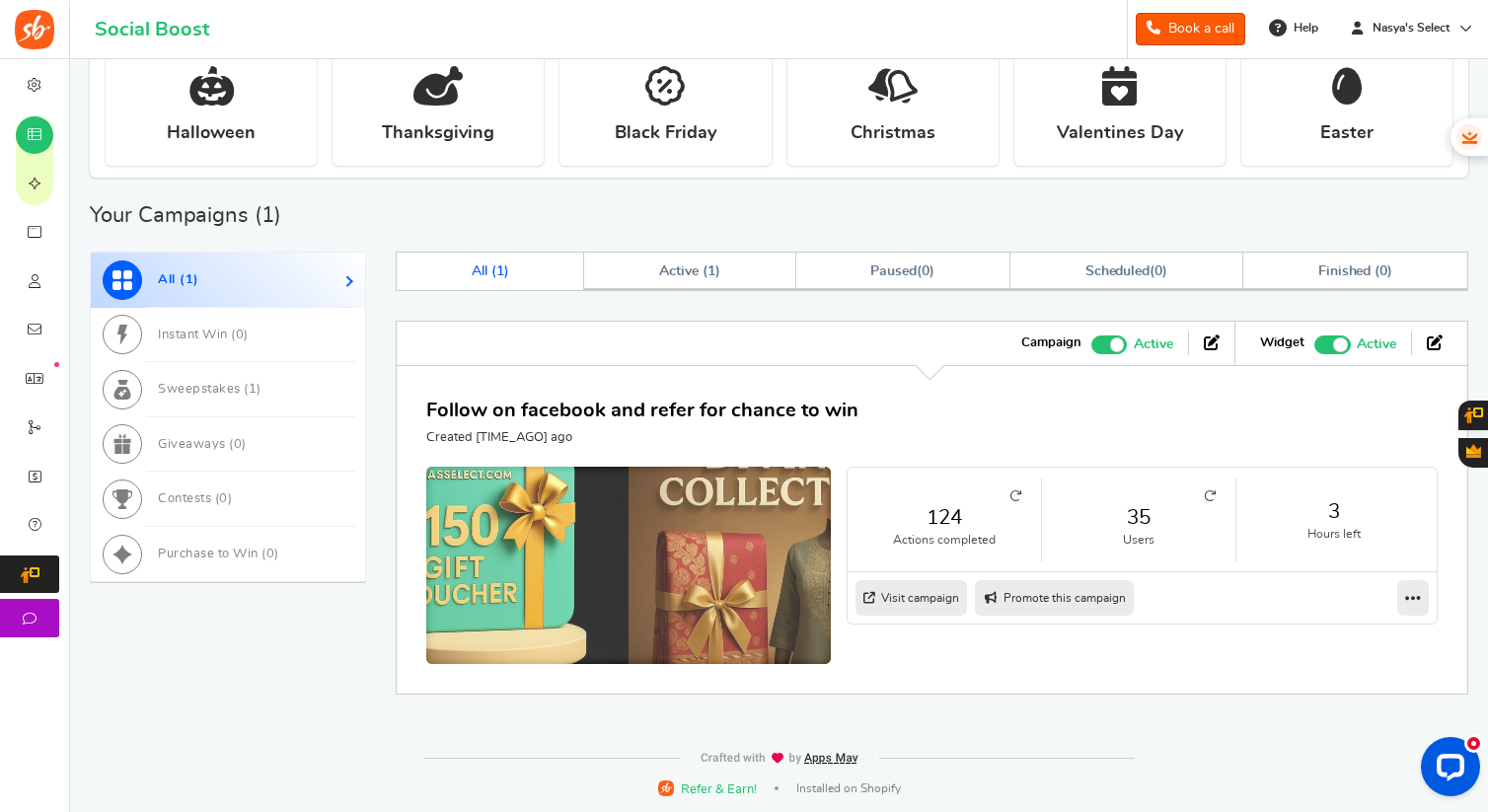 click at bounding box center (629, 568) 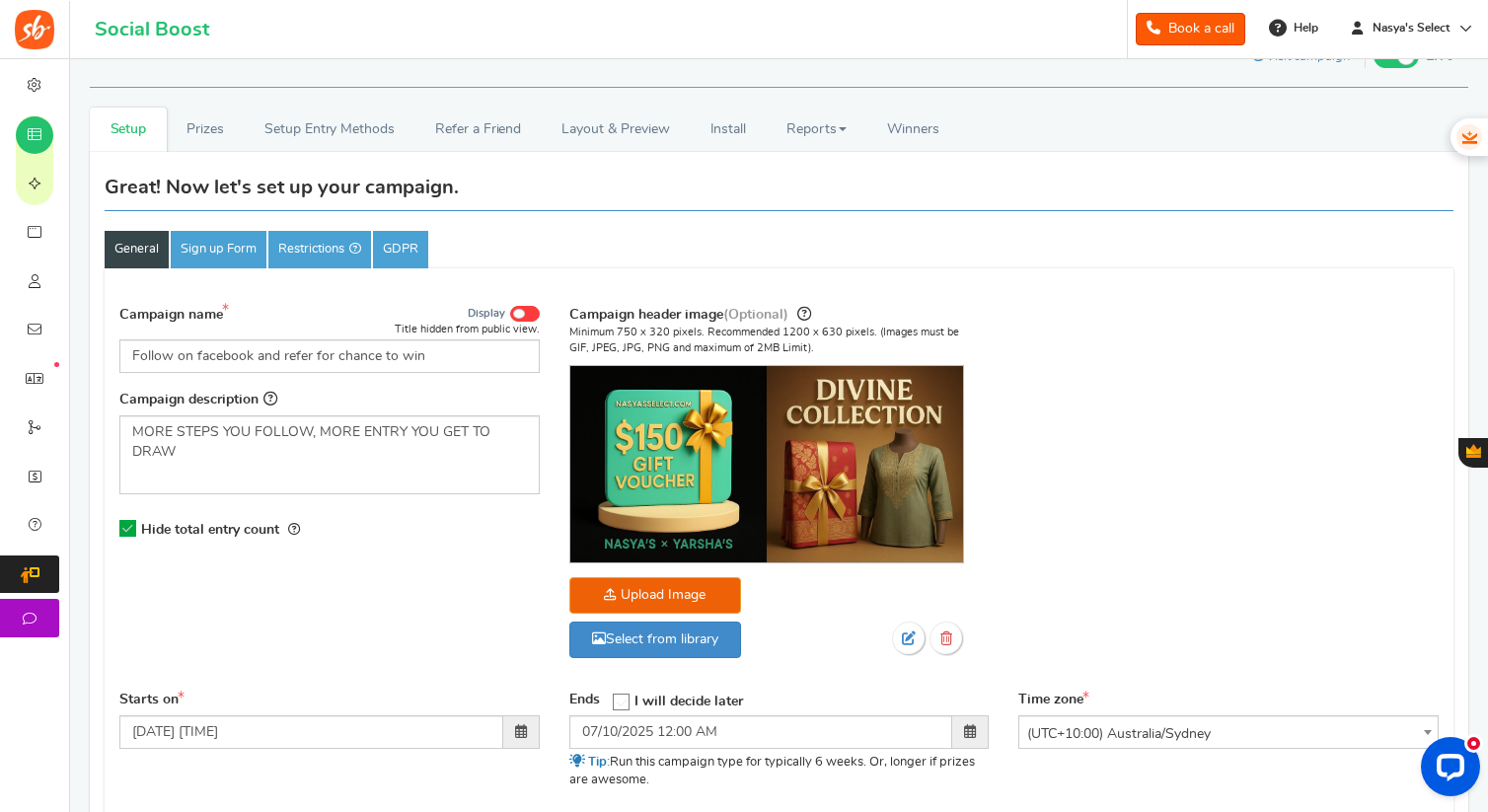scroll, scrollTop: 0, scrollLeft: 0, axis: both 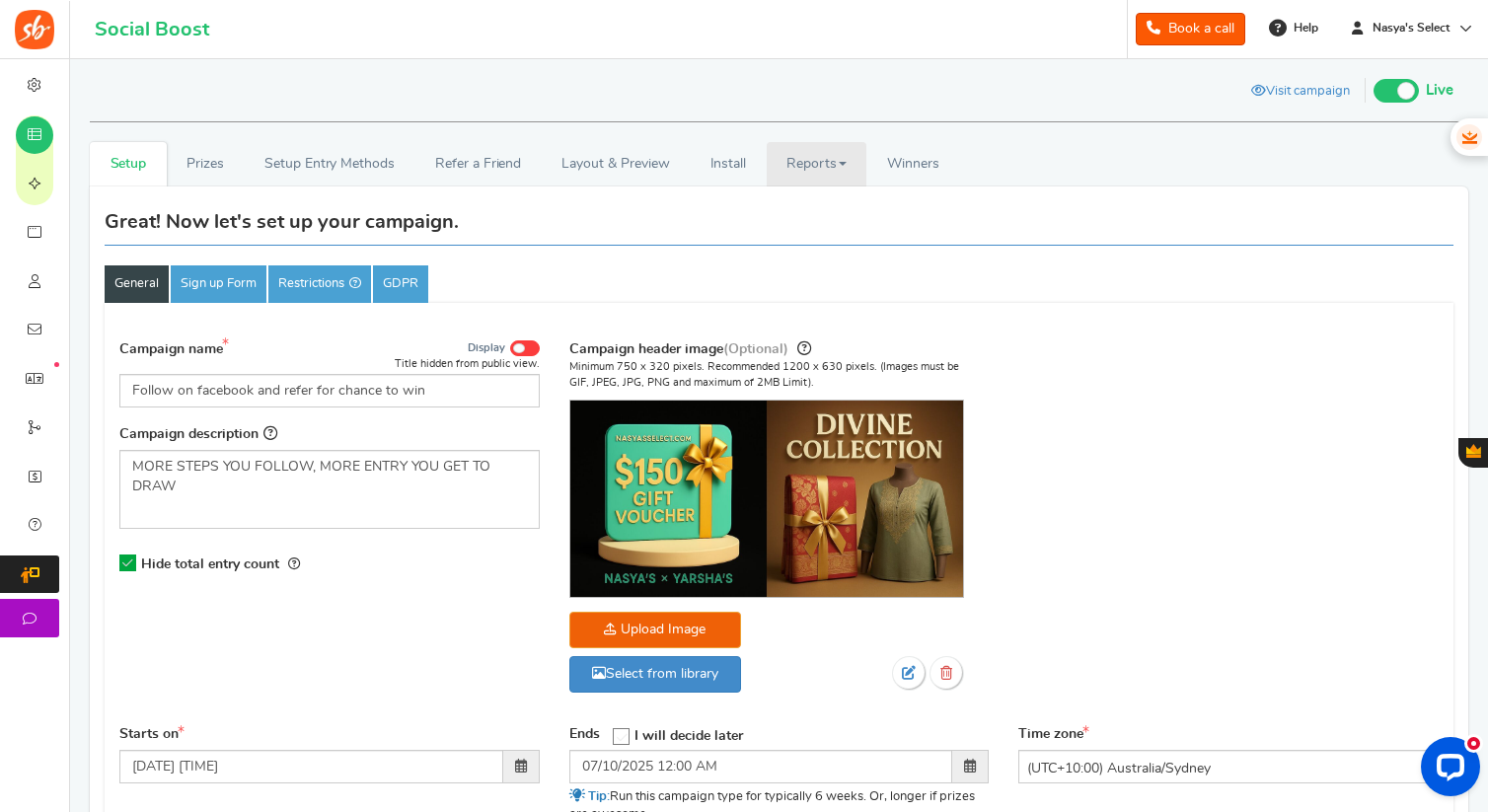 click on "Reports" at bounding box center [817, 164] 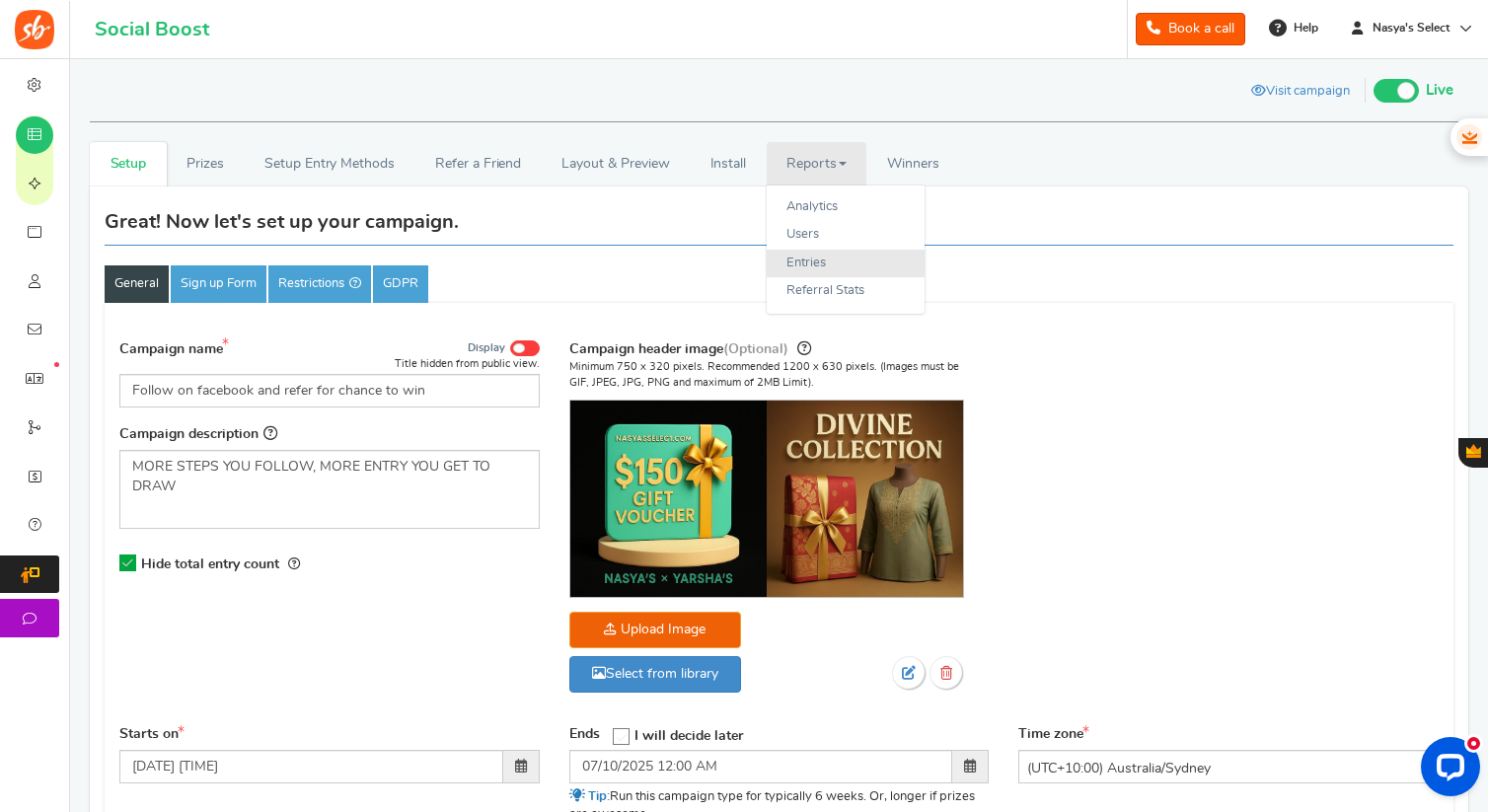 click on "Entries" at bounding box center [846, 263] 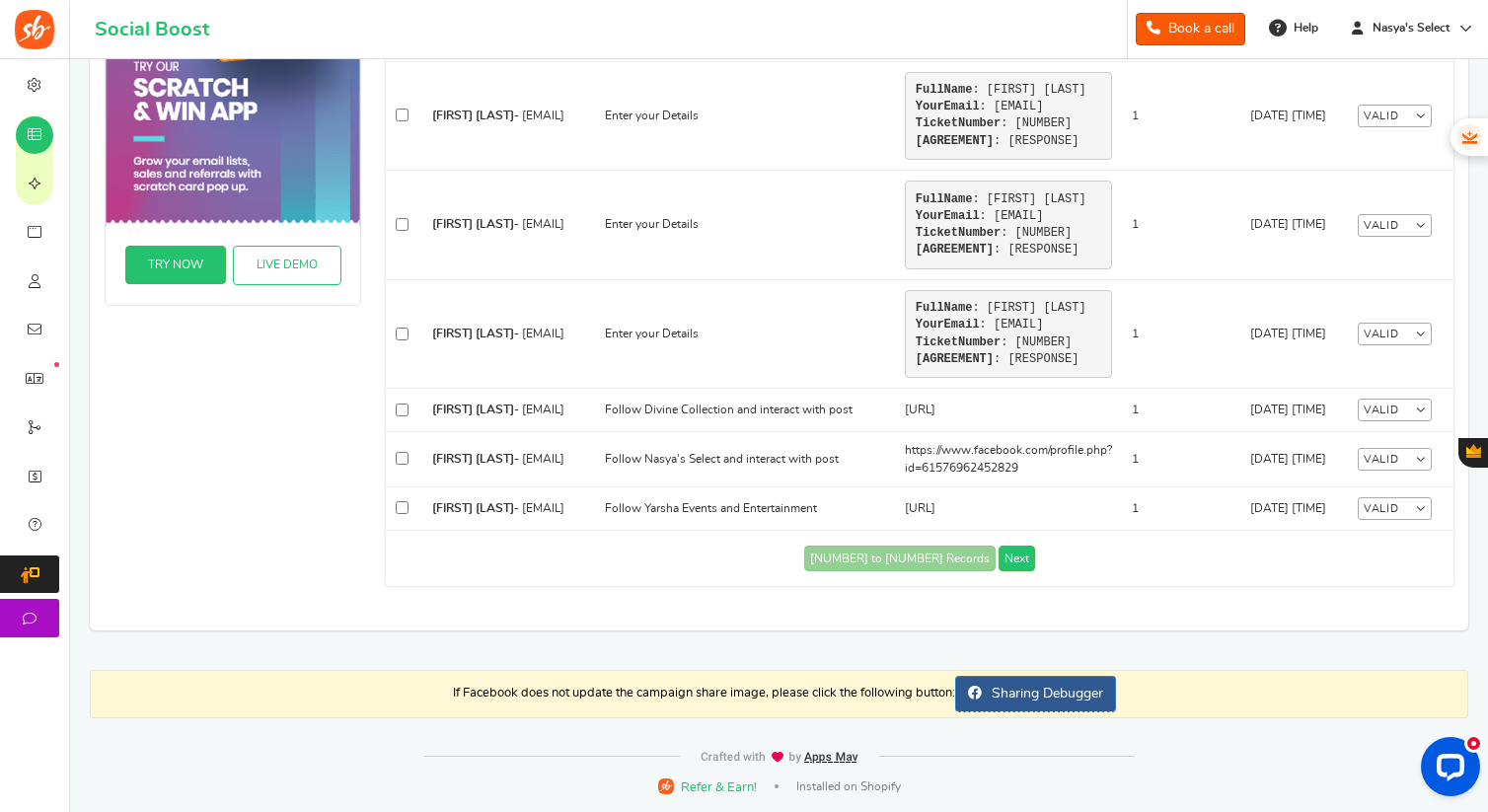 scroll, scrollTop: 1394, scrollLeft: 0, axis: vertical 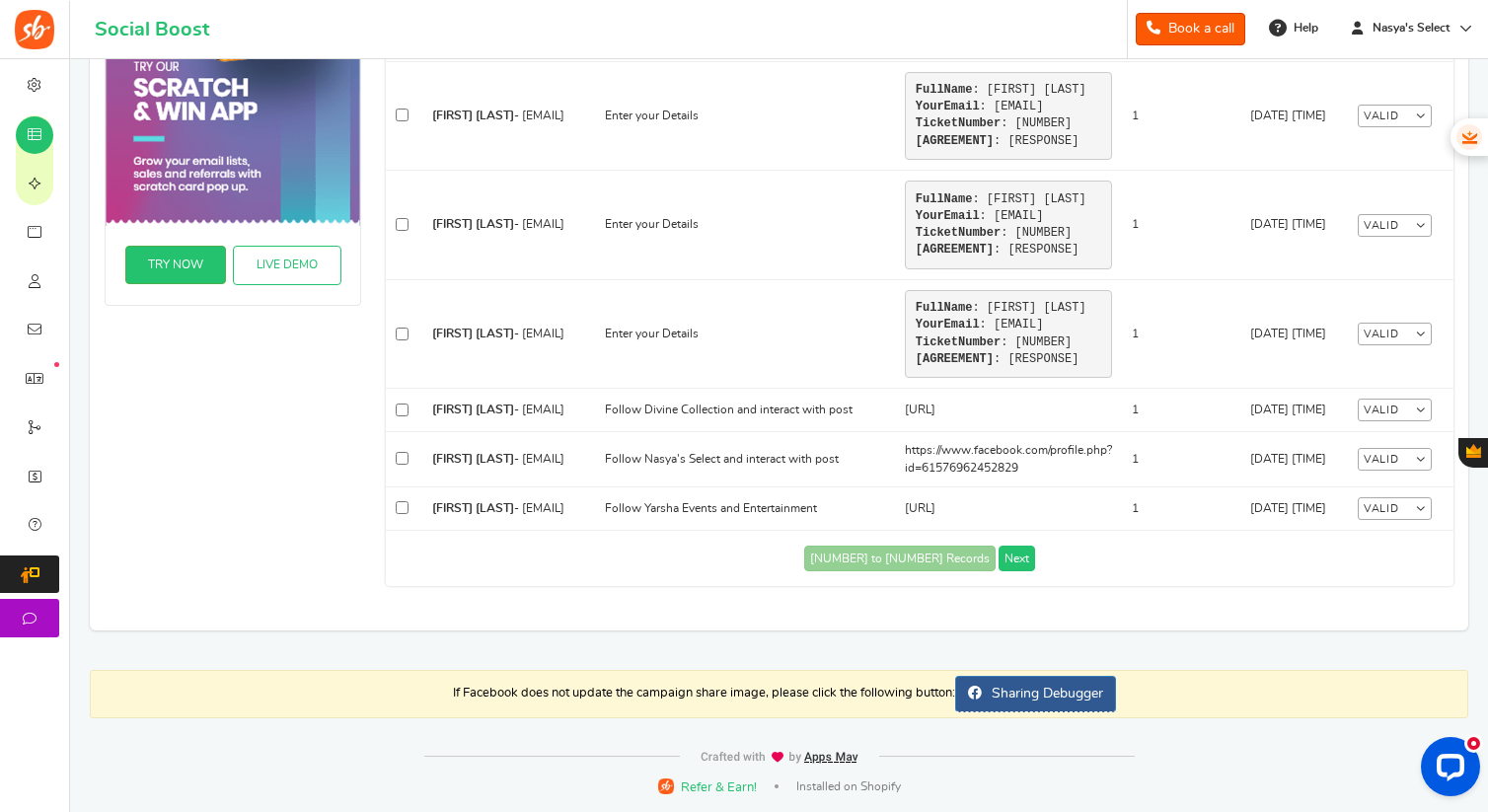 click on "Next" at bounding box center (1016, 558) 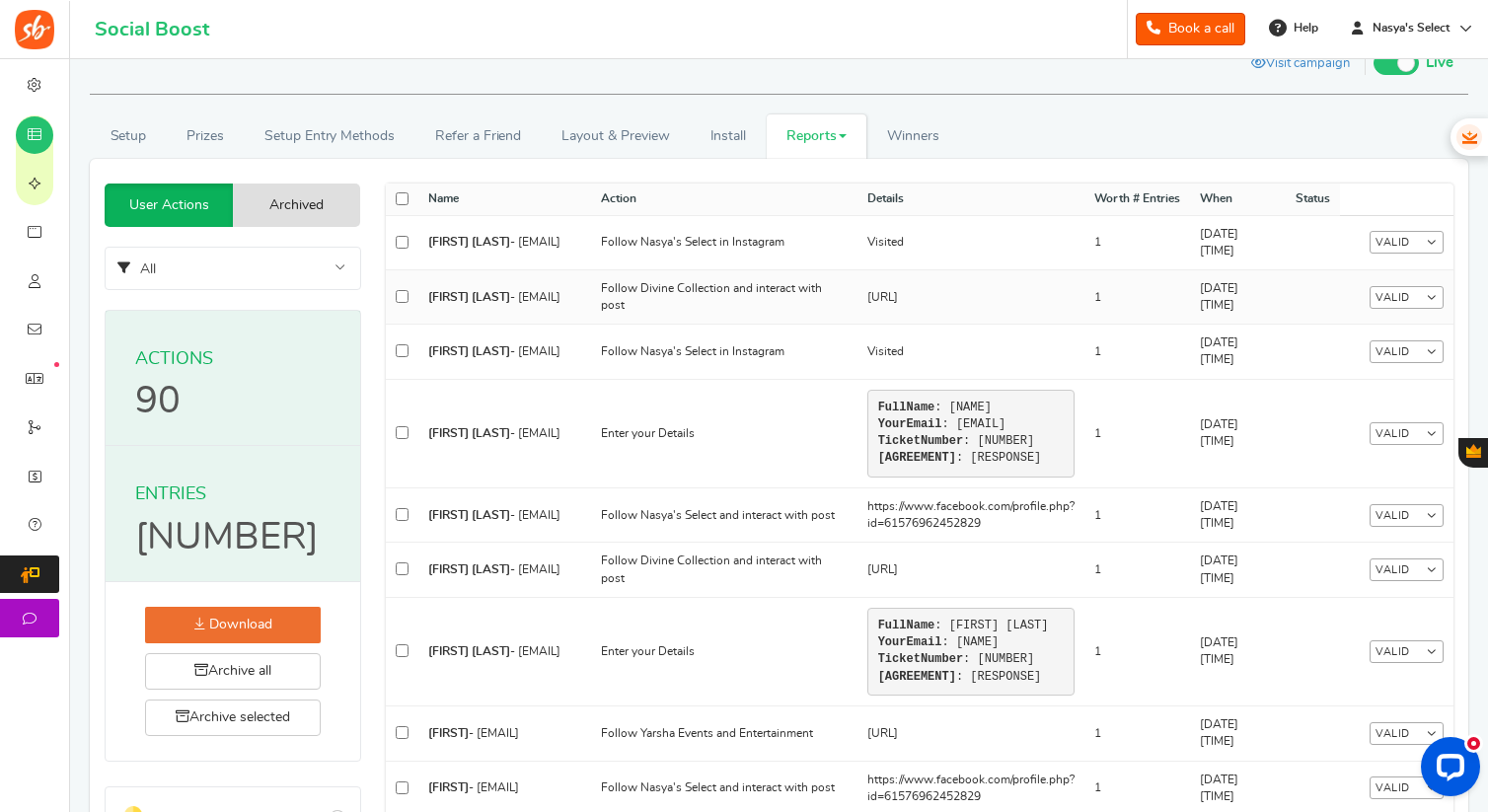 scroll, scrollTop: 0, scrollLeft: 0, axis: both 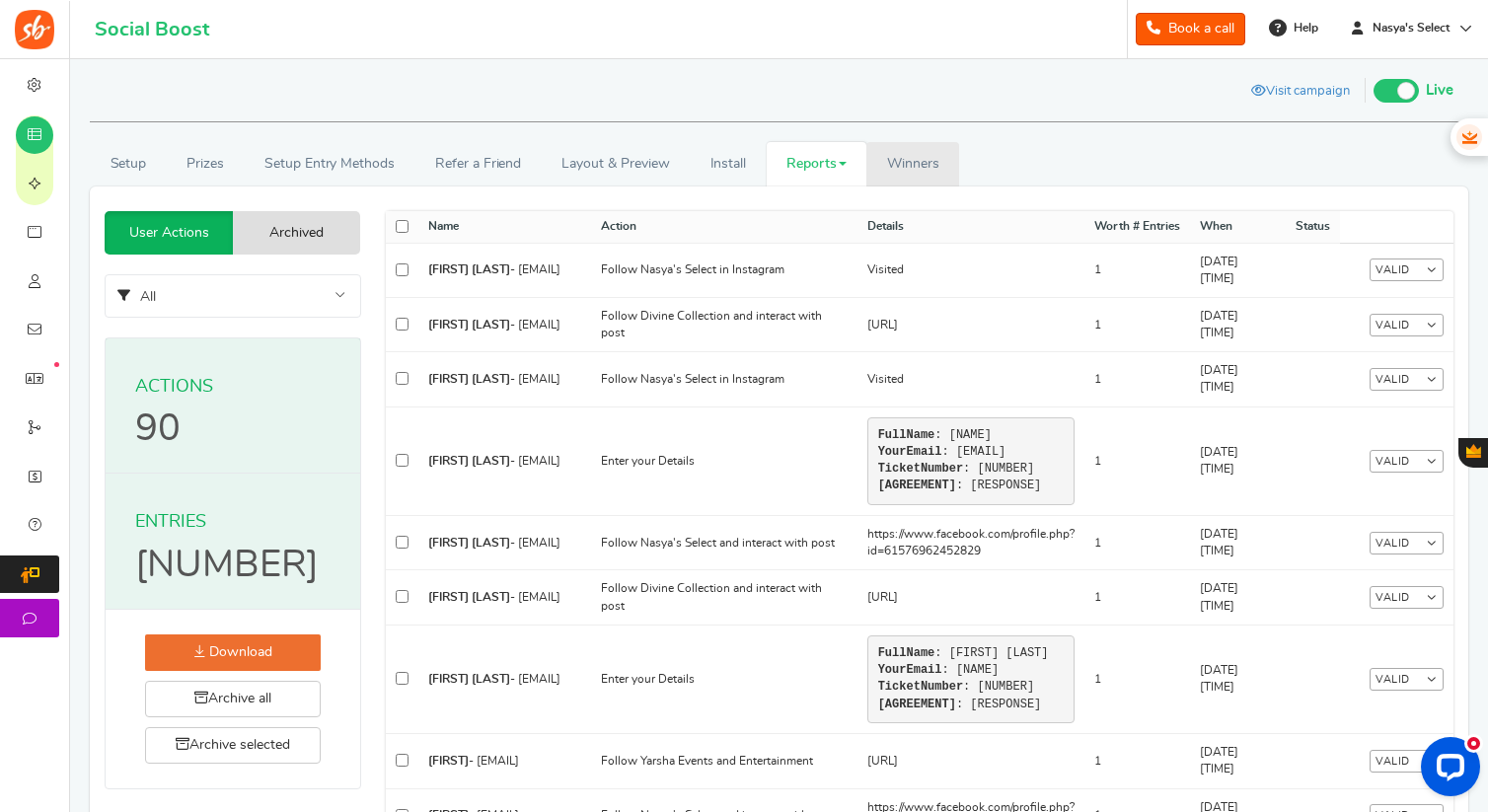 click on "Winners" at bounding box center (913, 164) 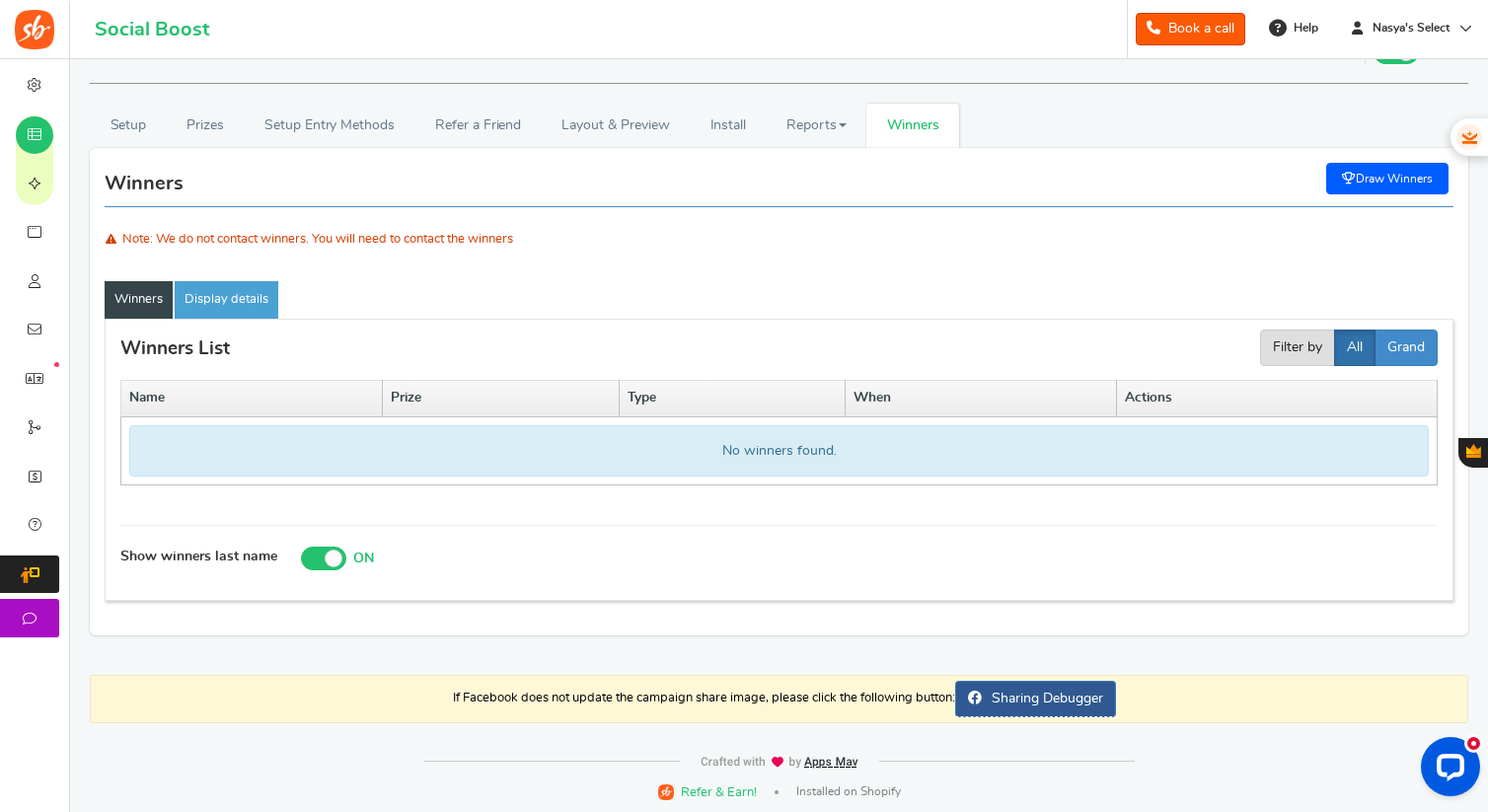 scroll, scrollTop: 42, scrollLeft: 0, axis: vertical 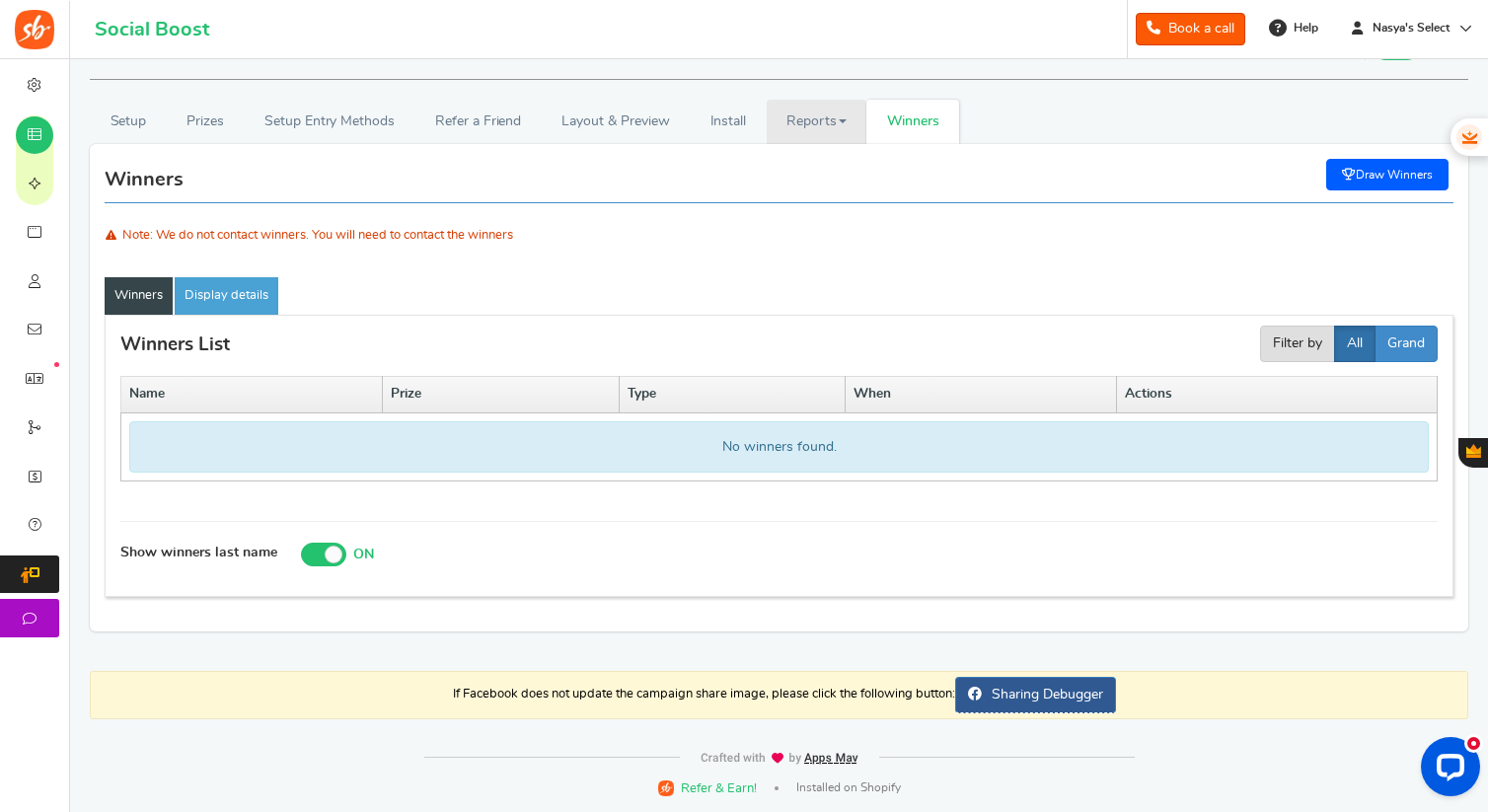 click on "Reports" at bounding box center (817, 121) 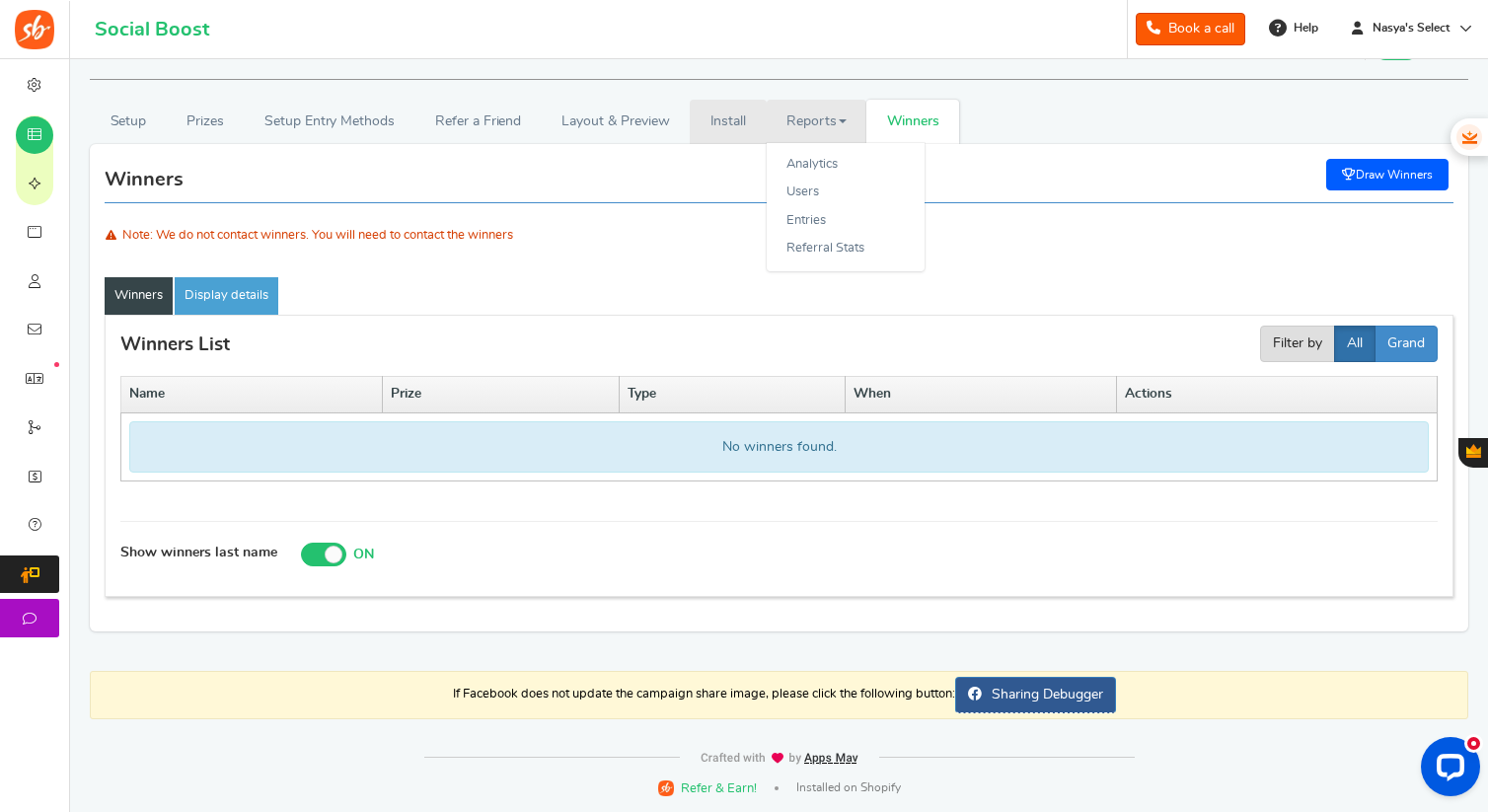 click on "Install" at bounding box center [728, 121] 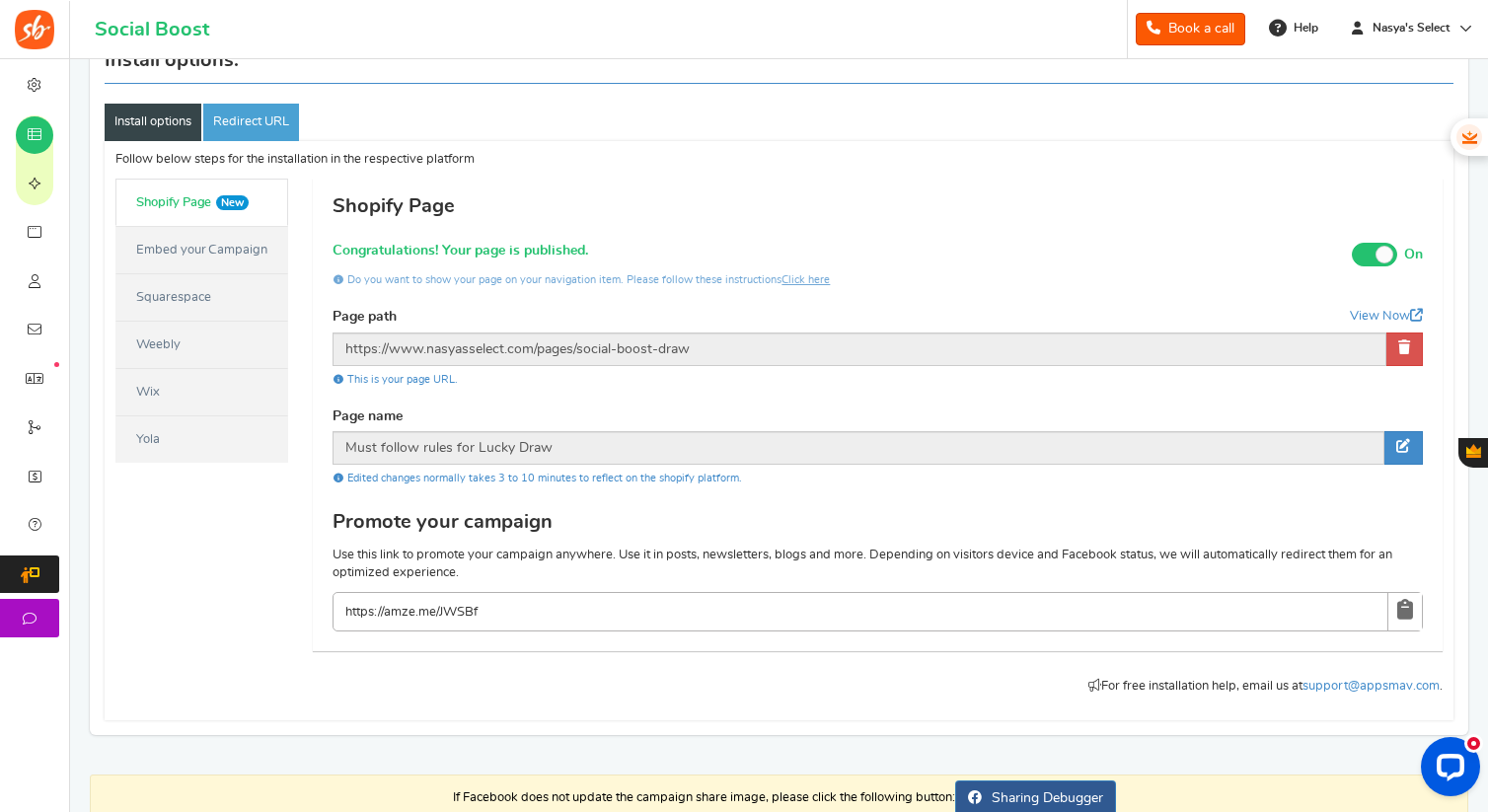 scroll, scrollTop: 0, scrollLeft: 0, axis: both 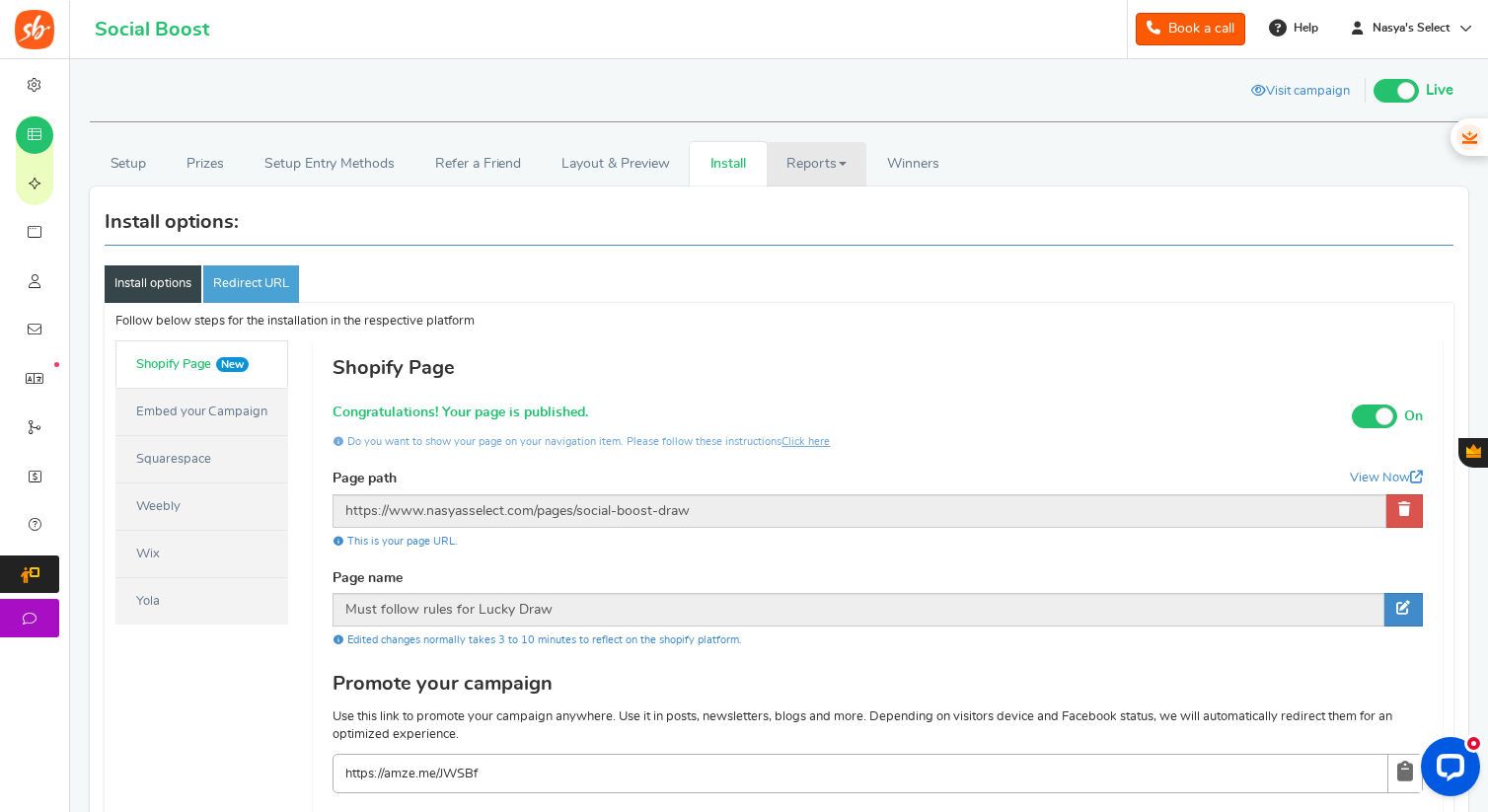 click on "Reports" at bounding box center [817, 164] 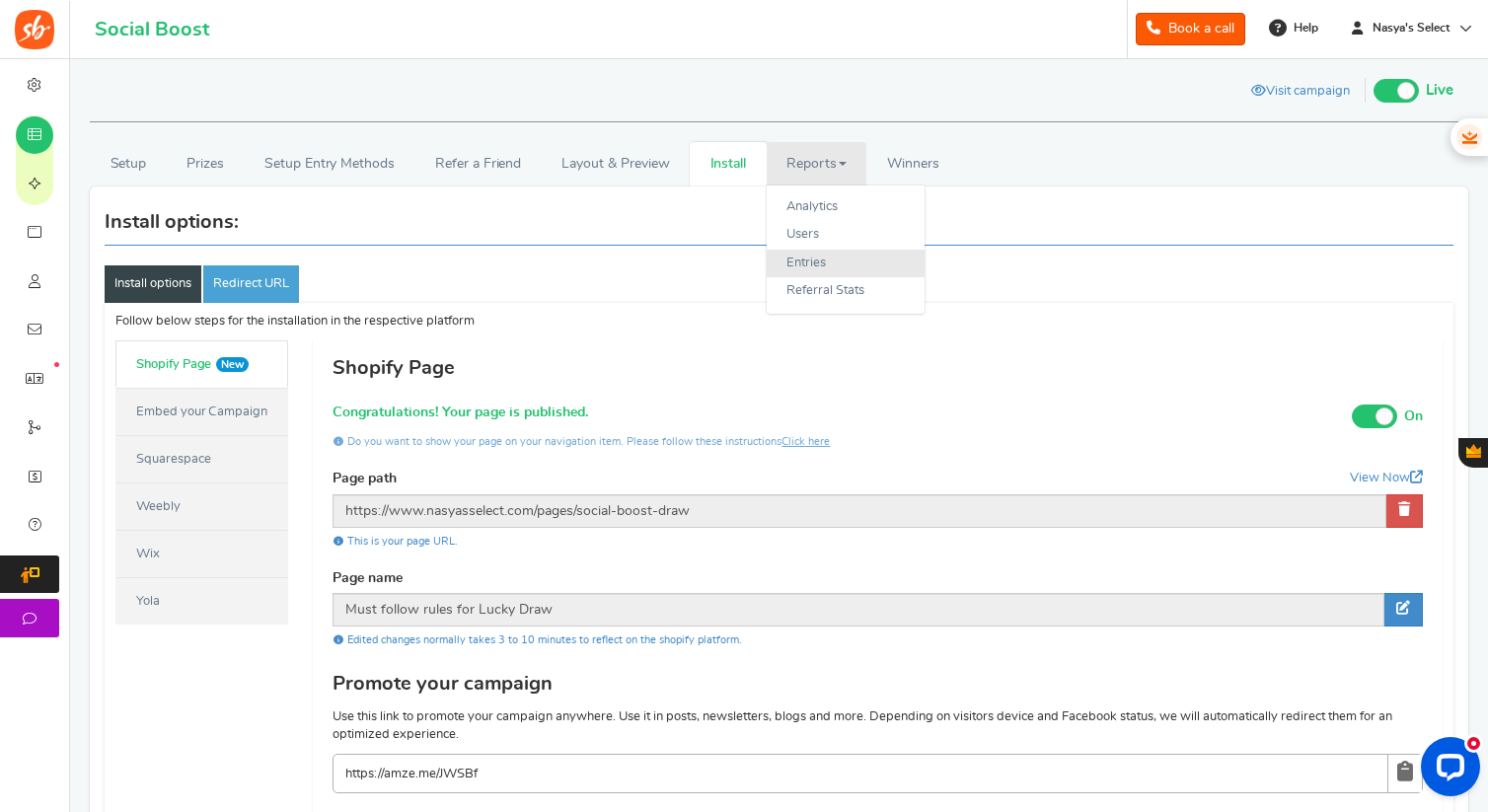 click on "Entries" at bounding box center [846, 263] 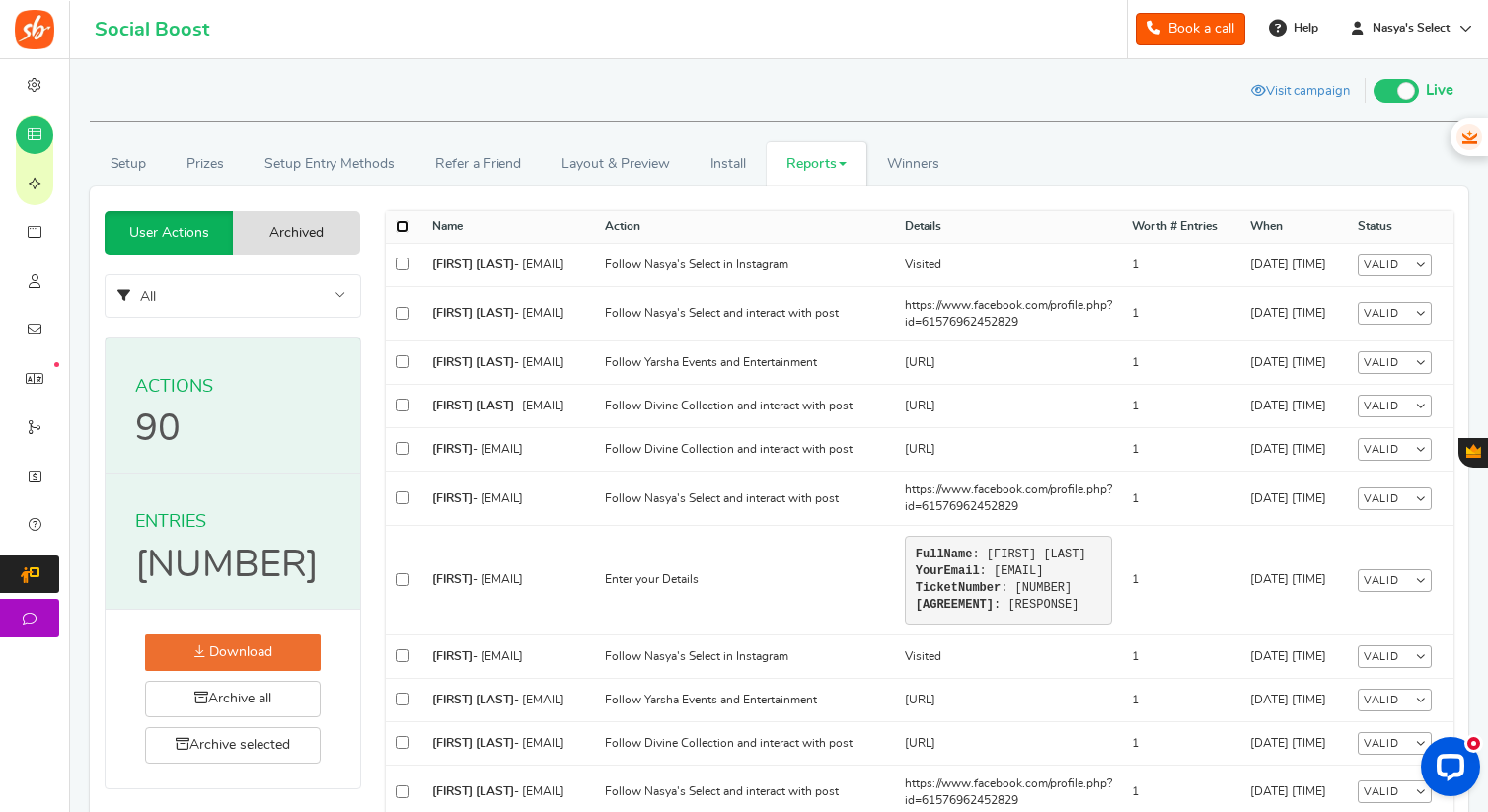 click at bounding box center (402, 226) 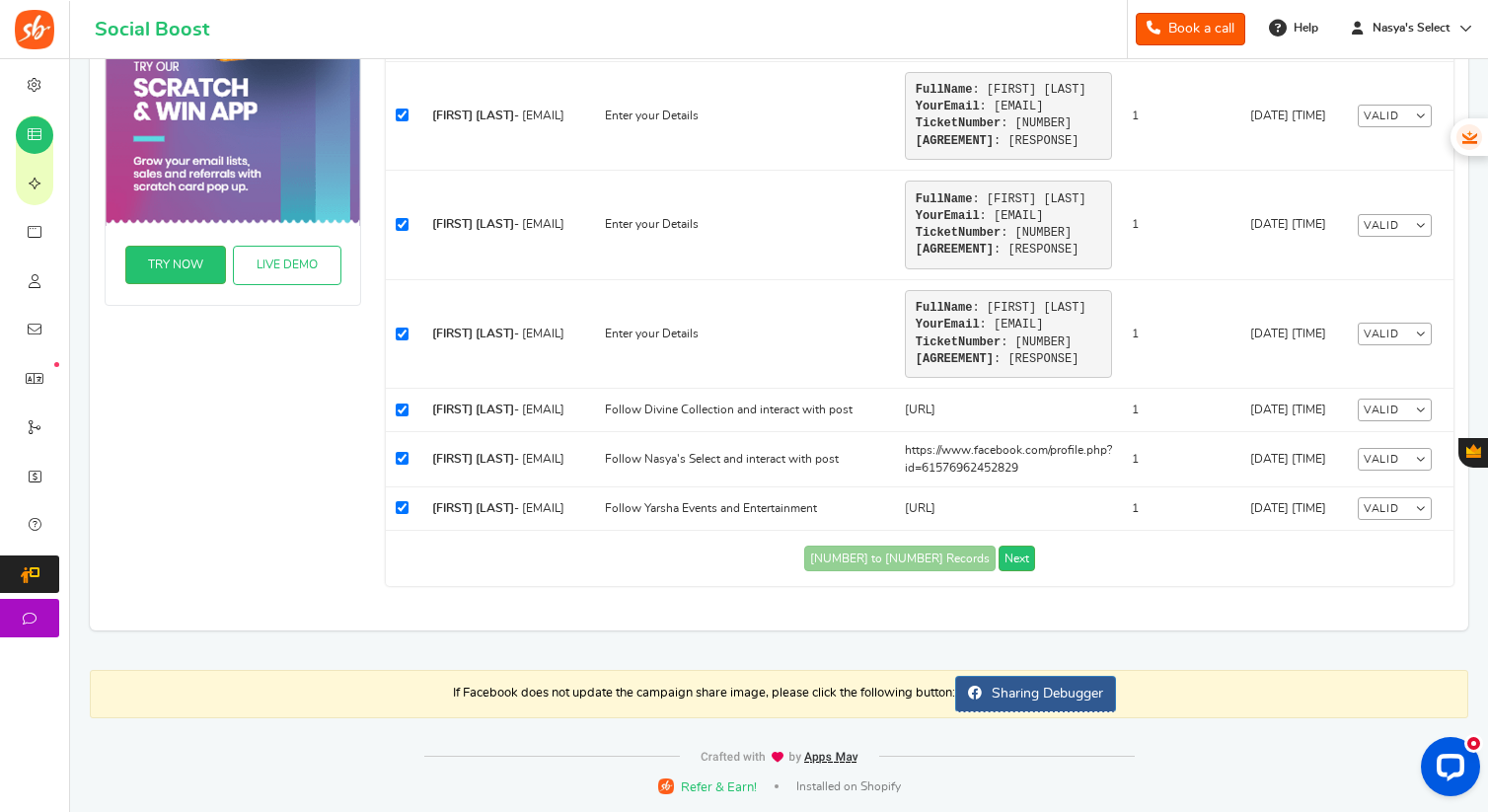 scroll, scrollTop: 1511, scrollLeft: 0, axis: vertical 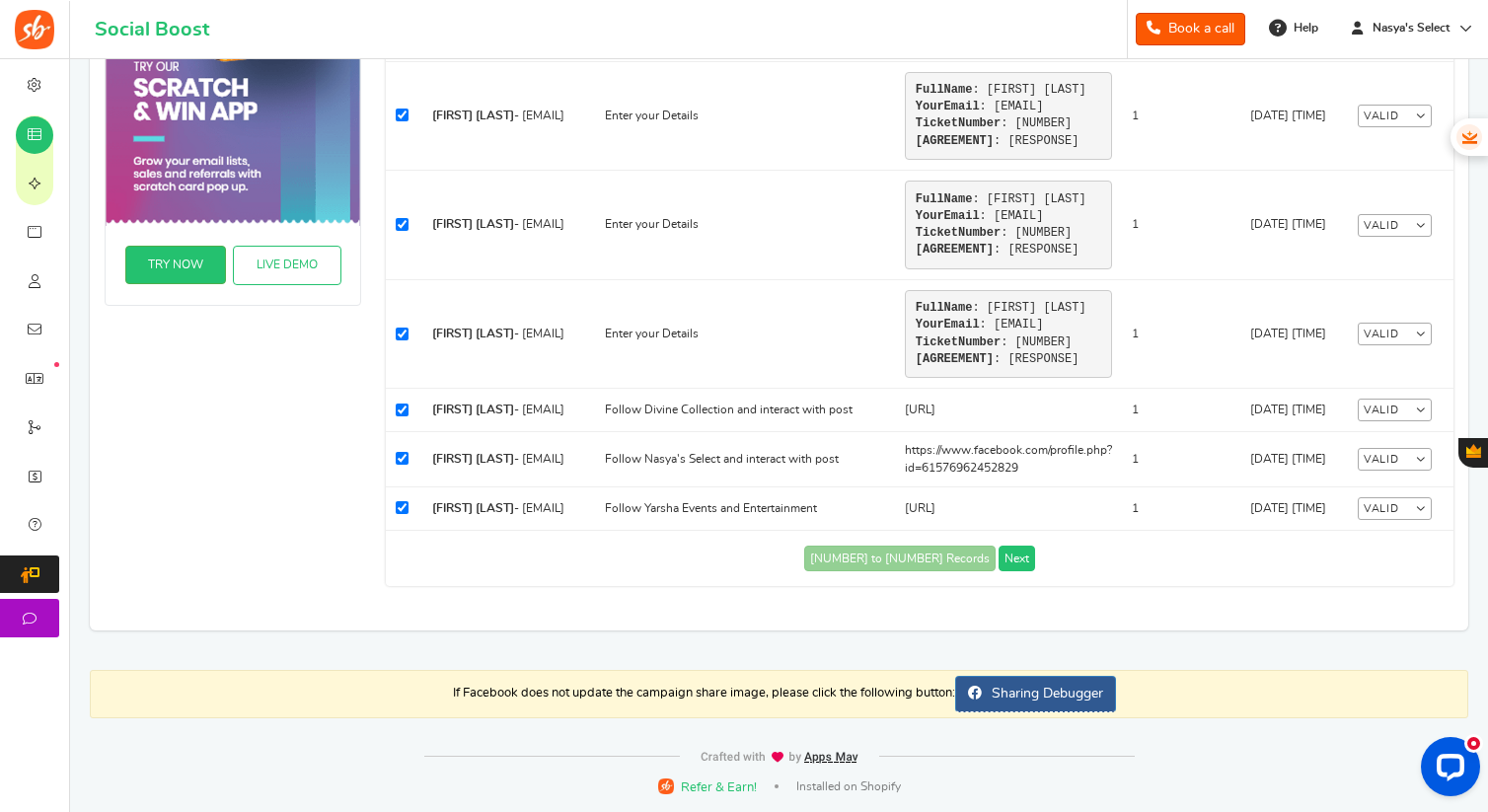 click on "Next" at bounding box center (1016, 558) 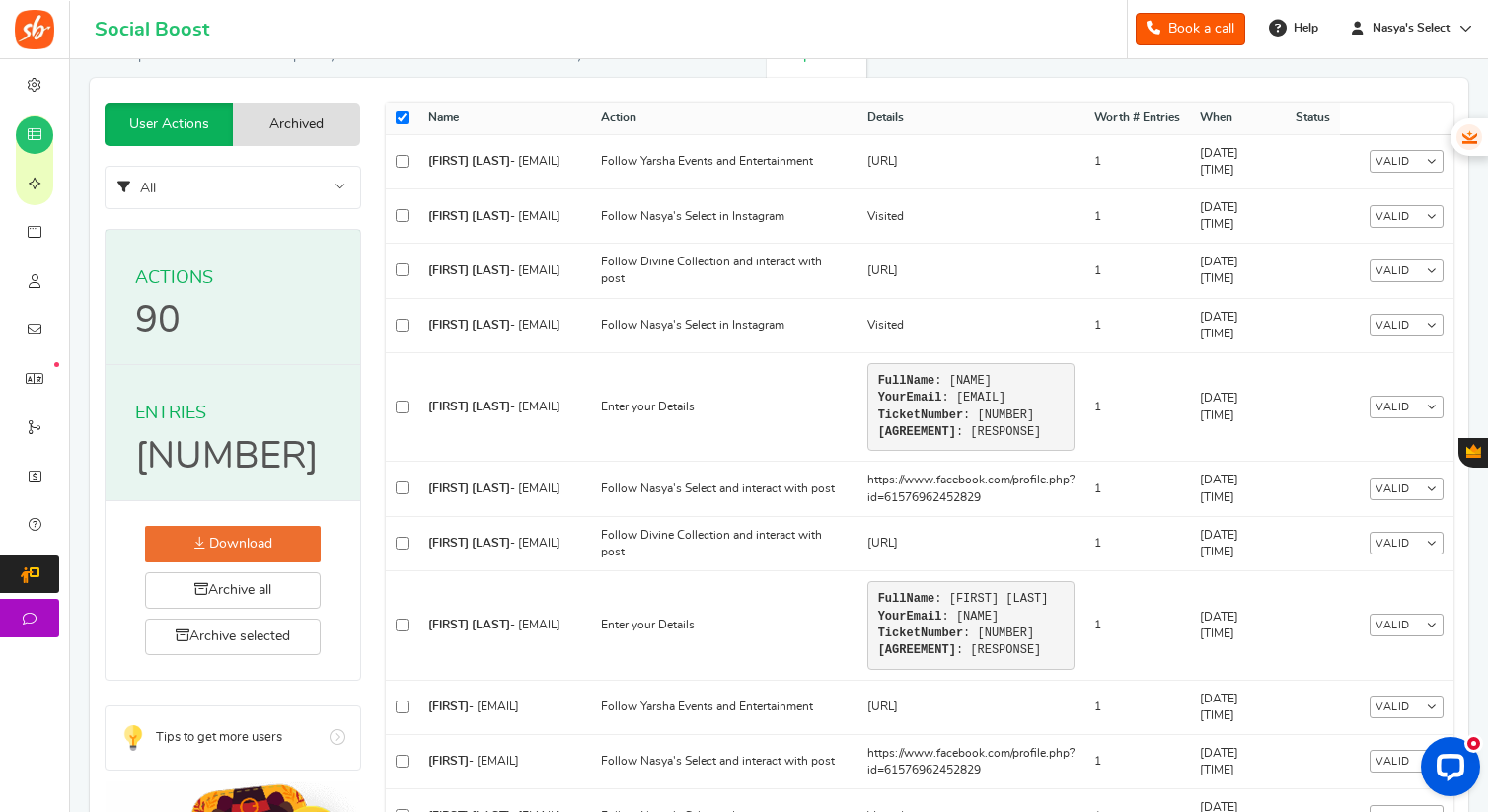 scroll, scrollTop: 0, scrollLeft: 0, axis: both 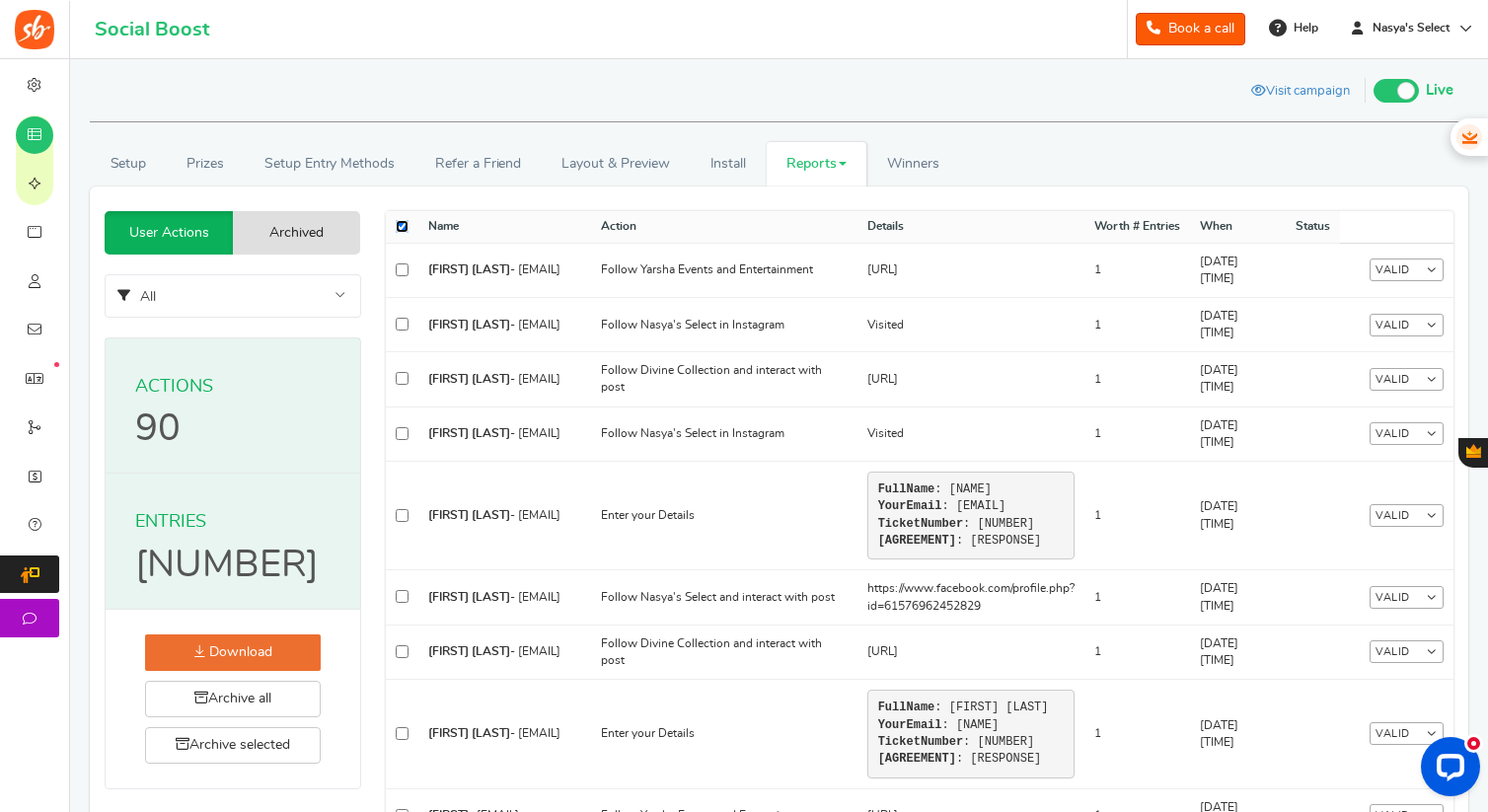 click at bounding box center (402, 226) 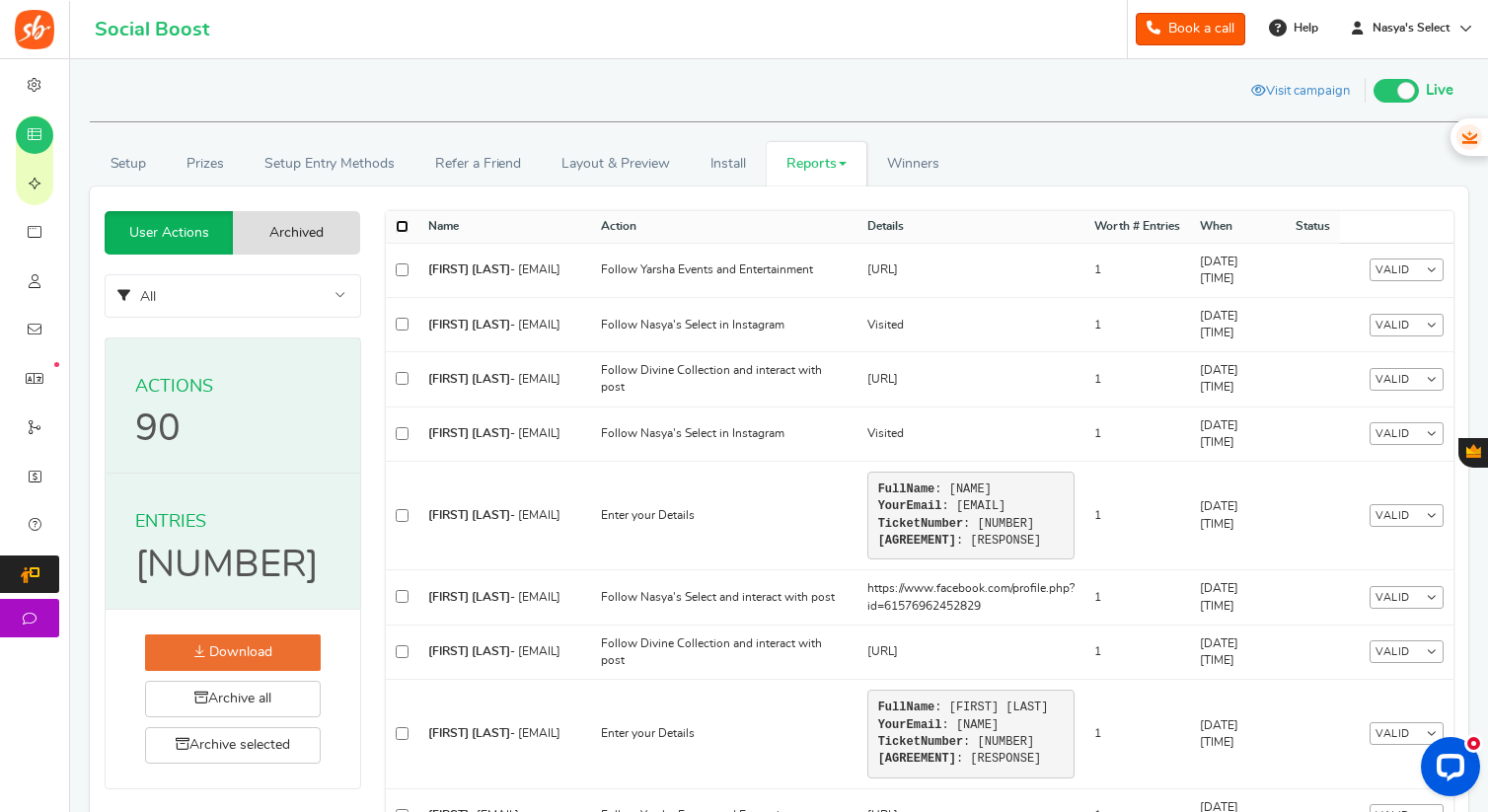click at bounding box center [402, 226] 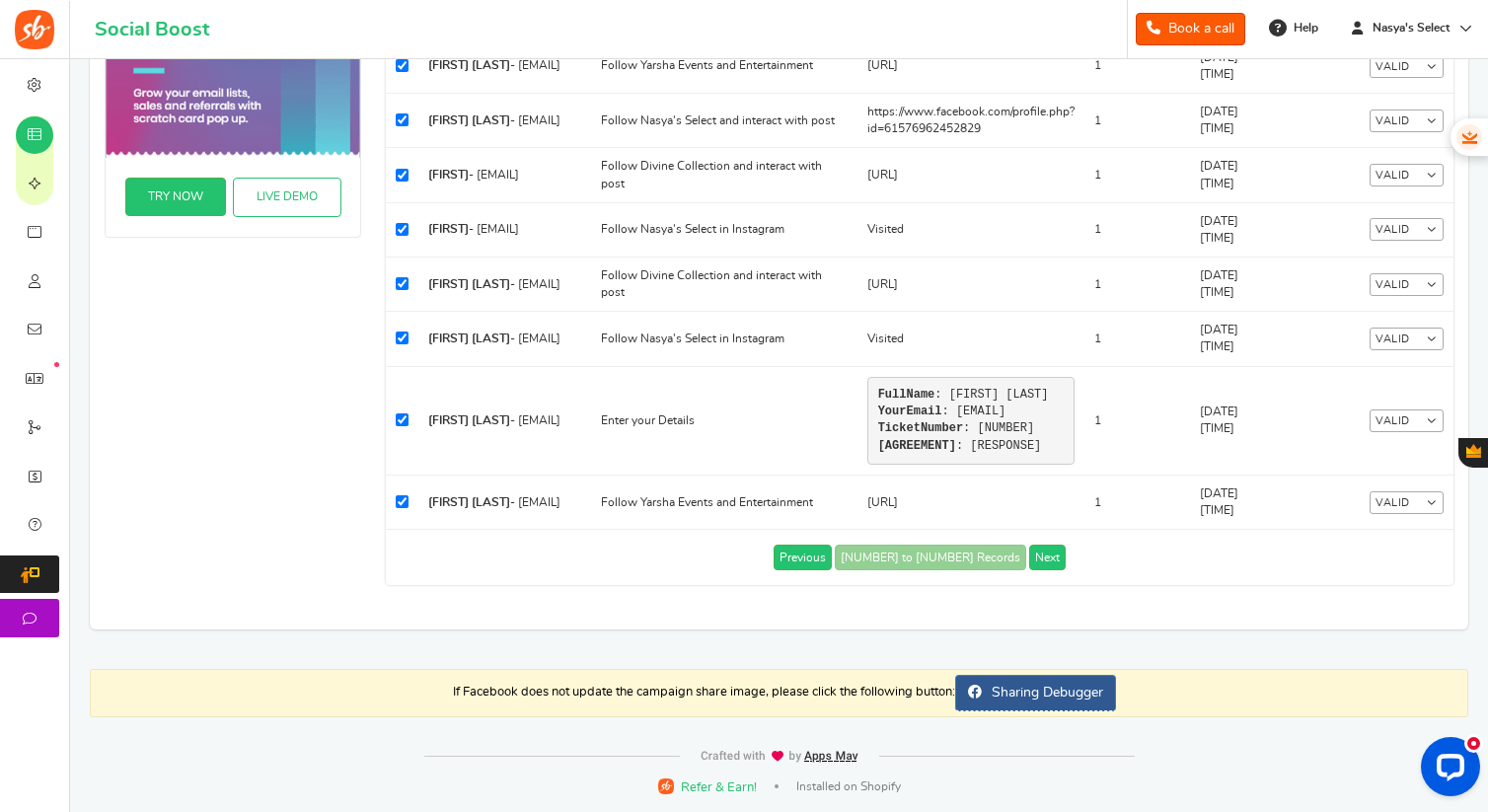 scroll, scrollTop: 1416, scrollLeft: 0, axis: vertical 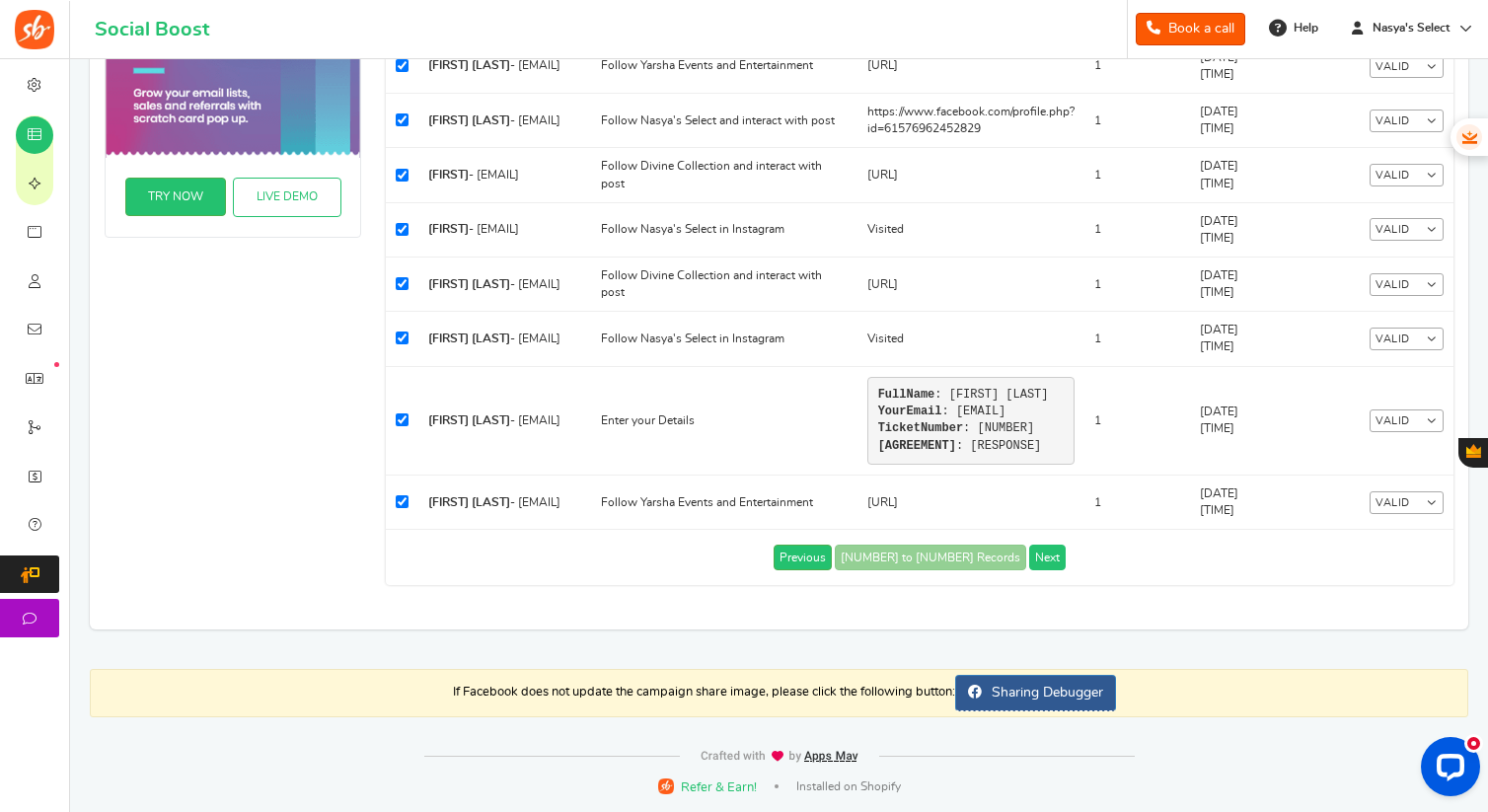 click on "Next" at bounding box center (1047, 557) 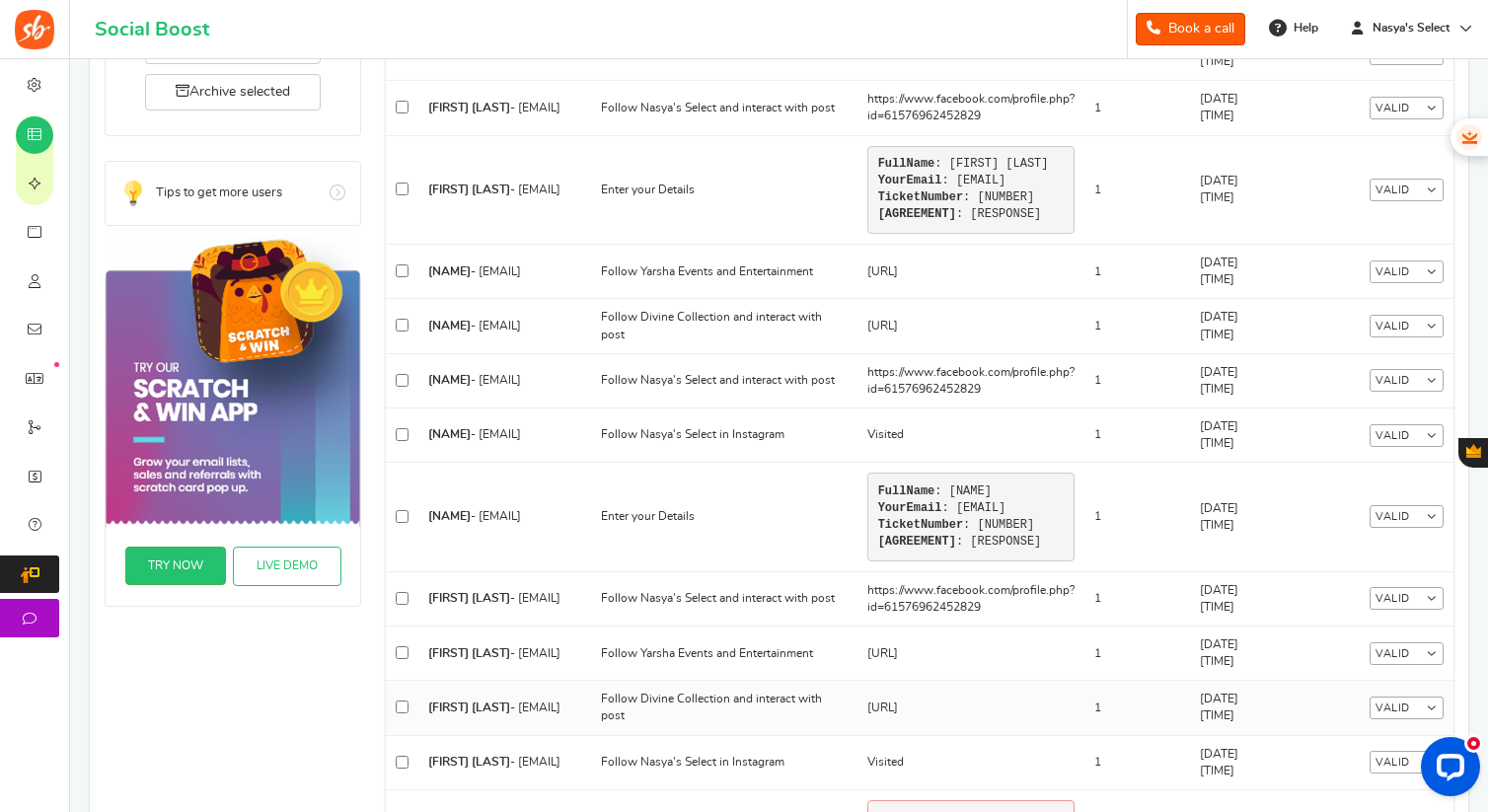 scroll, scrollTop: 0, scrollLeft: 0, axis: both 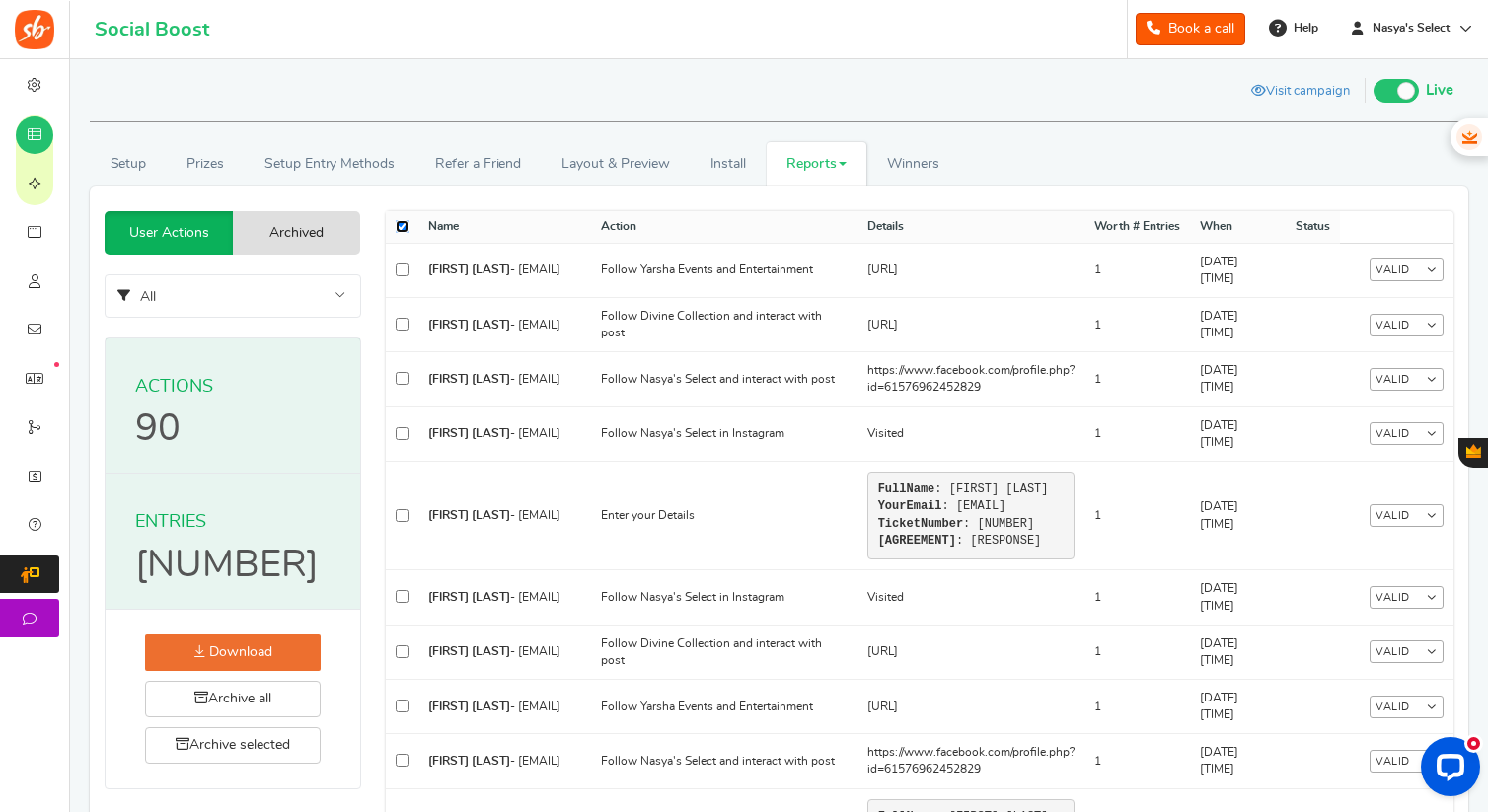 click at bounding box center [402, 226] 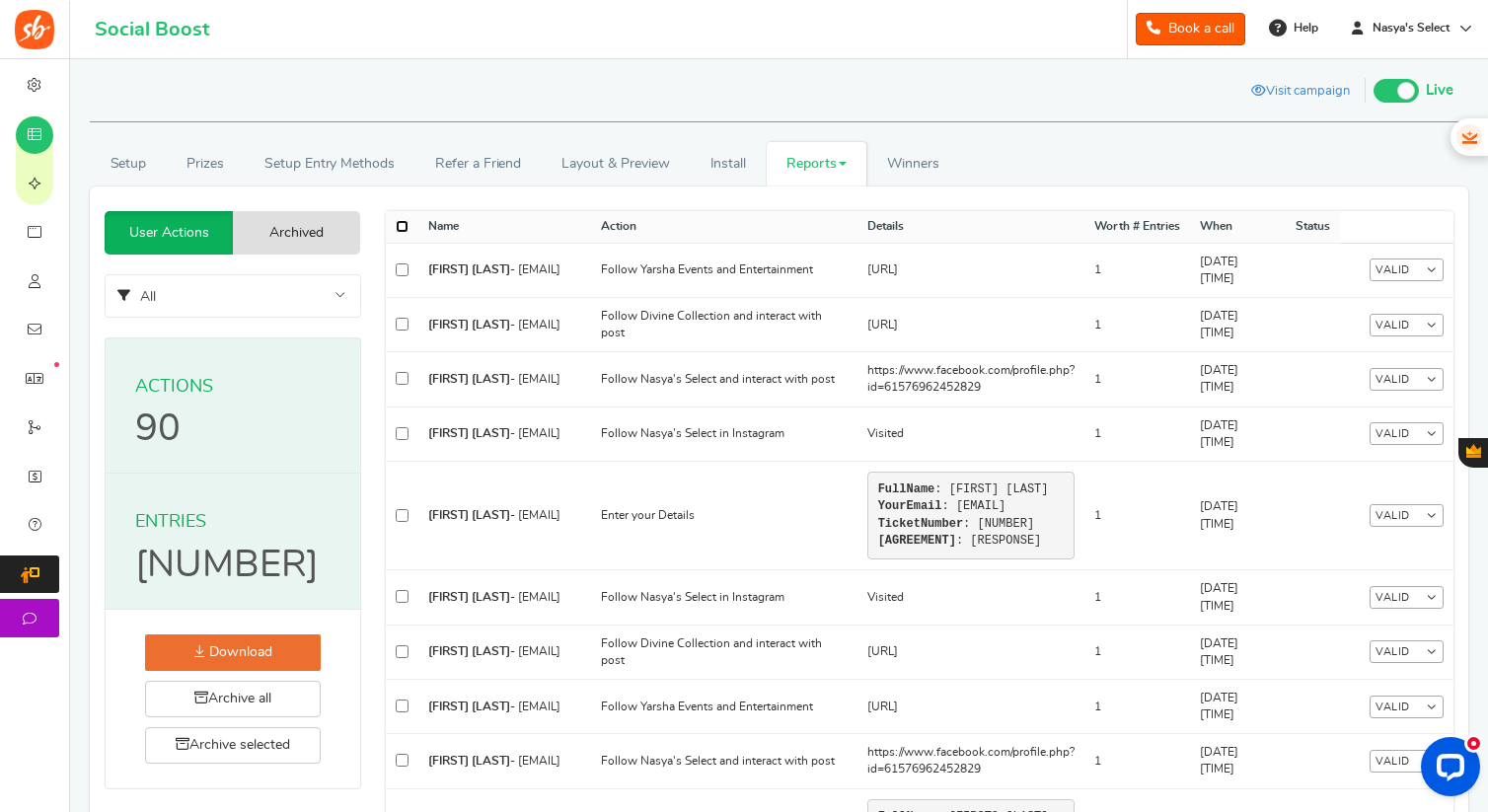 click at bounding box center [402, 226] 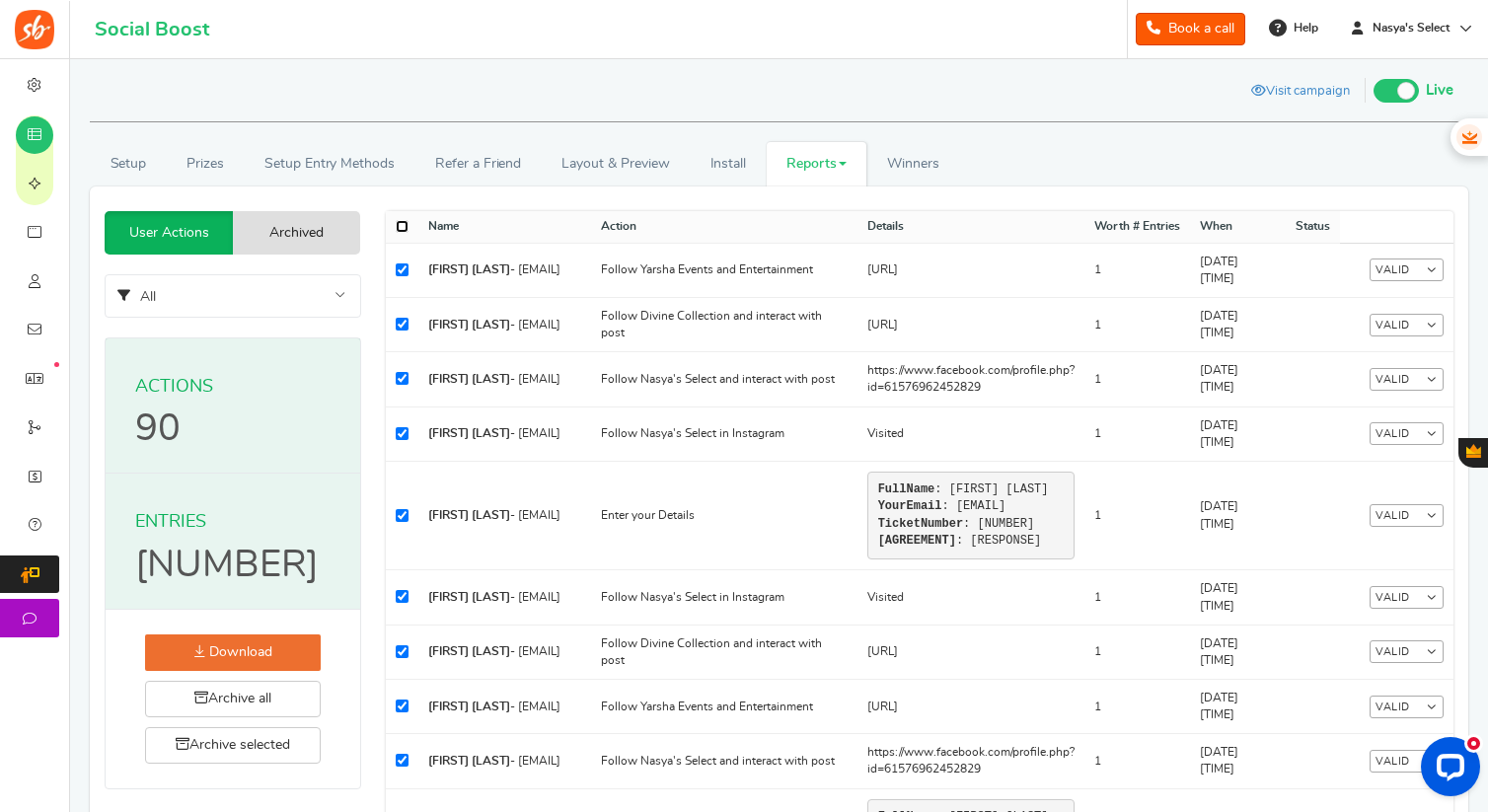 checkbox on "true" 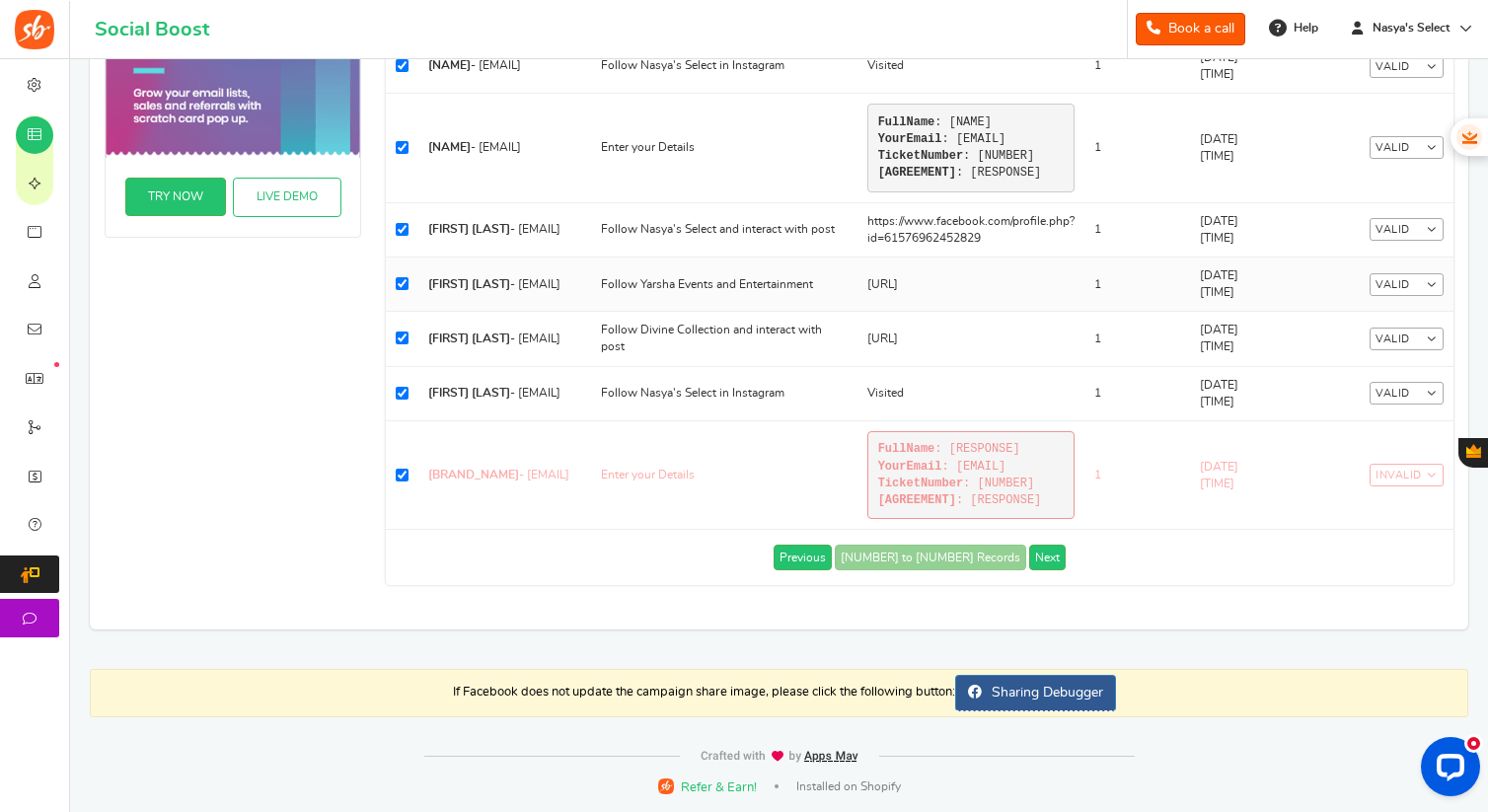 scroll, scrollTop: 1265, scrollLeft: 0, axis: vertical 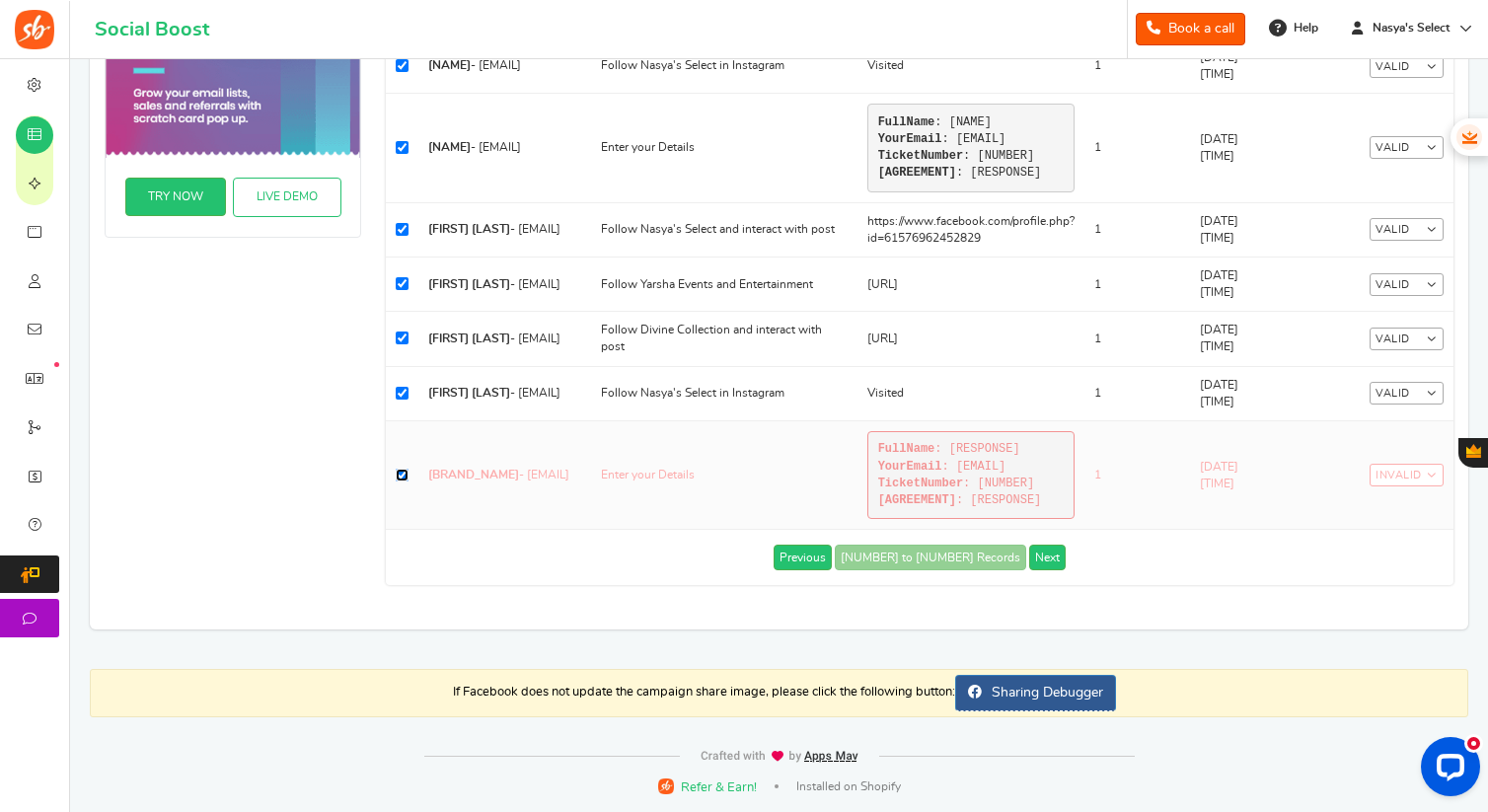 click at bounding box center (402, 475) 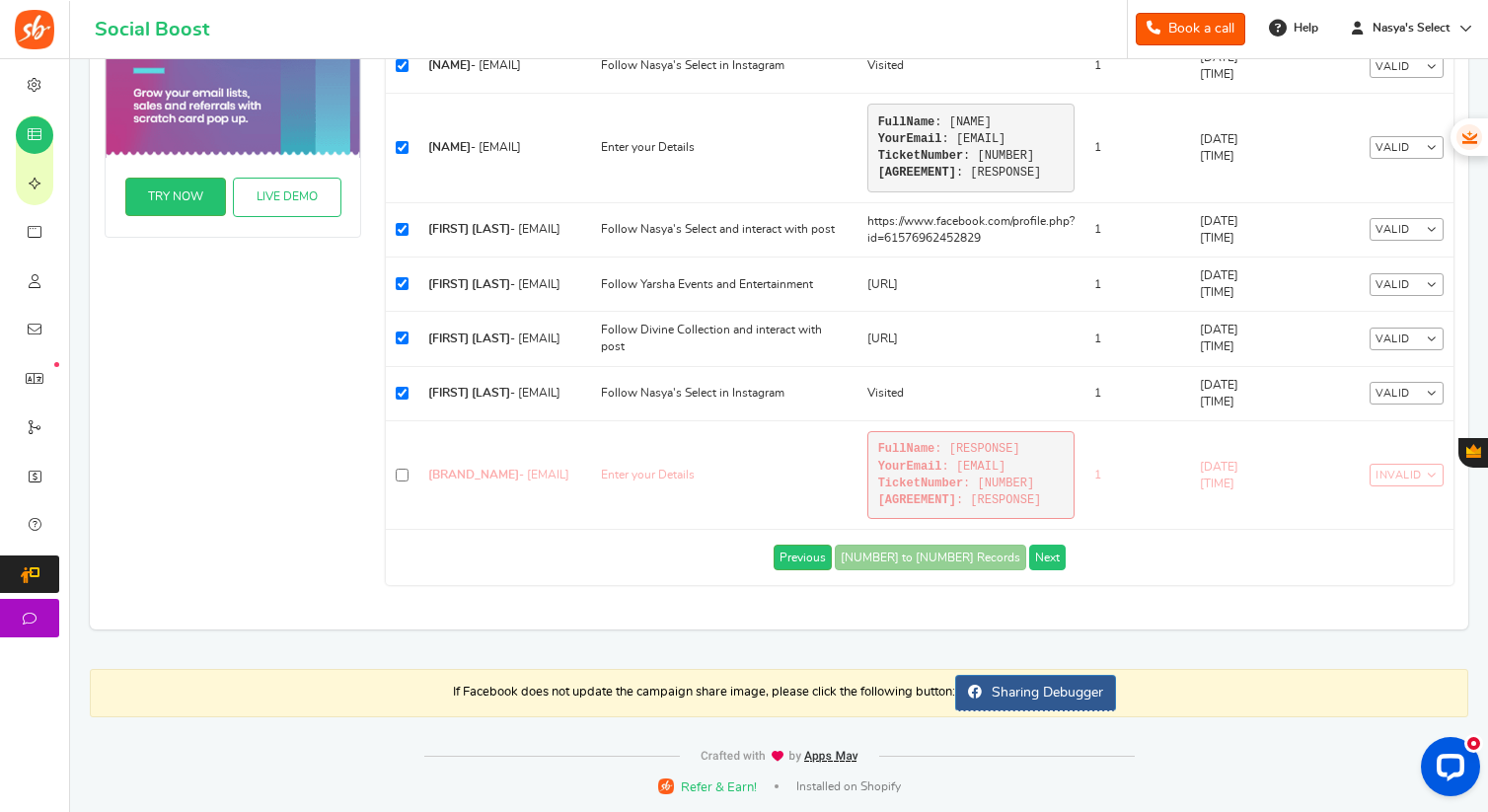 click on "Next" at bounding box center [1047, 557] 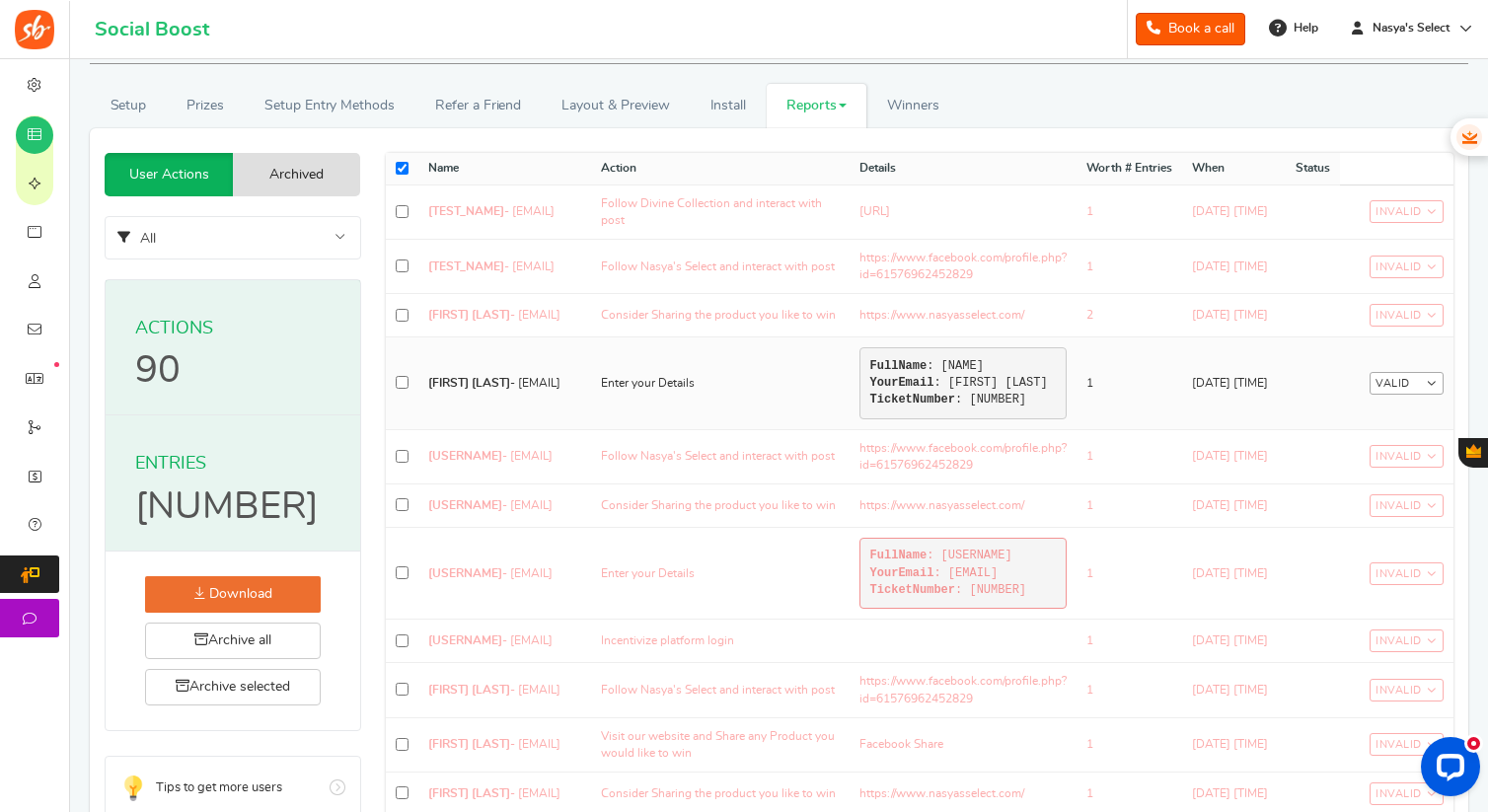 scroll, scrollTop: 91, scrollLeft: 0, axis: vertical 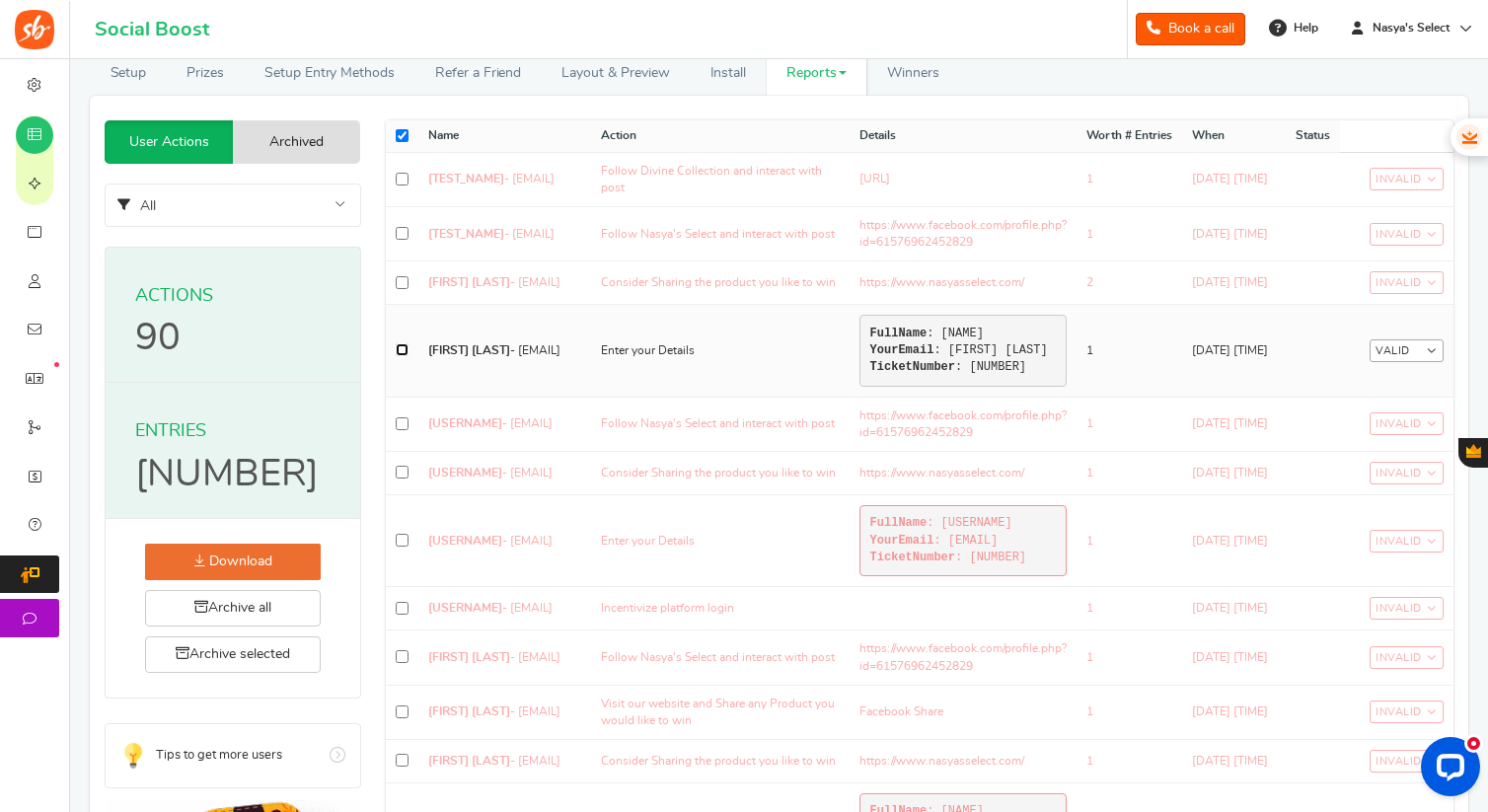 click at bounding box center (402, 349) 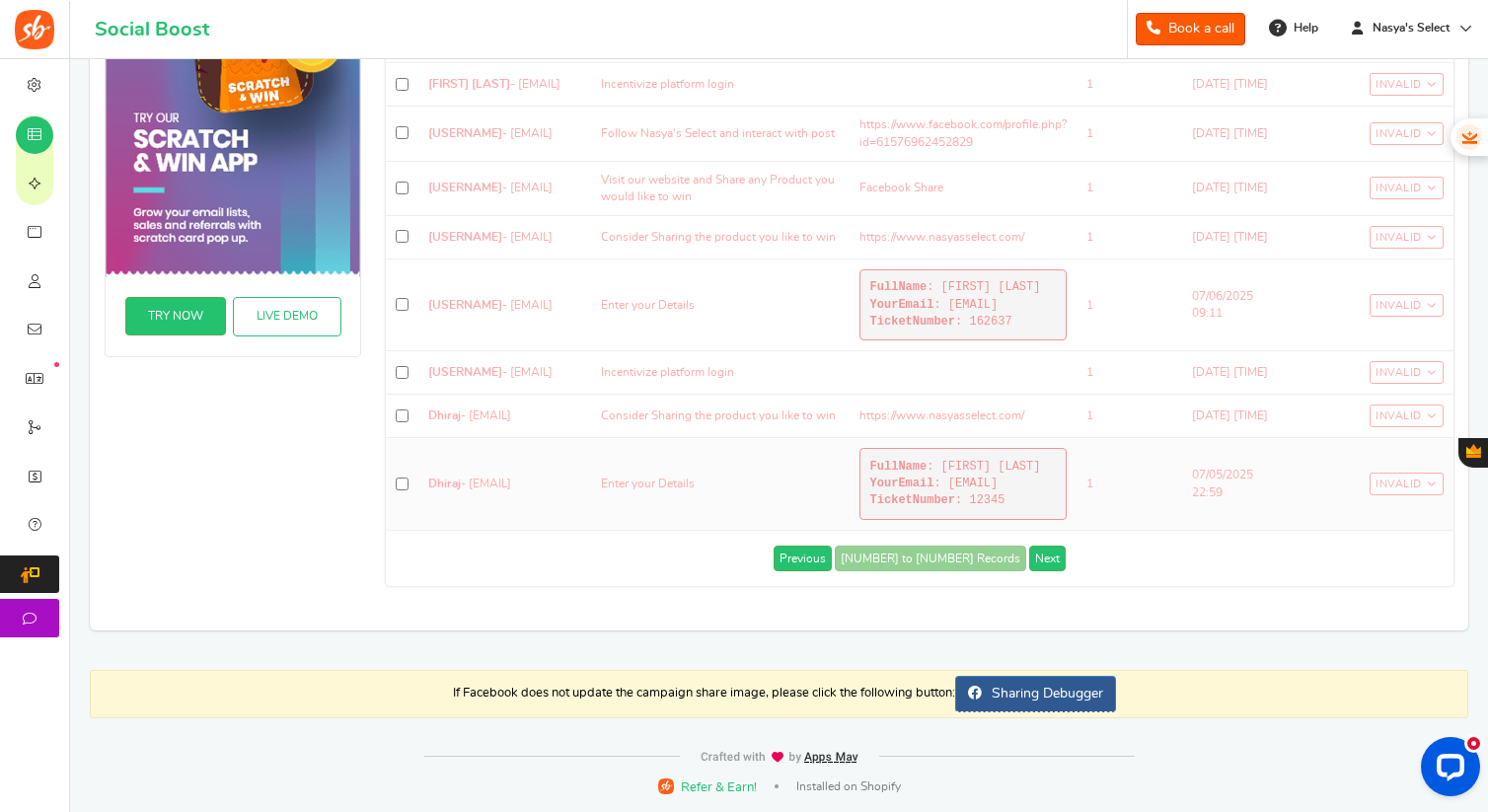 scroll, scrollTop: 1134, scrollLeft: 0, axis: vertical 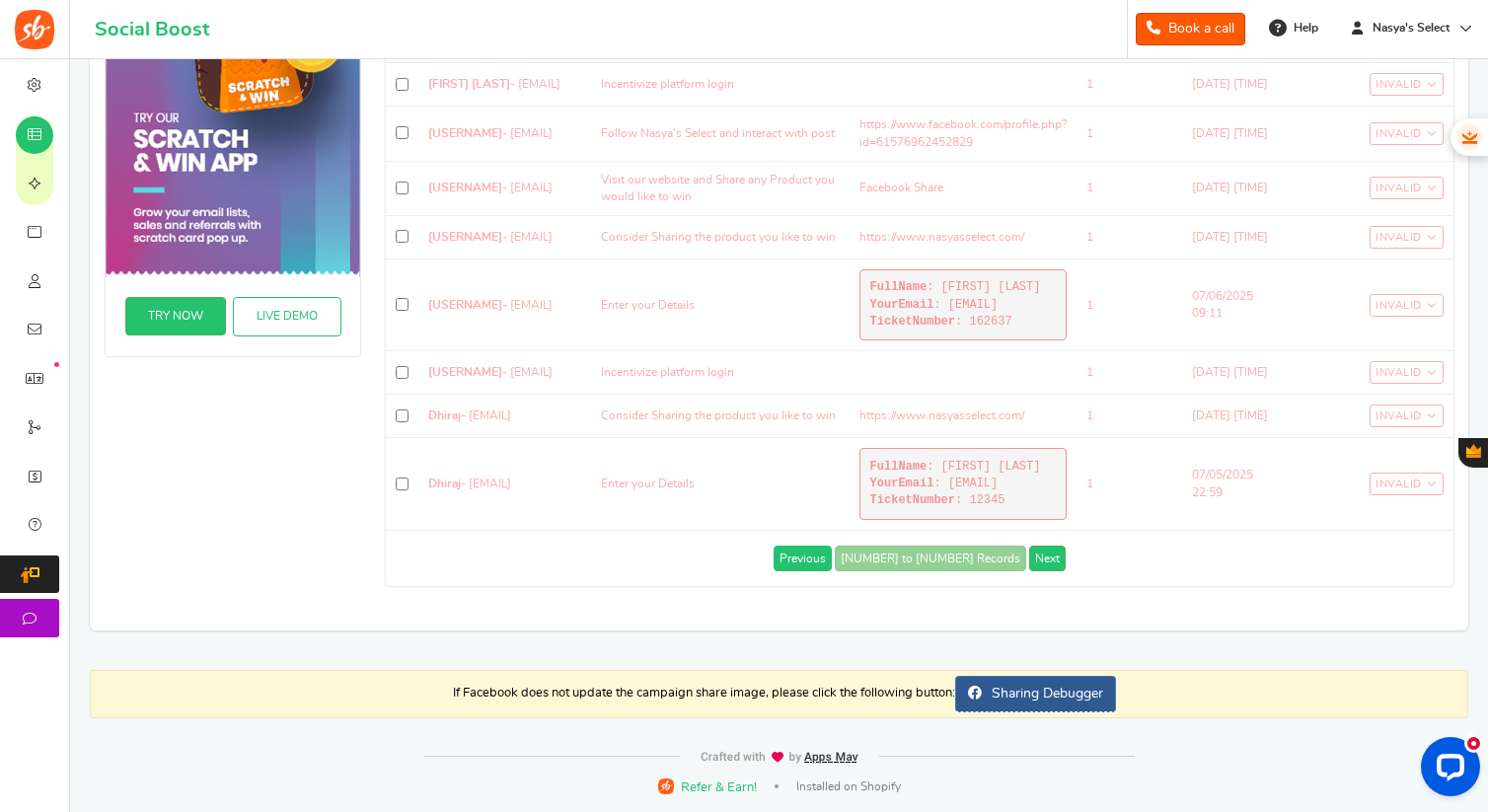 click on "Previous" at bounding box center (802, 558) 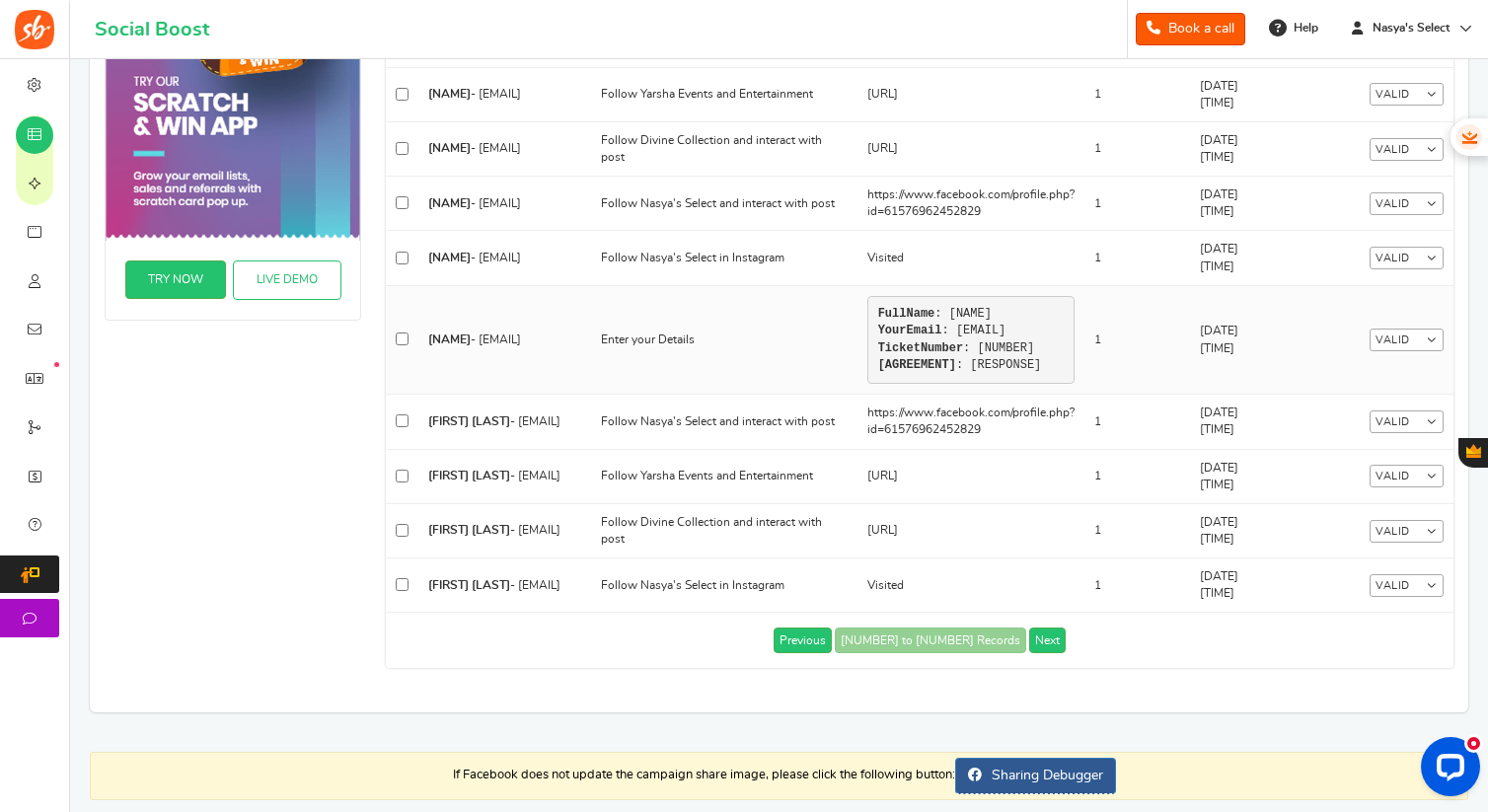 scroll, scrollTop: 1450, scrollLeft: 0, axis: vertical 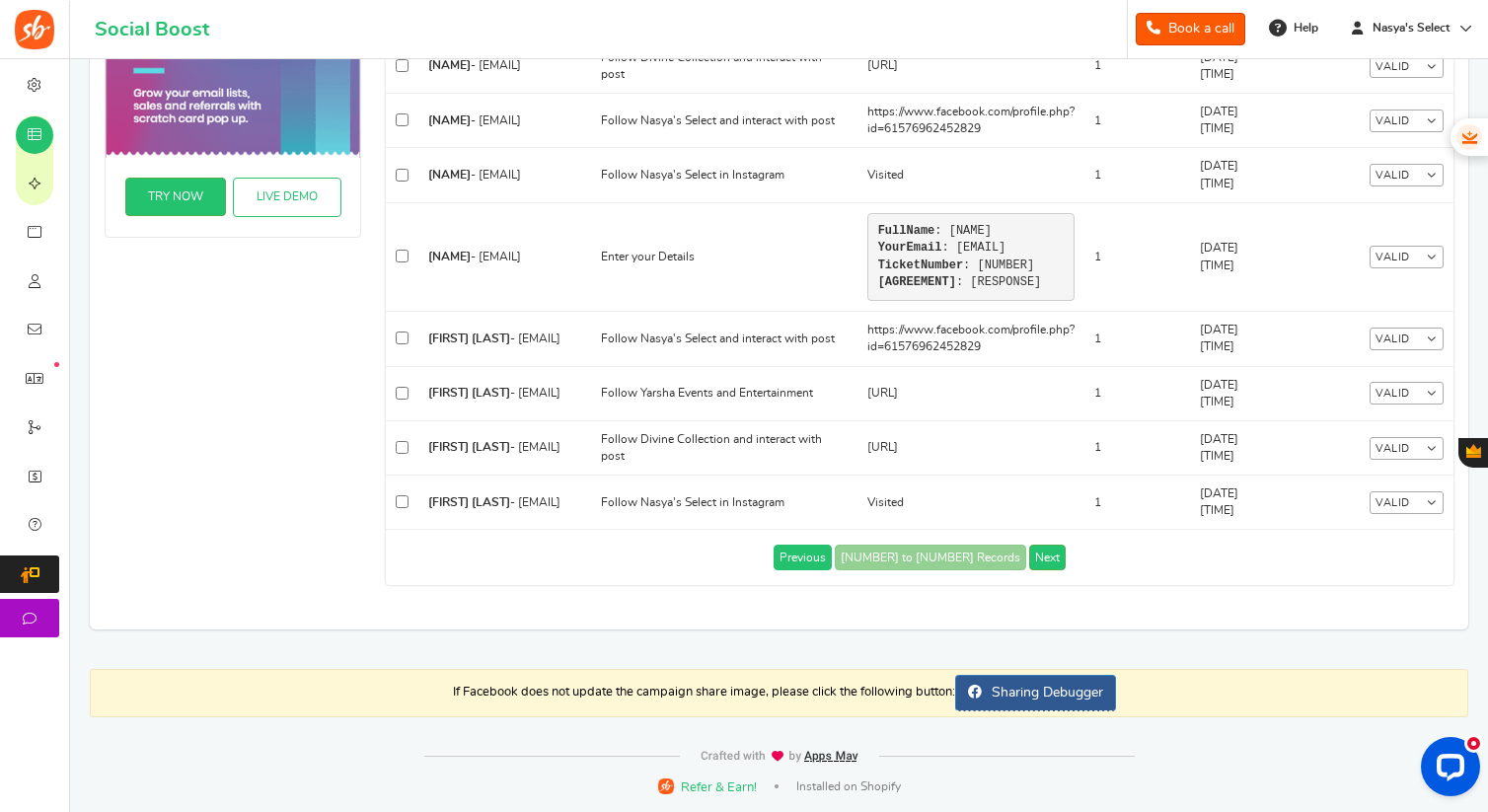 click on "Previous" at bounding box center [802, 557] 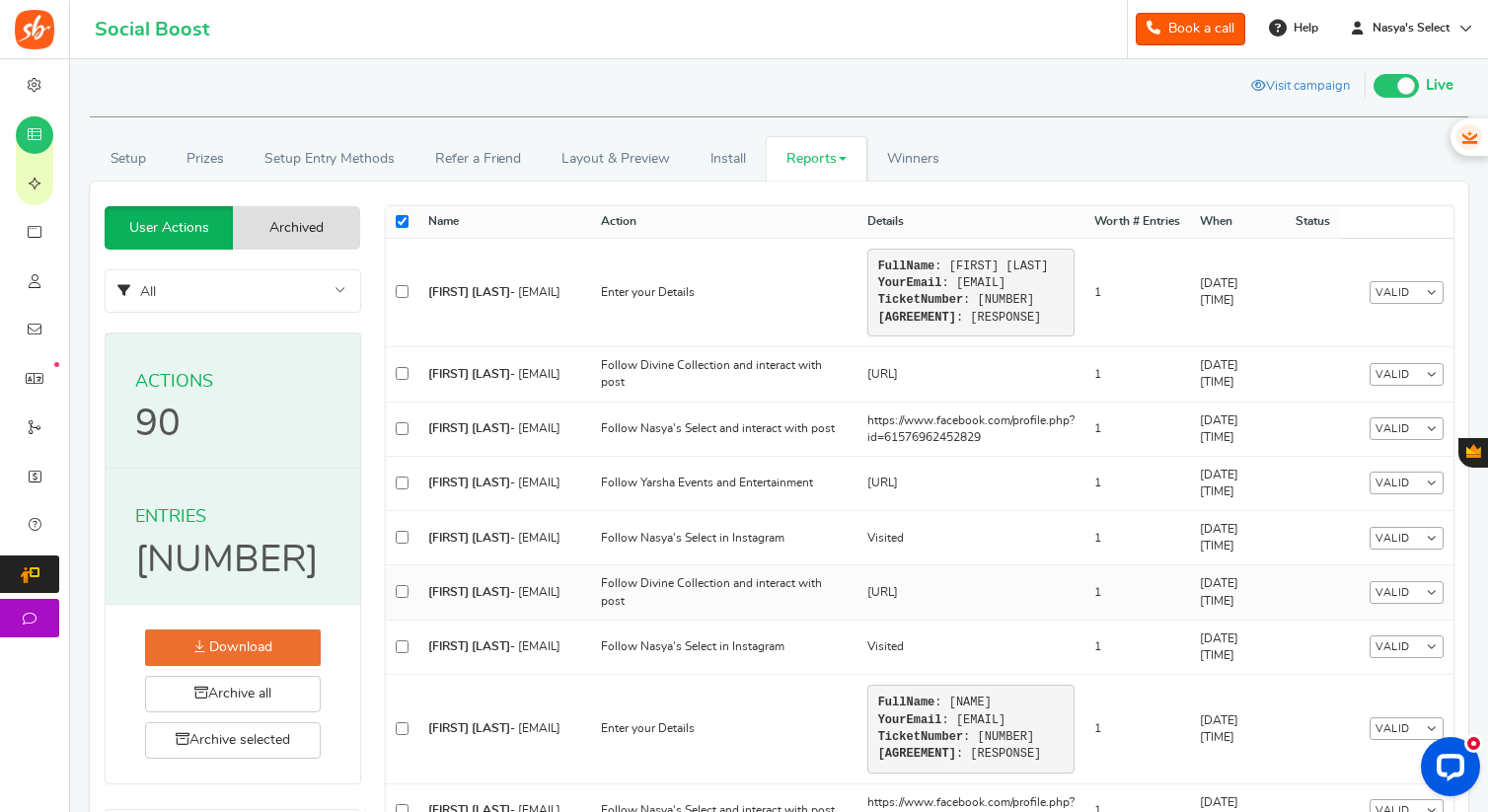 scroll, scrollTop: 0, scrollLeft: 0, axis: both 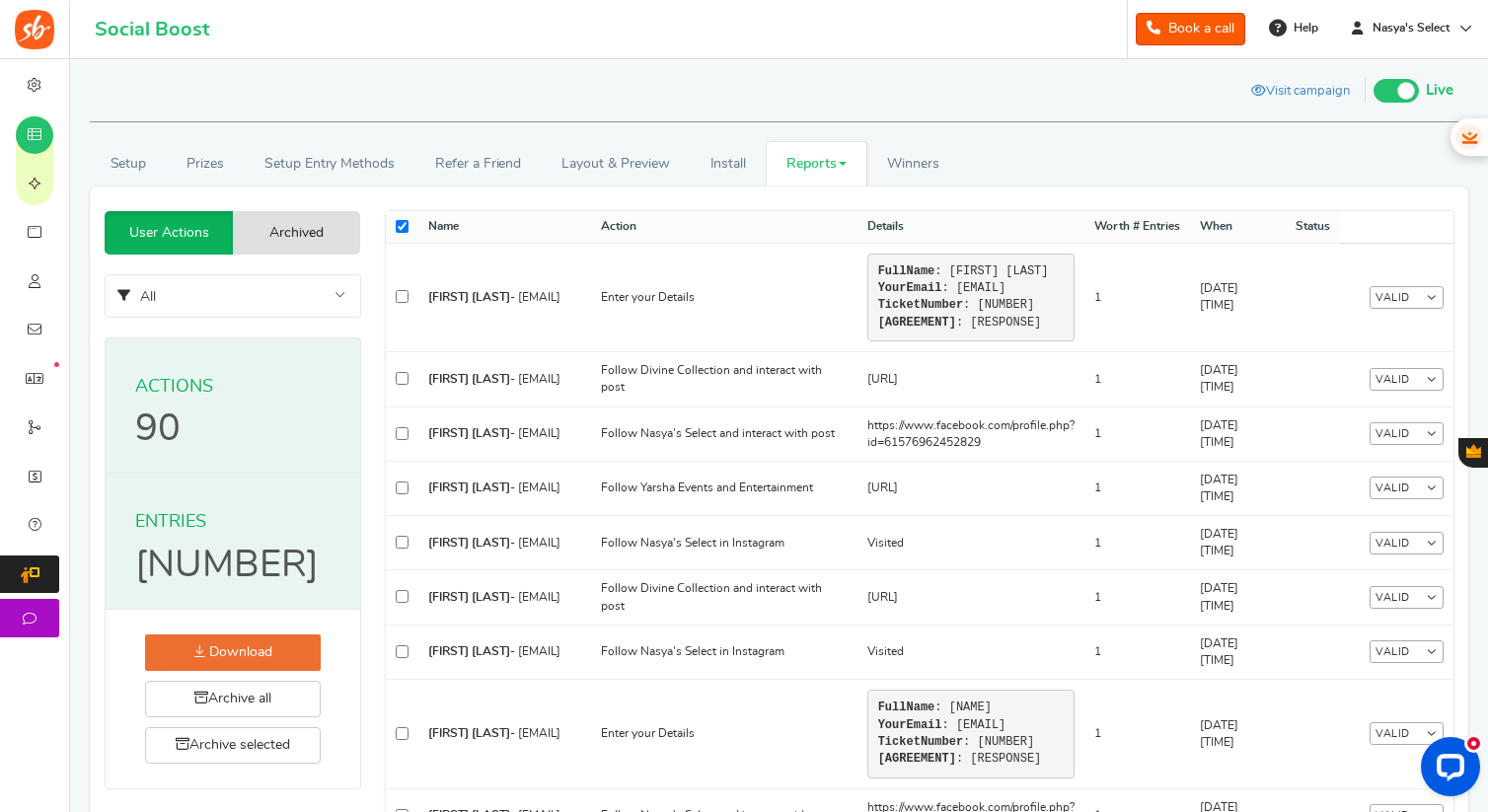 click on "Reports" at bounding box center (817, 164) 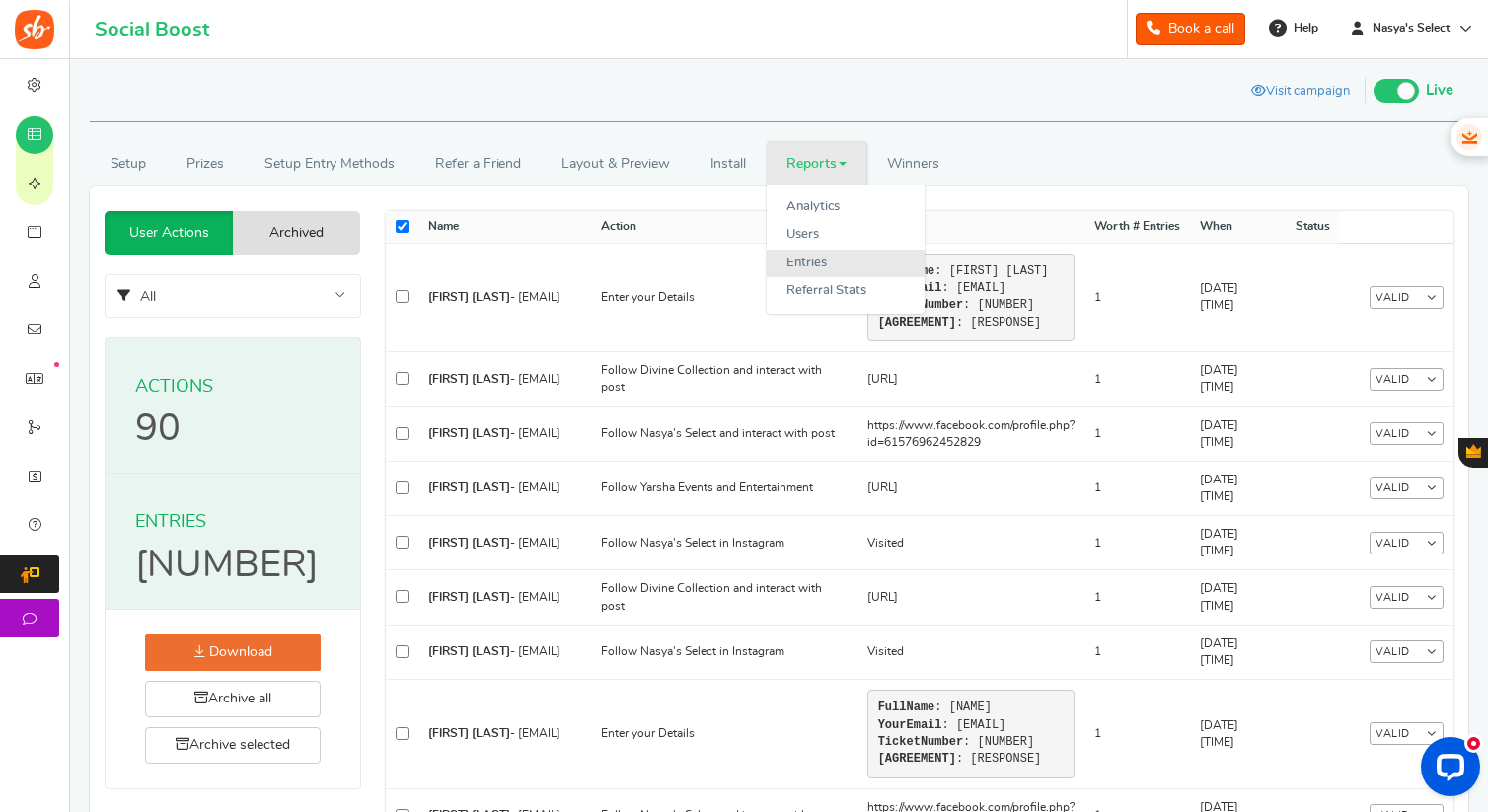 click on "Entries" at bounding box center (846, 263) 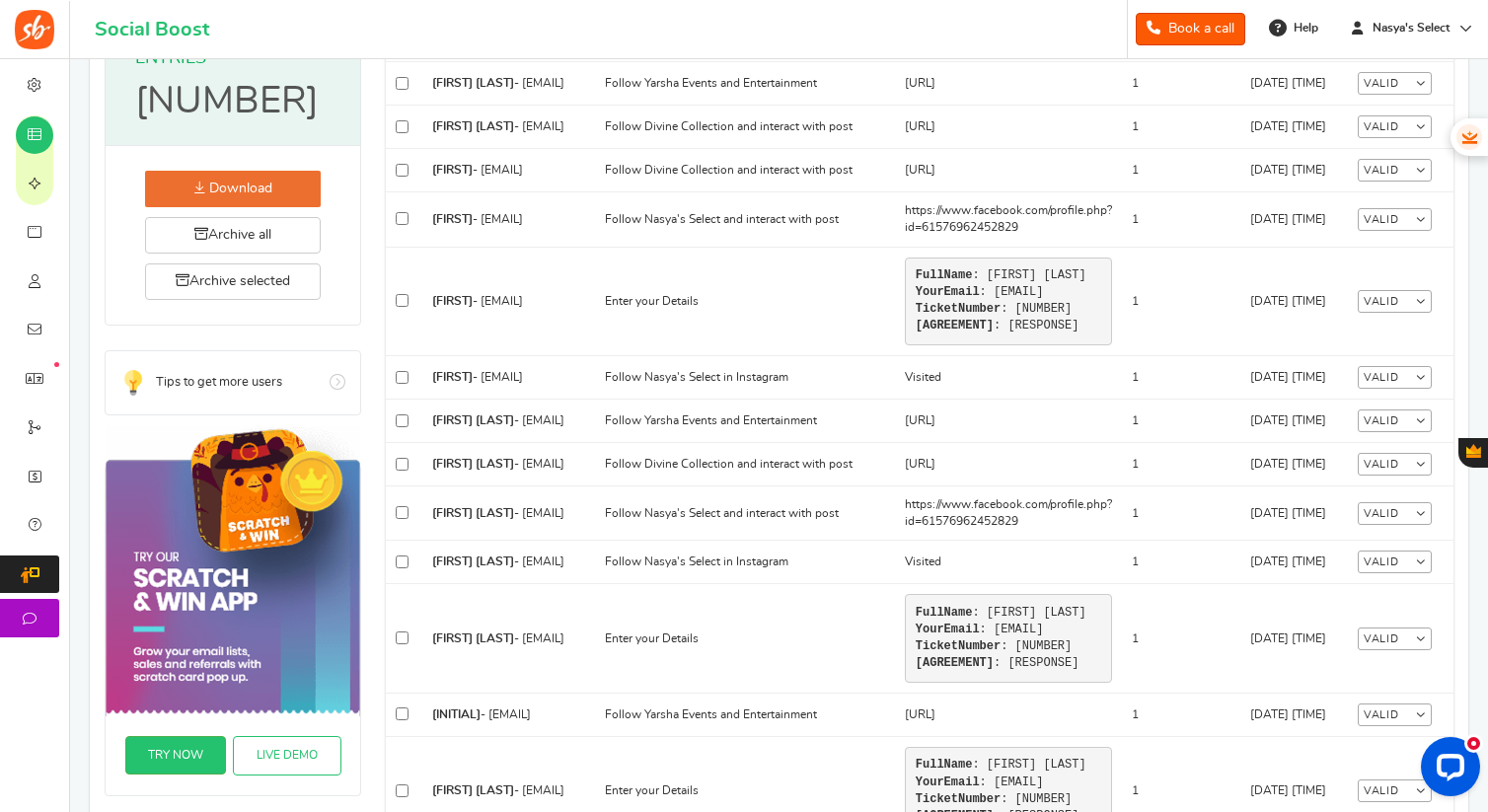scroll, scrollTop: 0, scrollLeft: 0, axis: both 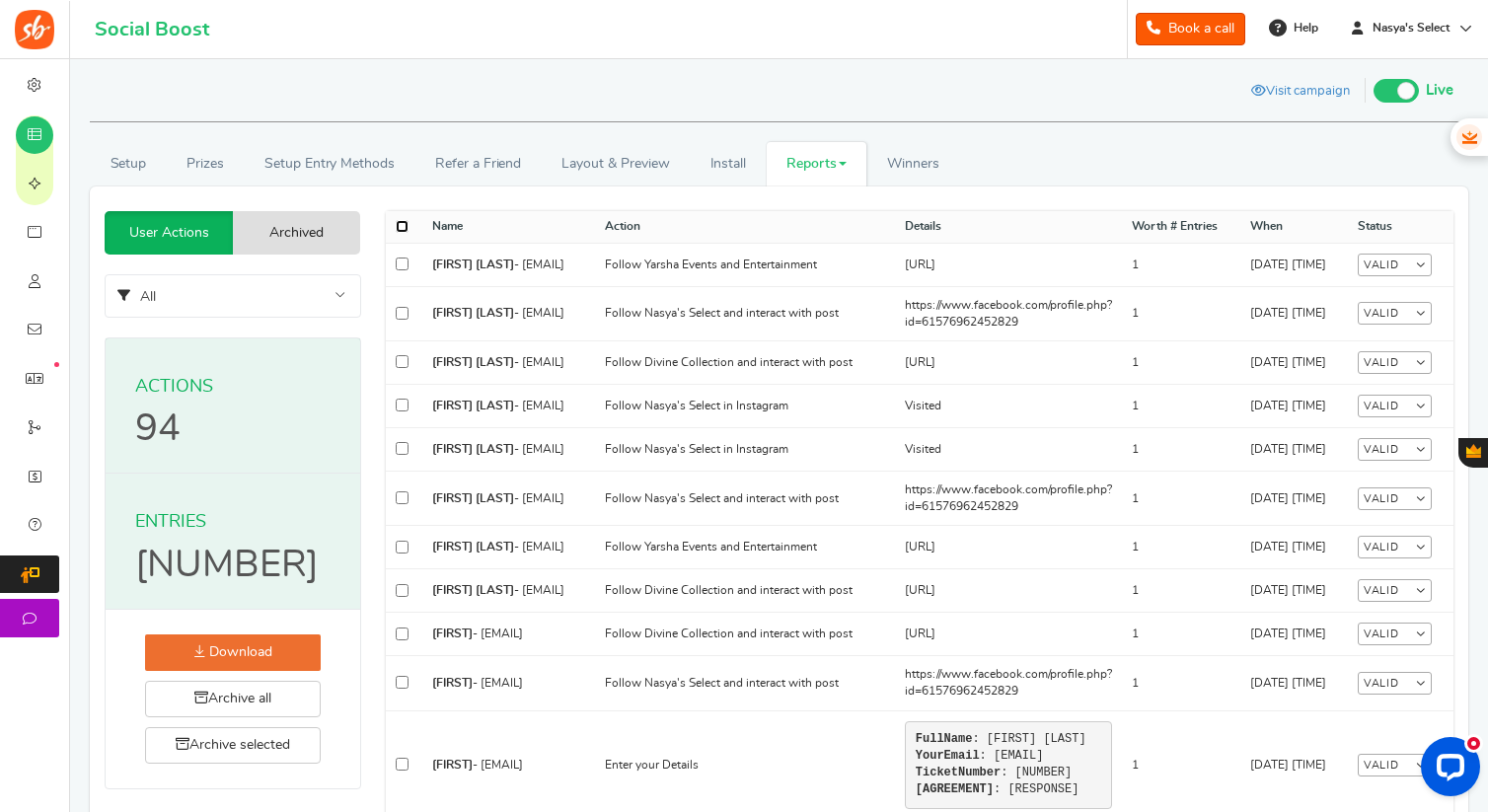 click at bounding box center (402, 226) 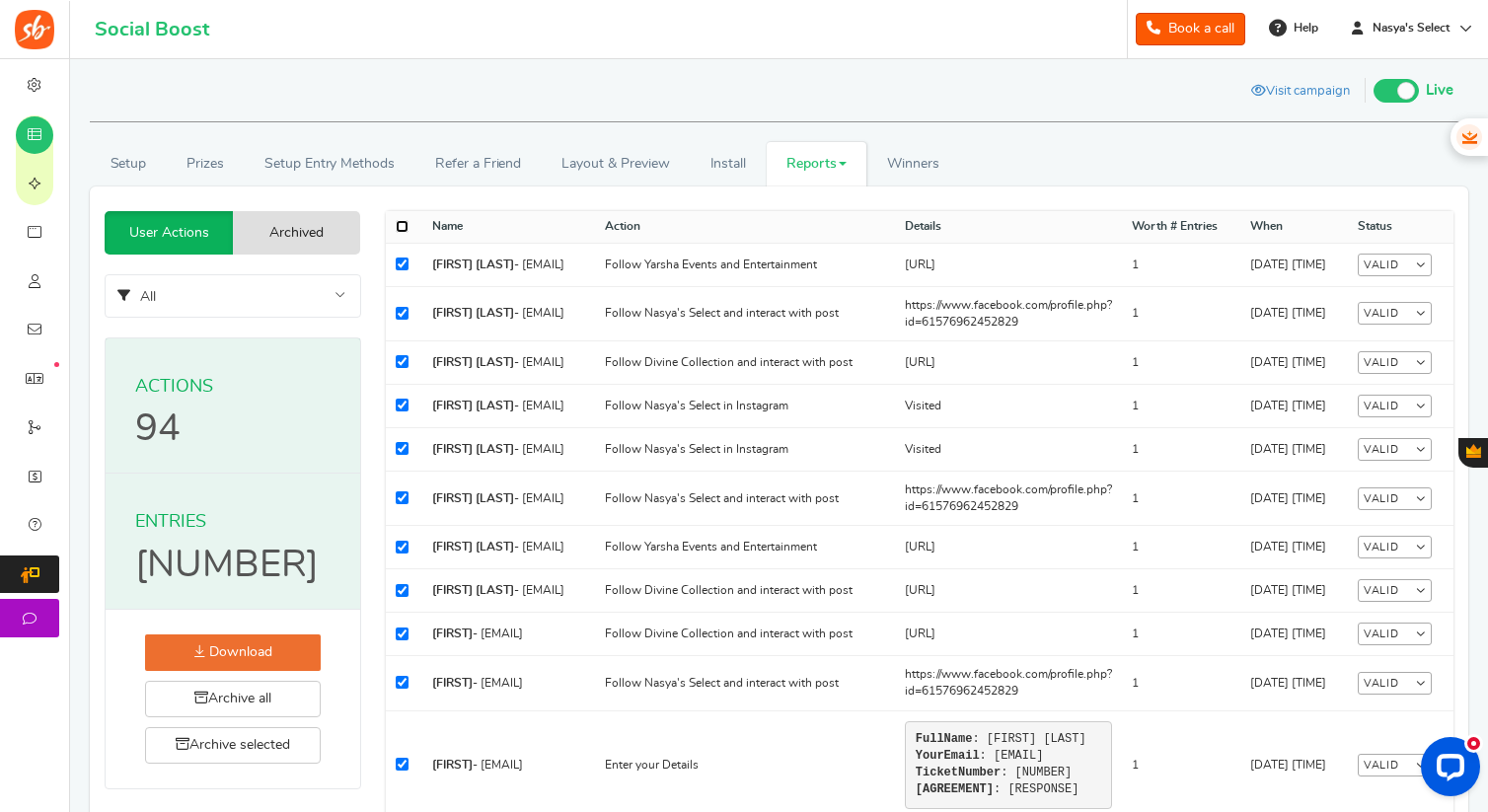 checkbox on "true" 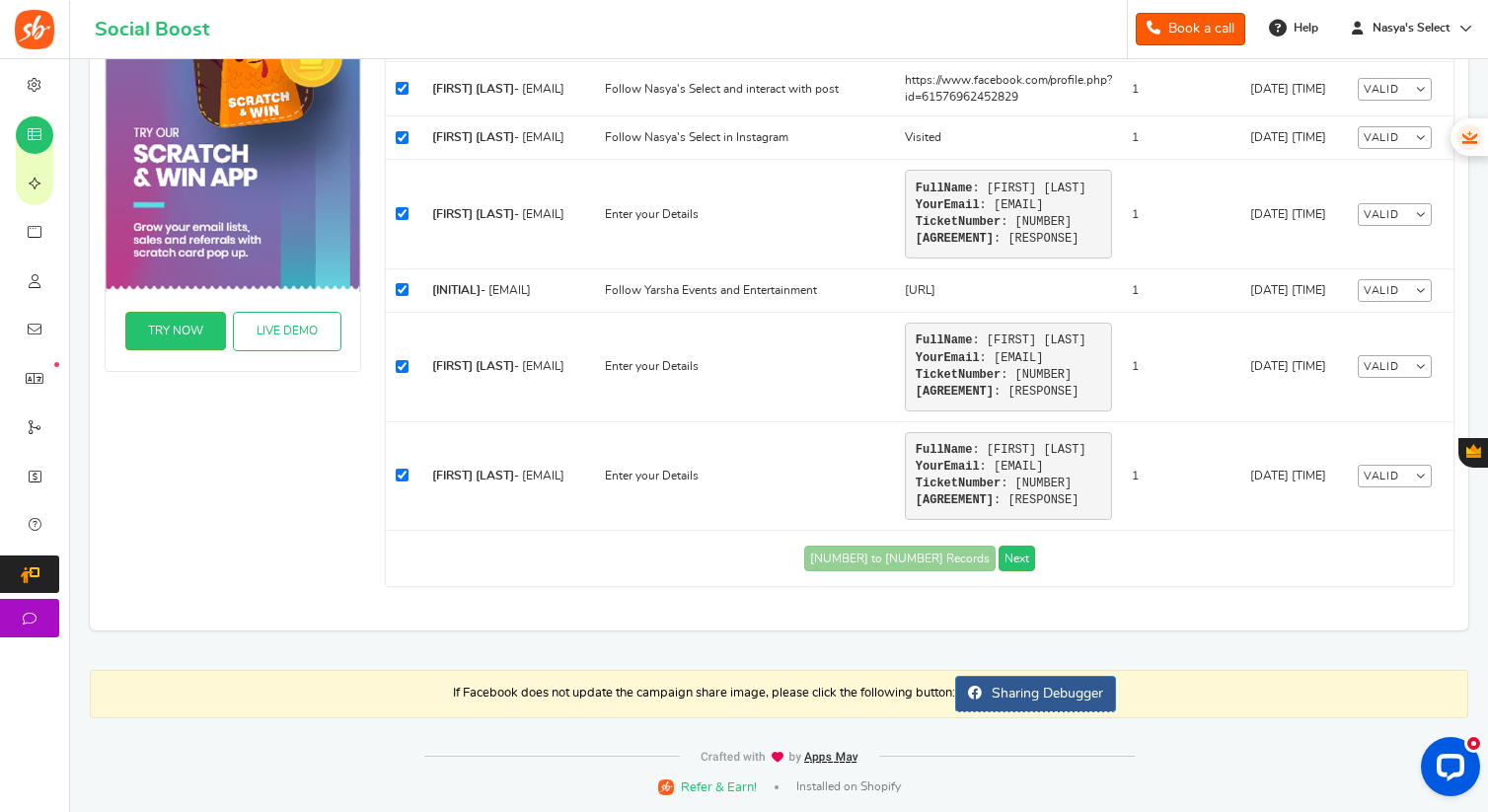 scroll, scrollTop: 1359, scrollLeft: 0, axis: vertical 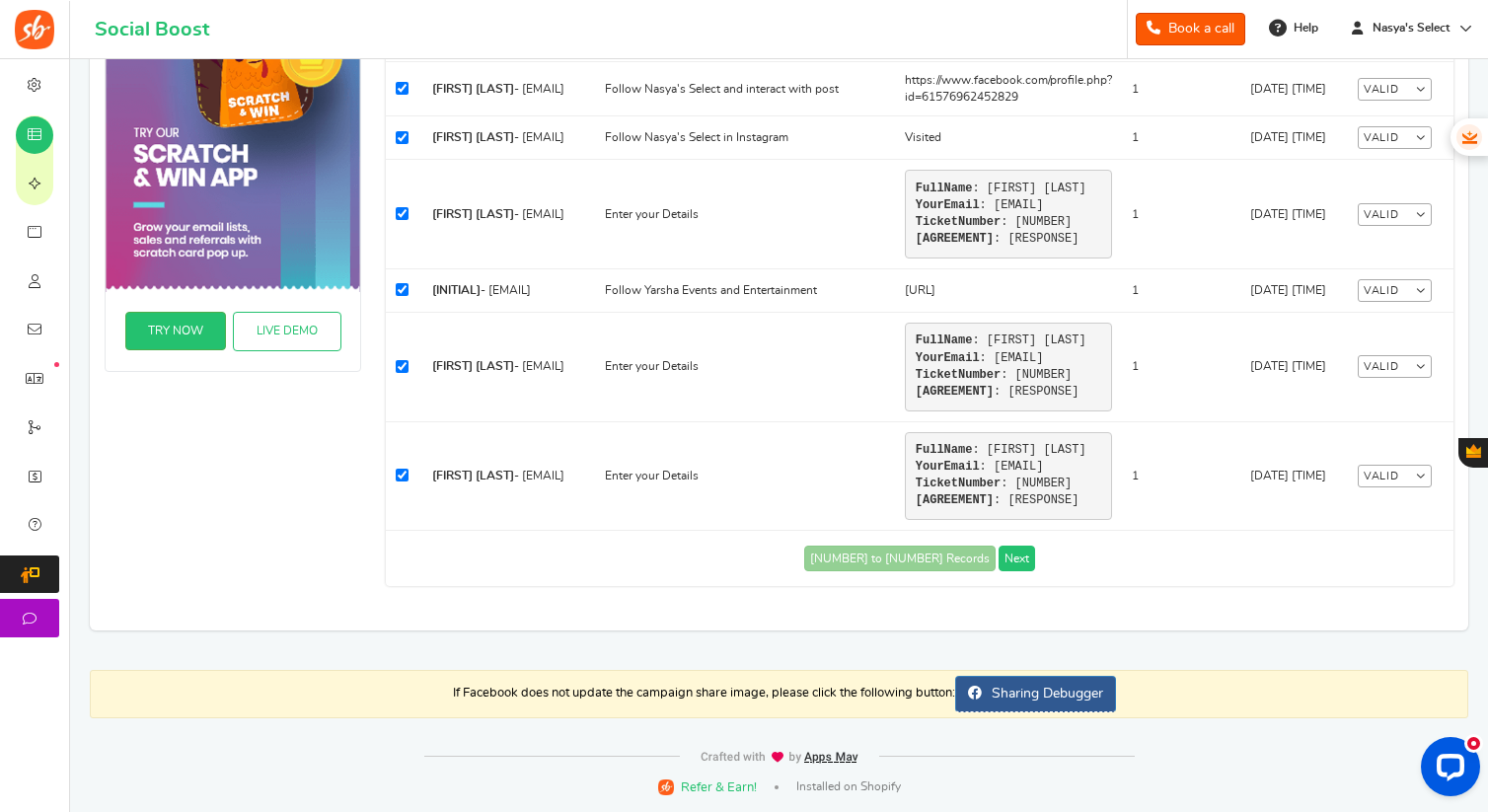 click on "Next" at bounding box center [1016, 558] 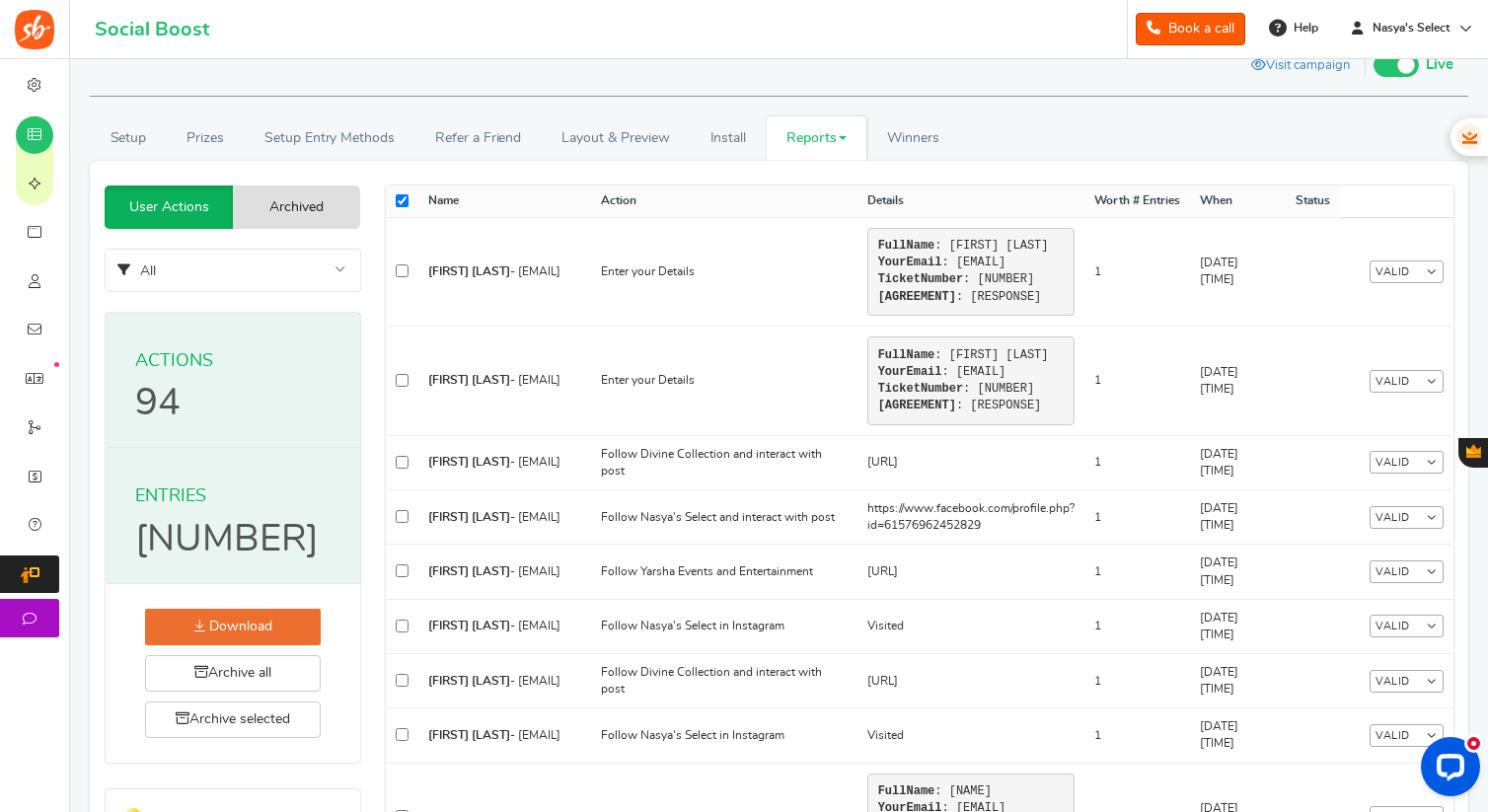 scroll, scrollTop: 0, scrollLeft: 0, axis: both 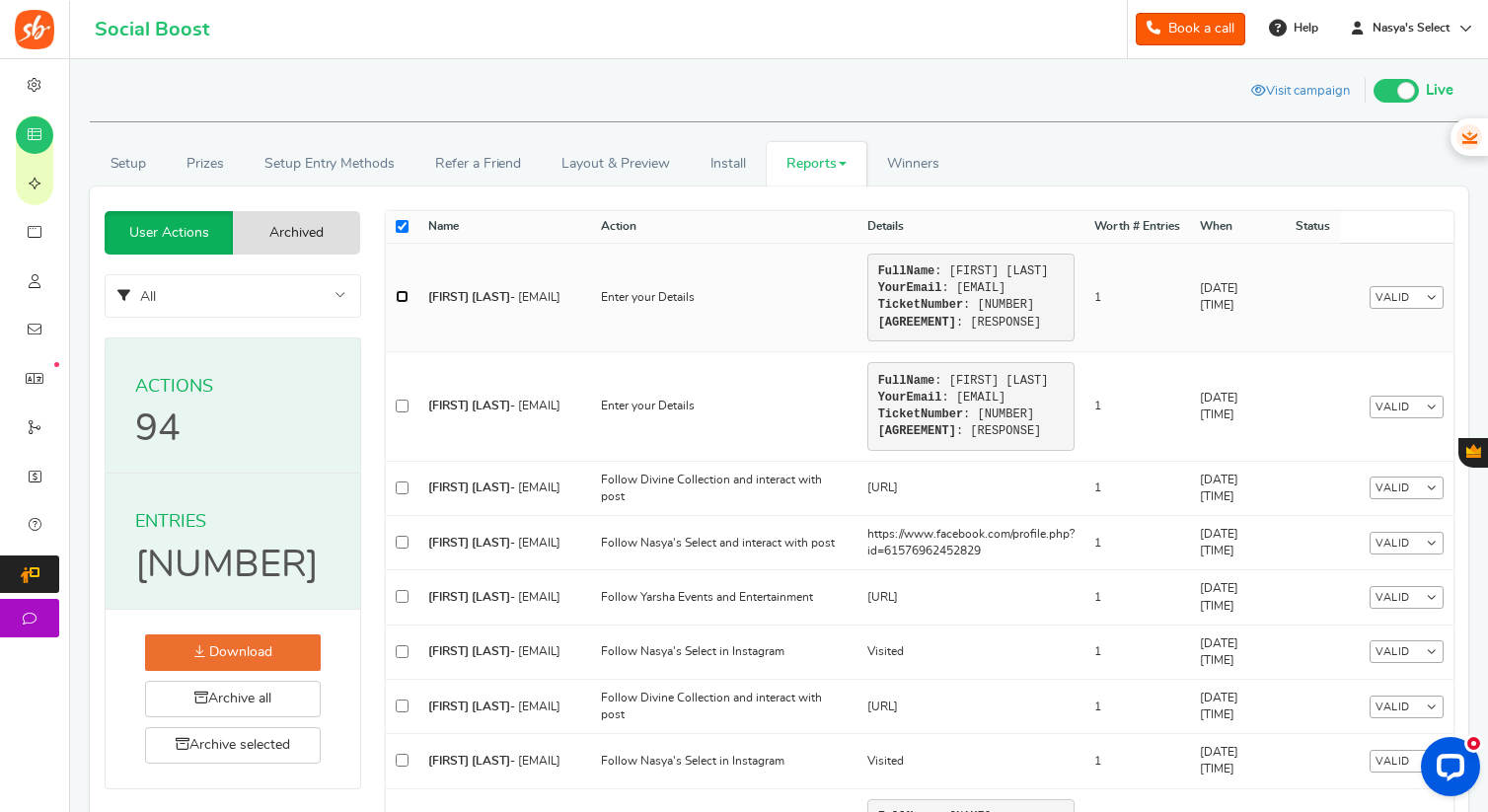 click at bounding box center [402, 296] 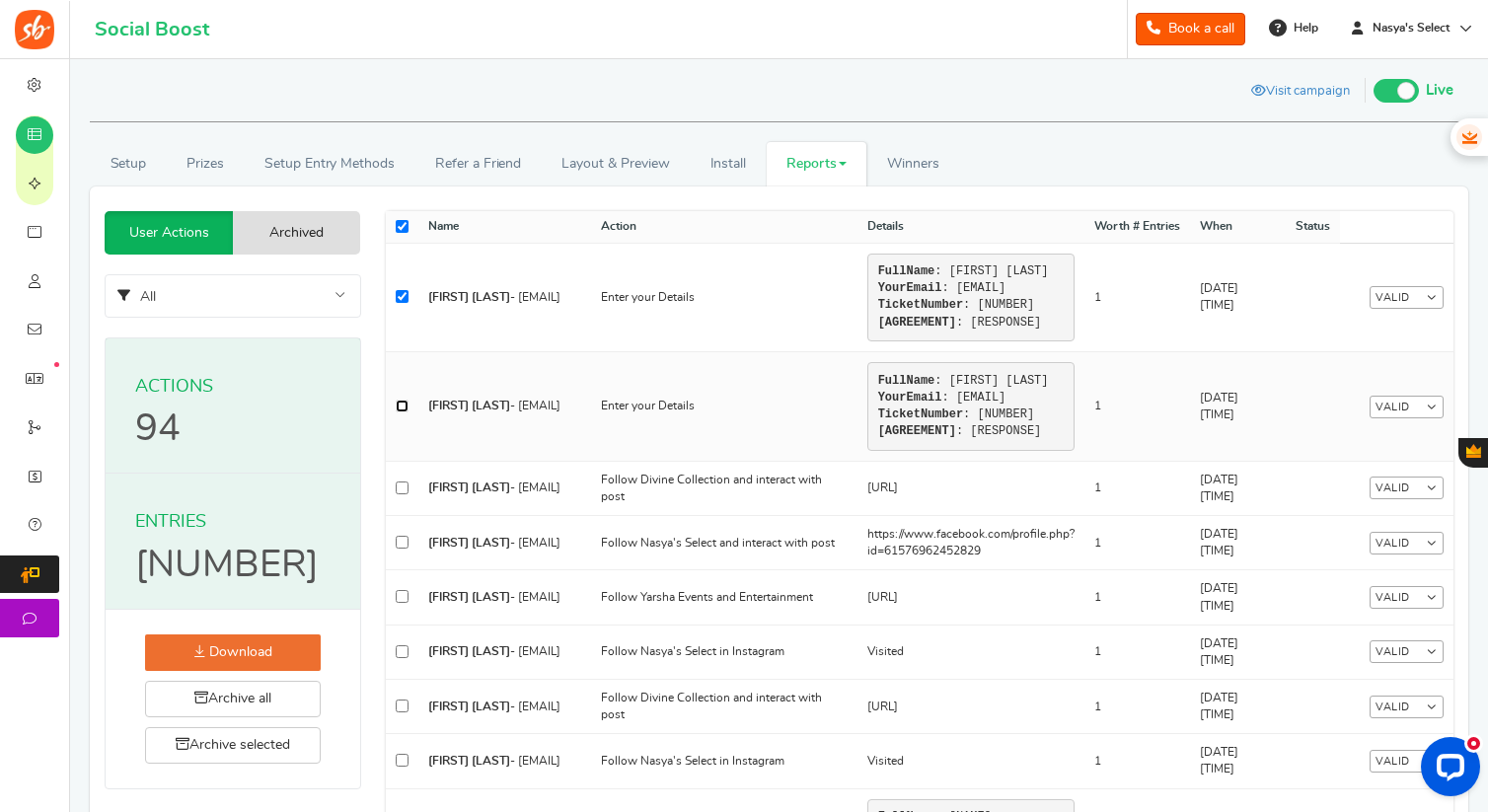 click at bounding box center (402, 406) 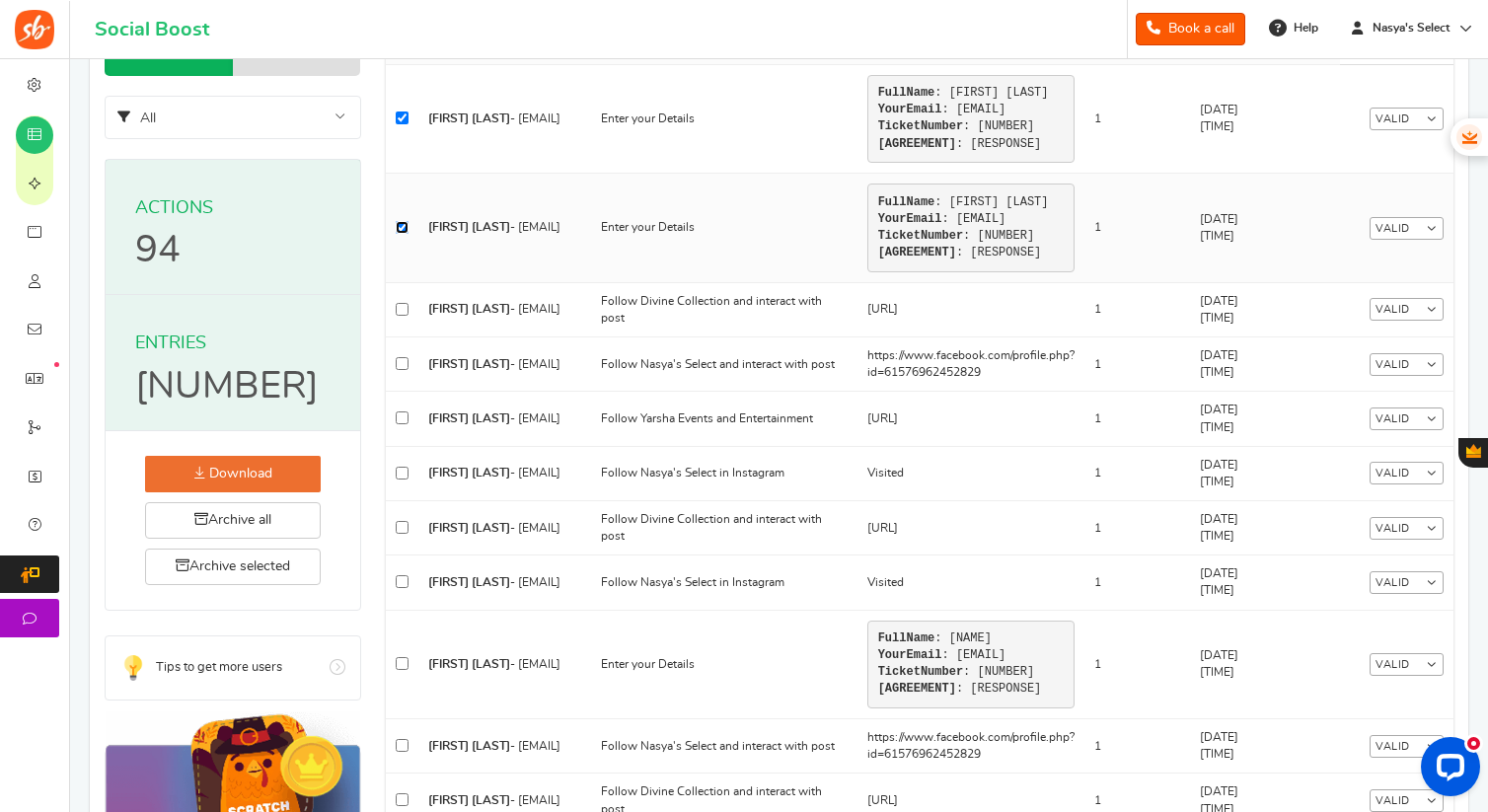 scroll, scrollTop: 227, scrollLeft: 0, axis: vertical 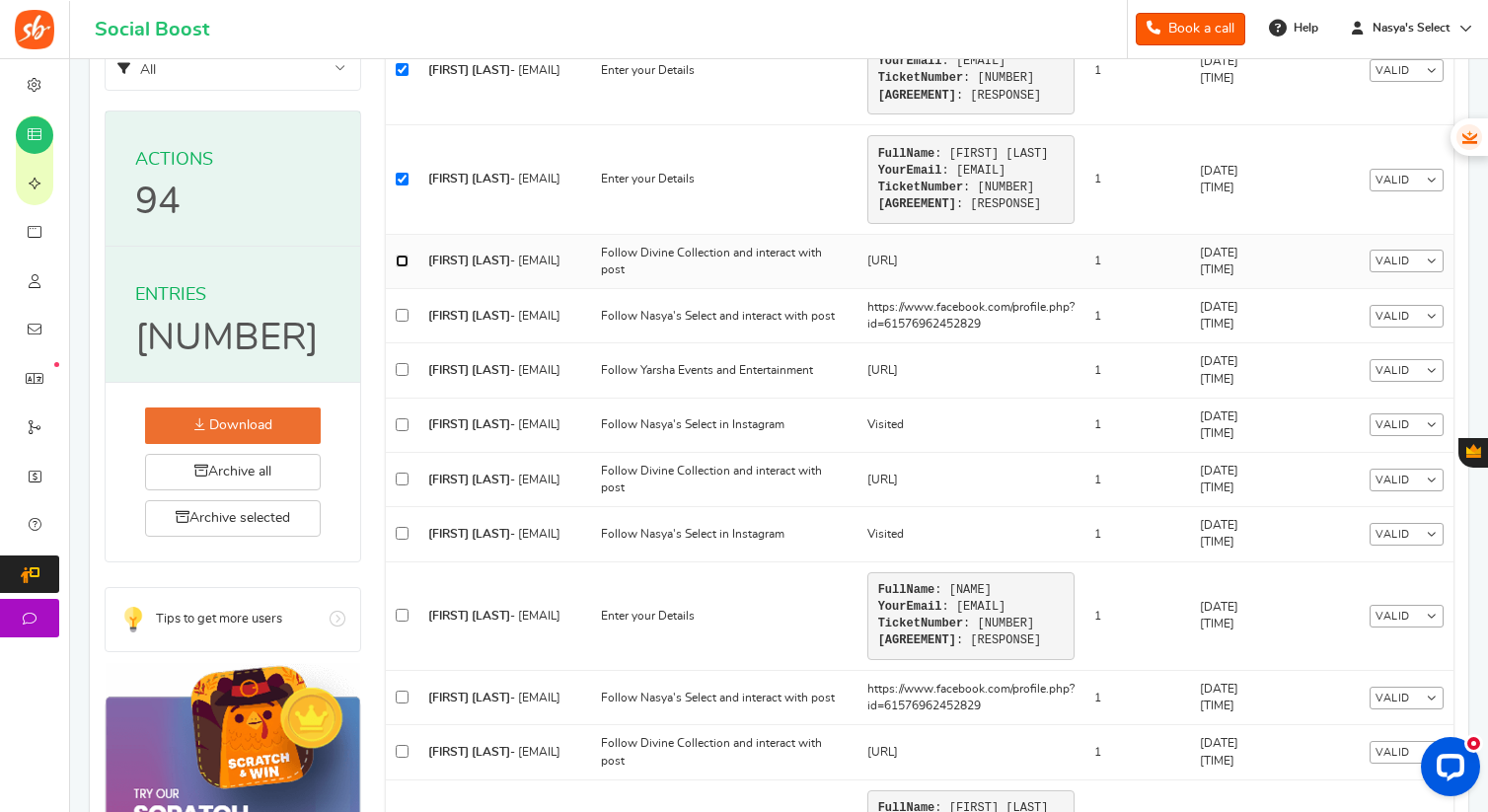 click at bounding box center [402, 260] 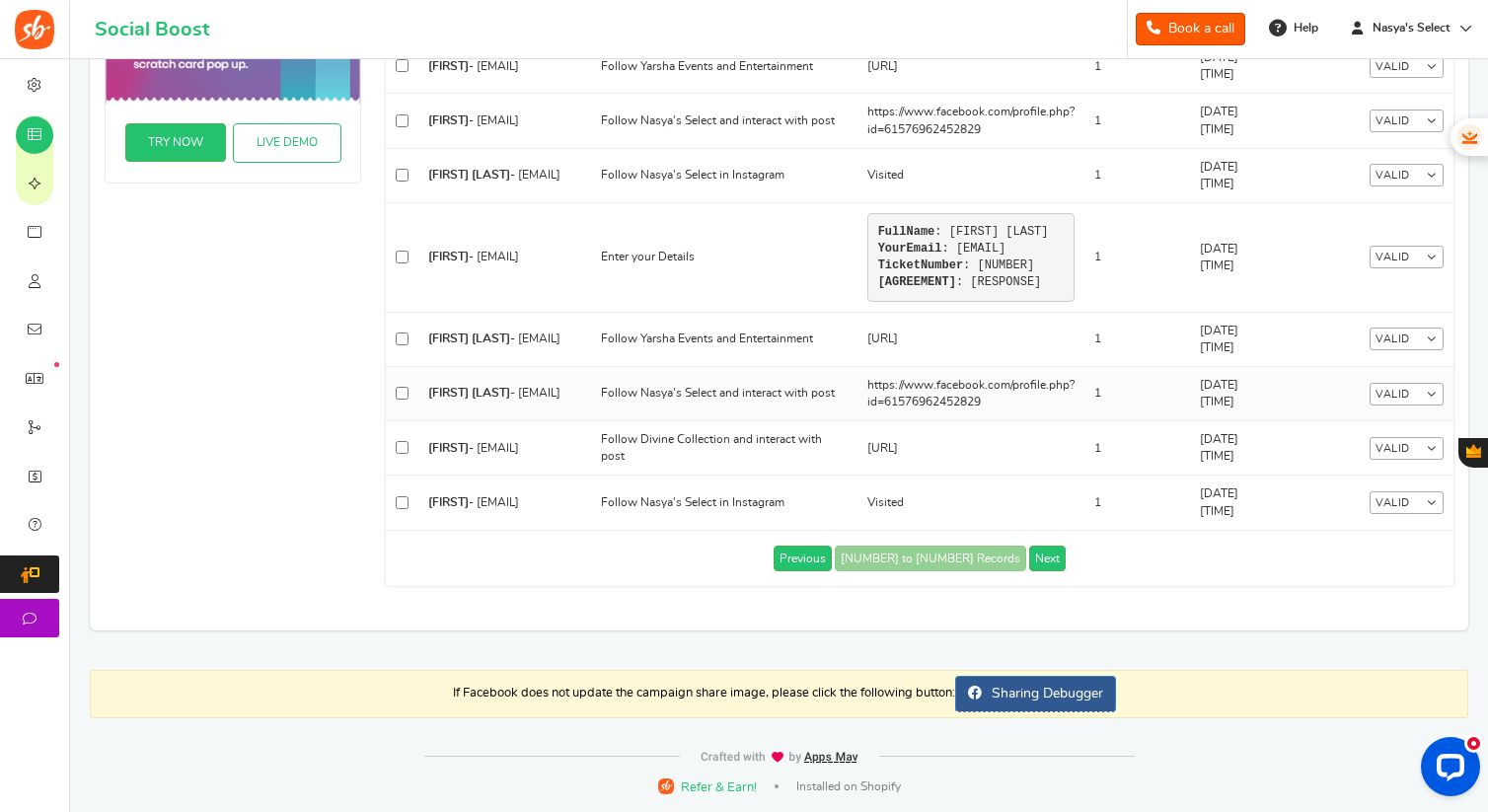 scroll, scrollTop: 1504, scrollLeft: 0, axis: vertical 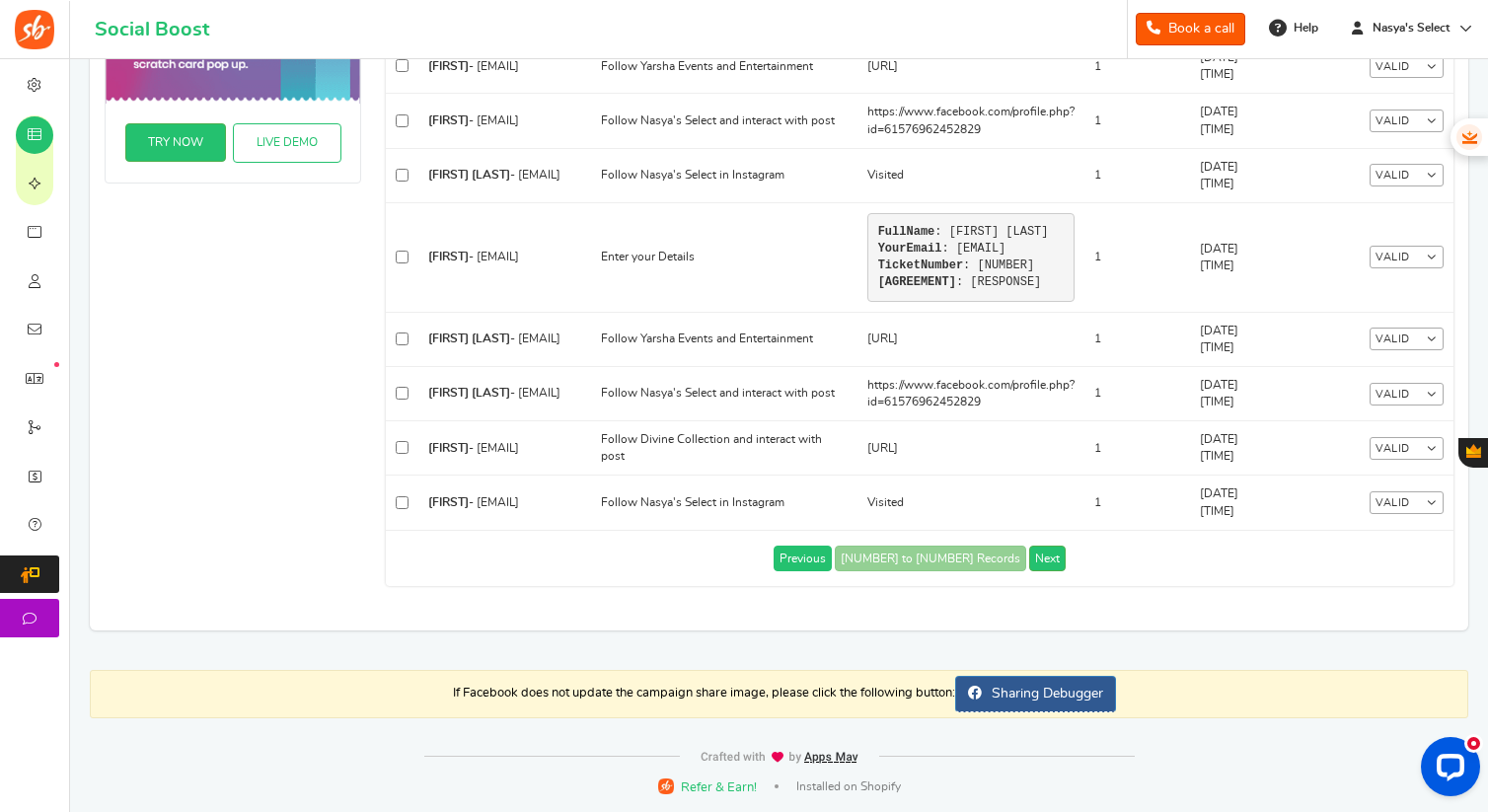 click on "Previous" at bounding box center (802, 558) 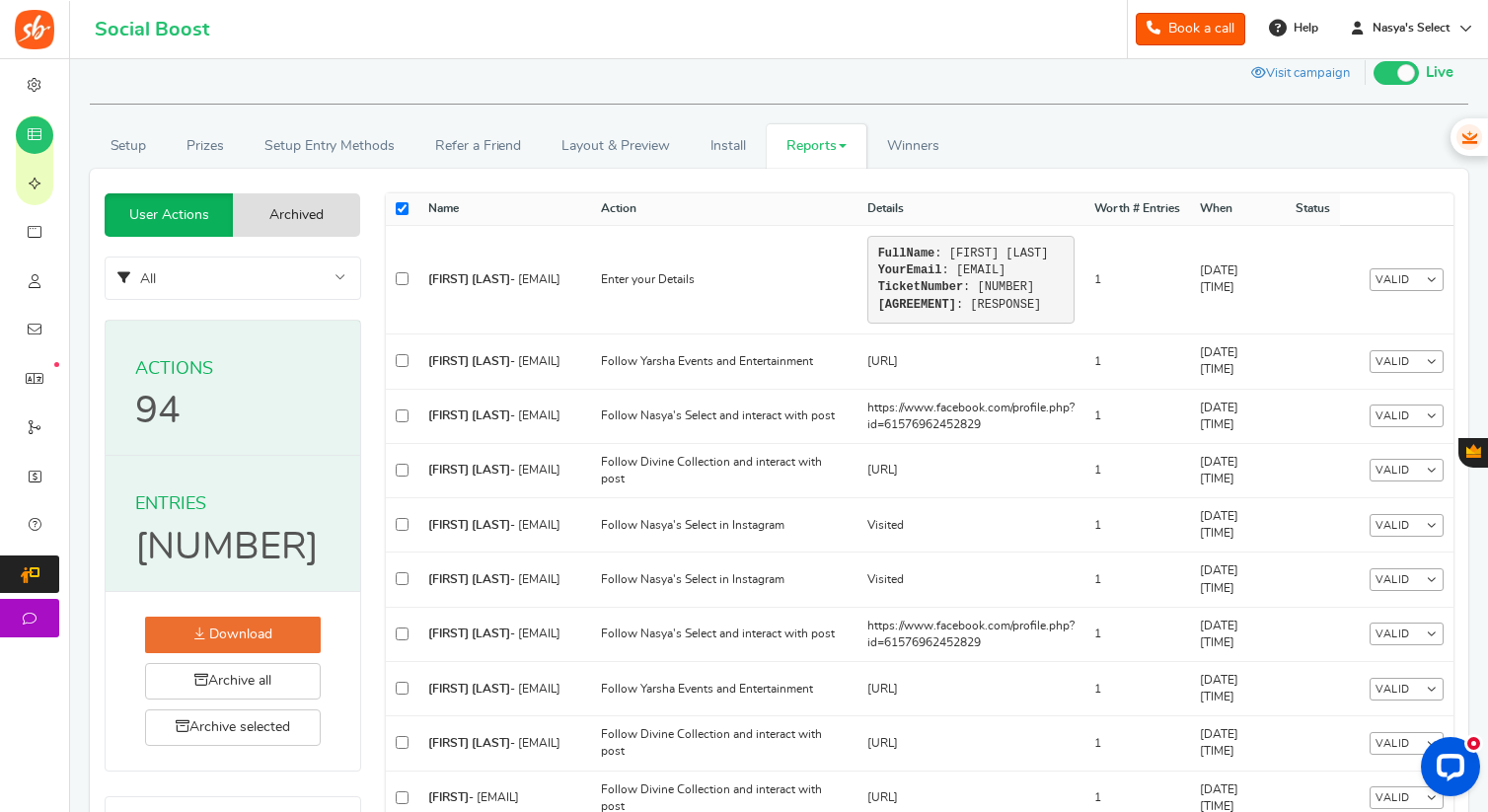 scroll, scrollTop: 0, scrollLeft: 0, axis: both 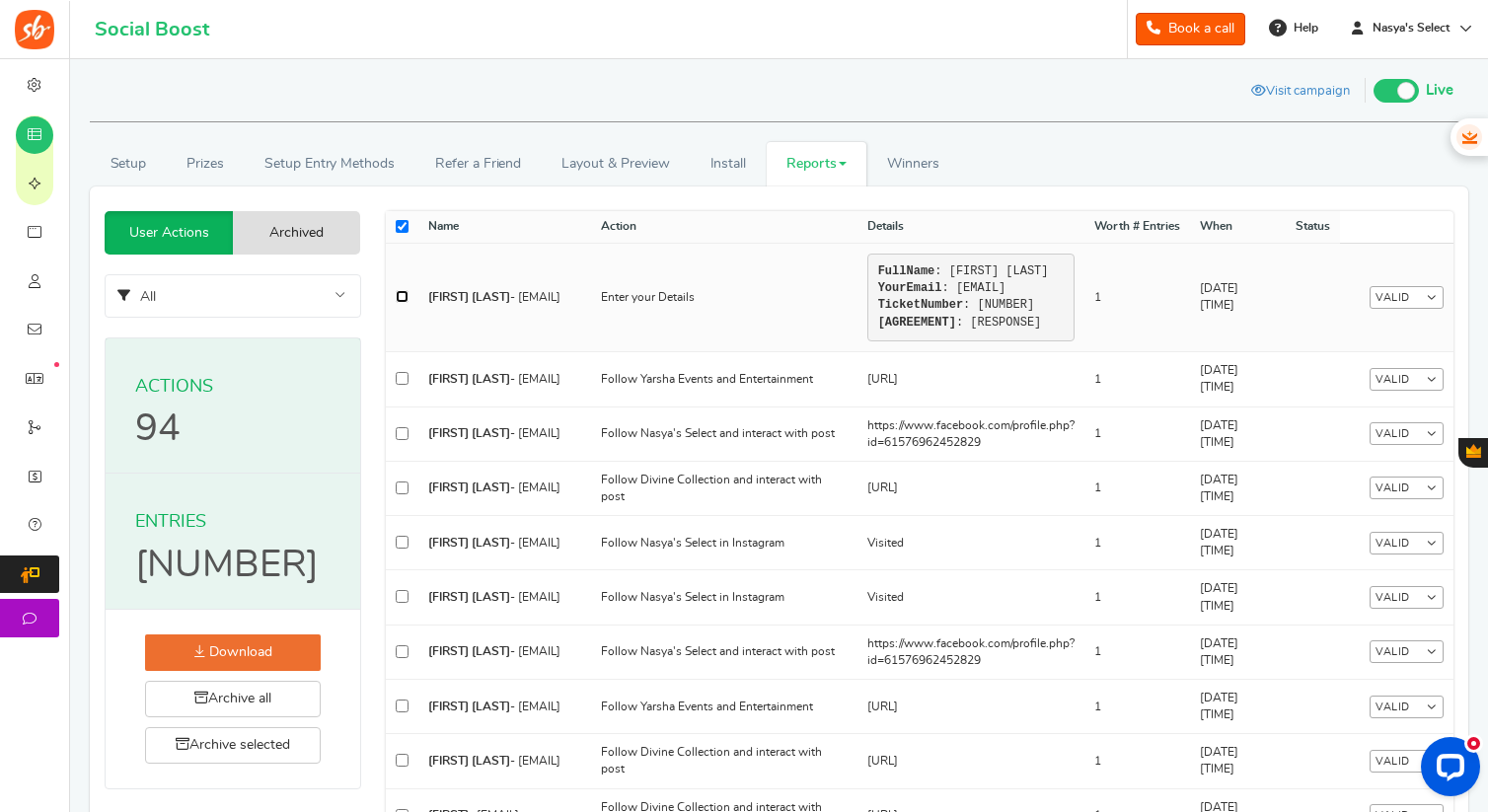 click at bounding box center (402, 296) 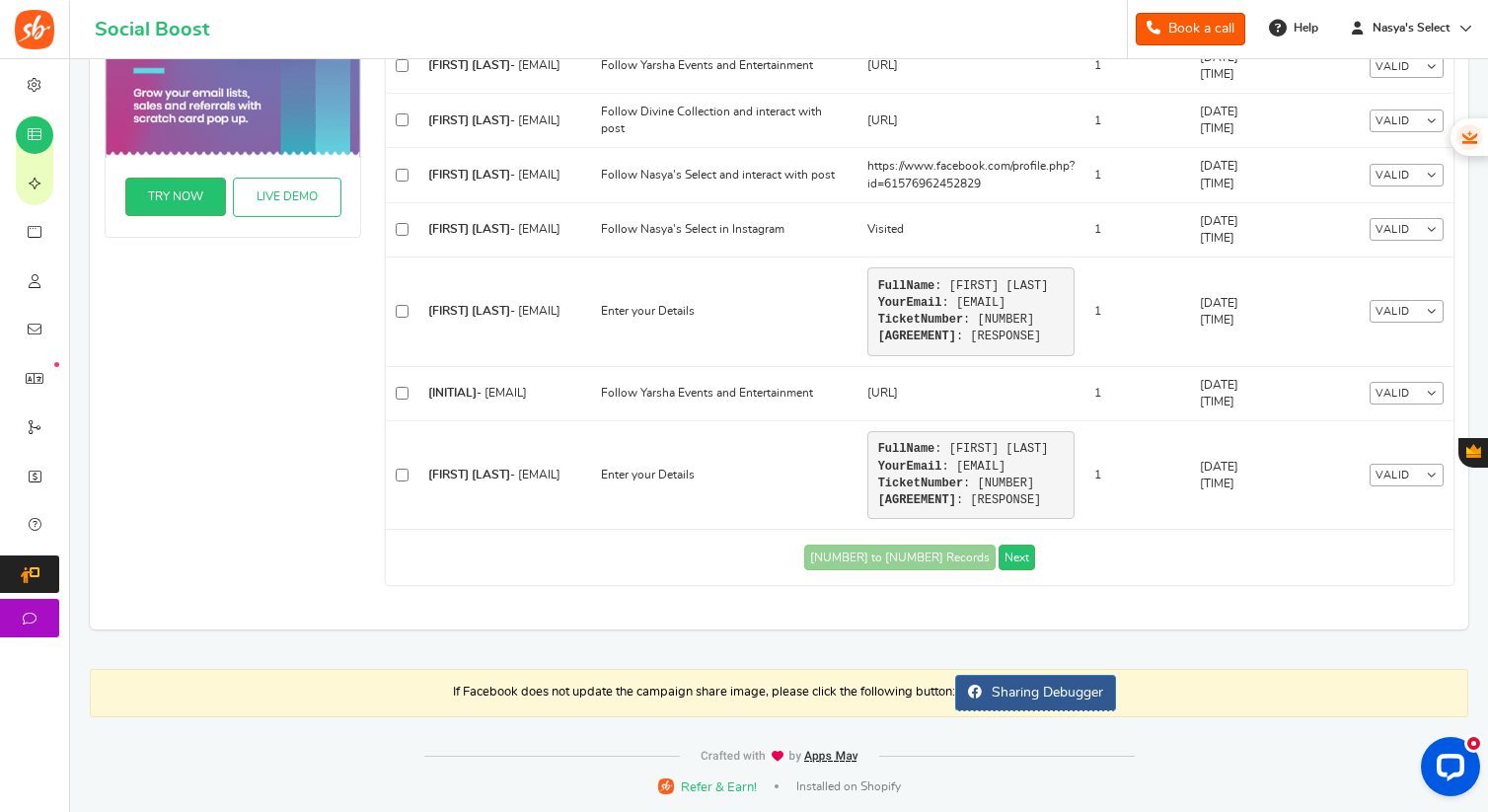 scroll, scrollTop: 0, scrollLeft: 0, axis: both 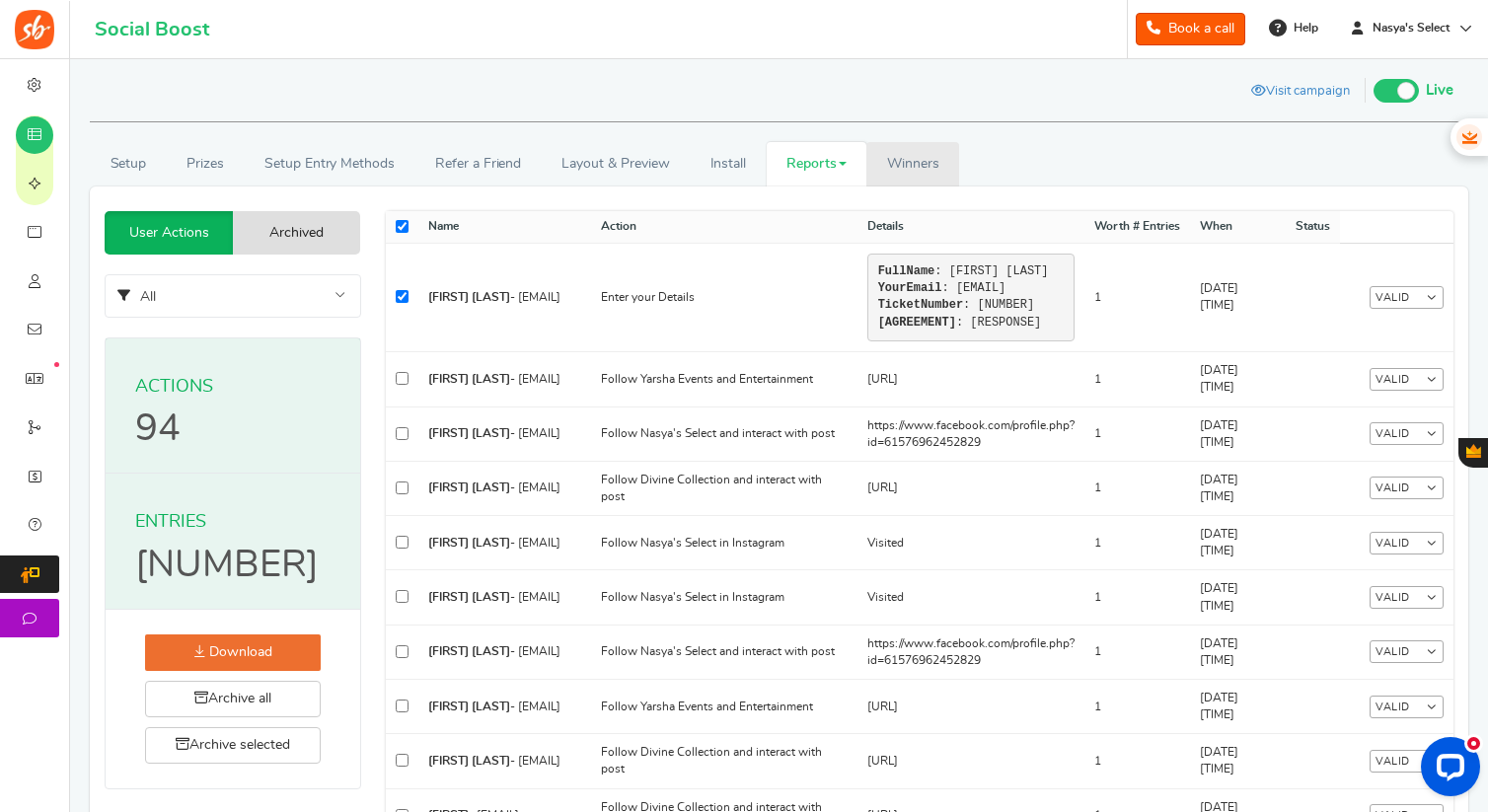 click on "Winners" at bounding box center (913, 164) 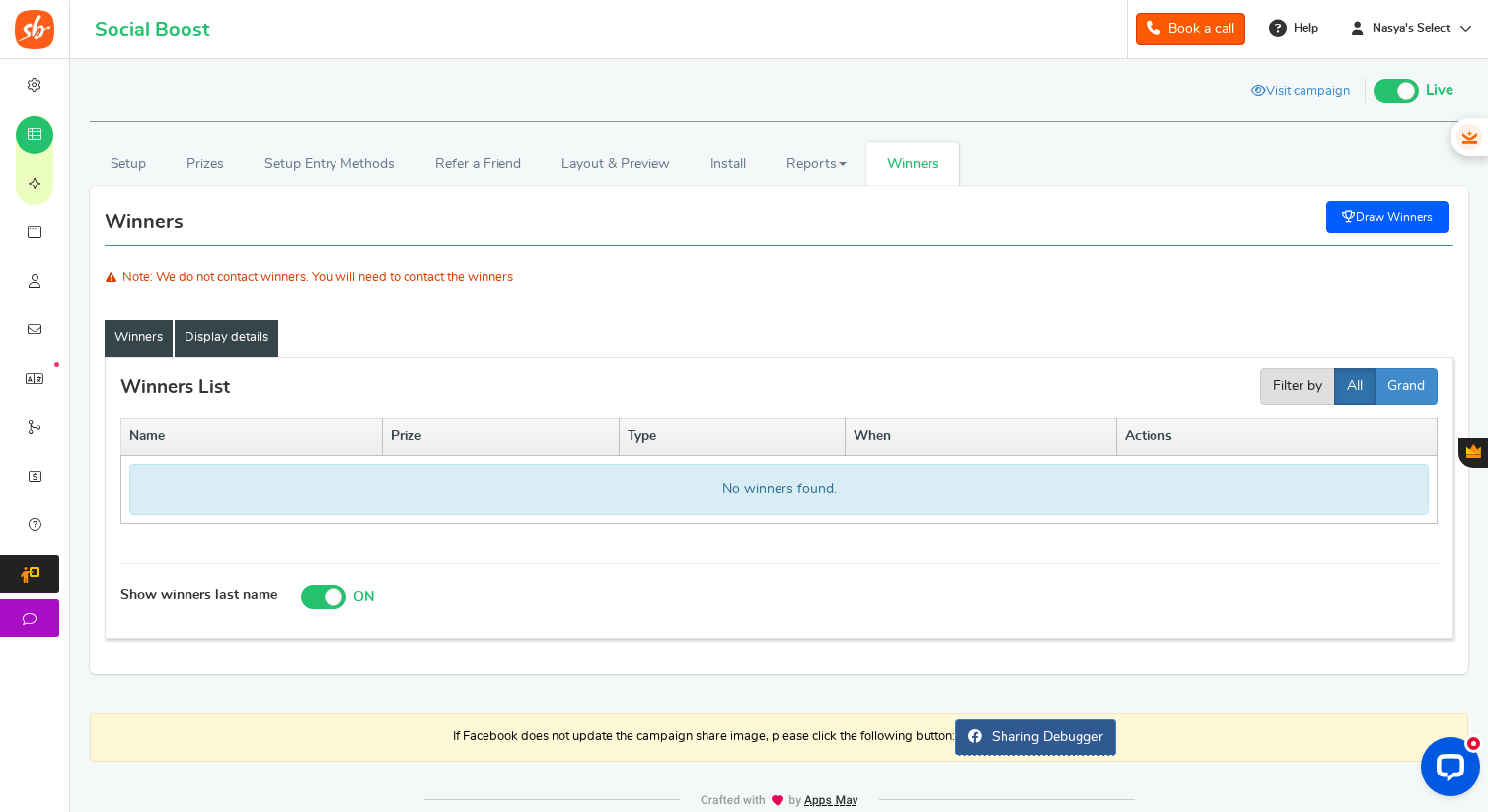 click on "Display details" at bounding box center (138, 338) 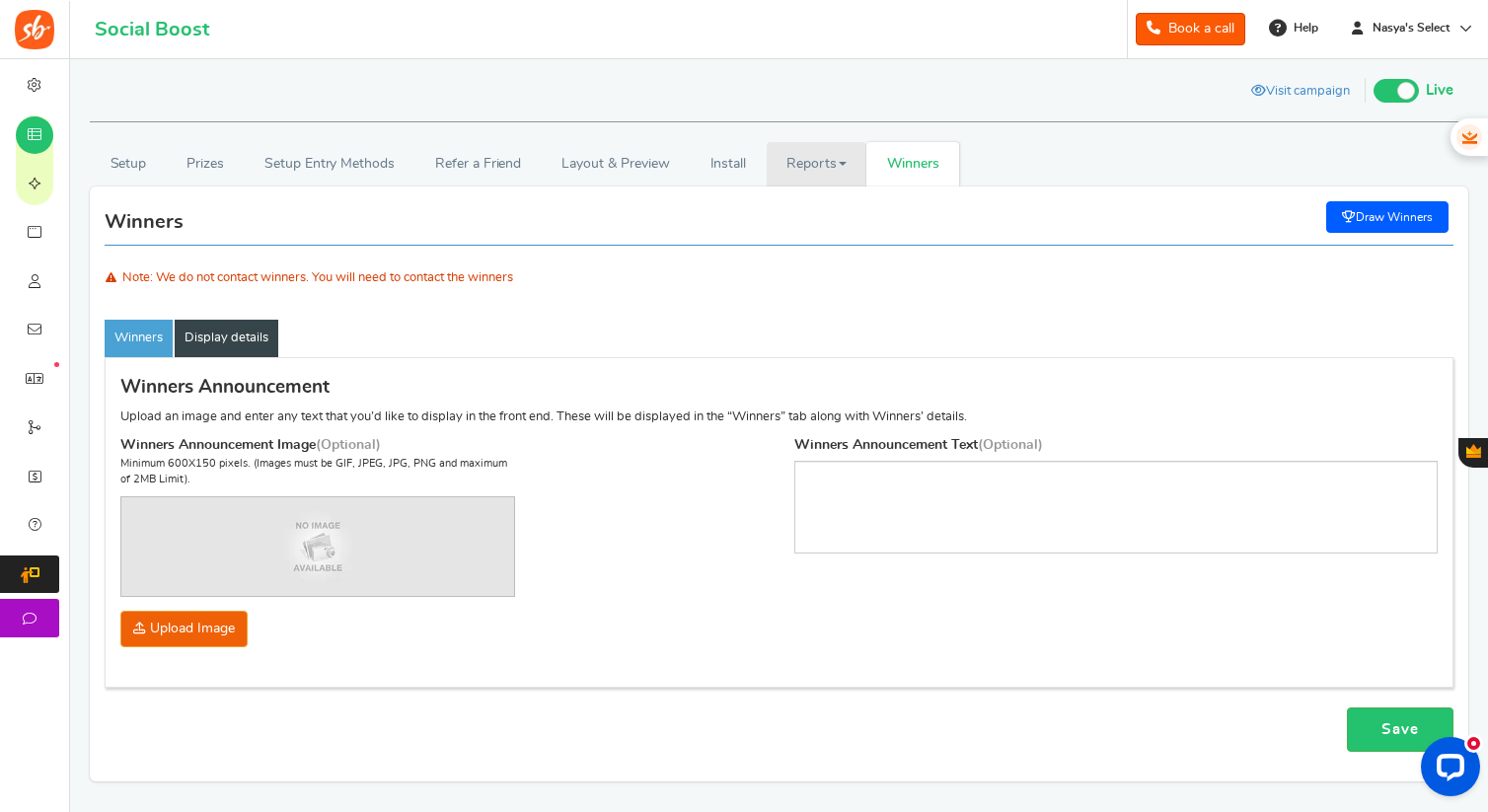 click on "Reports" at bounding box center [817, 164] 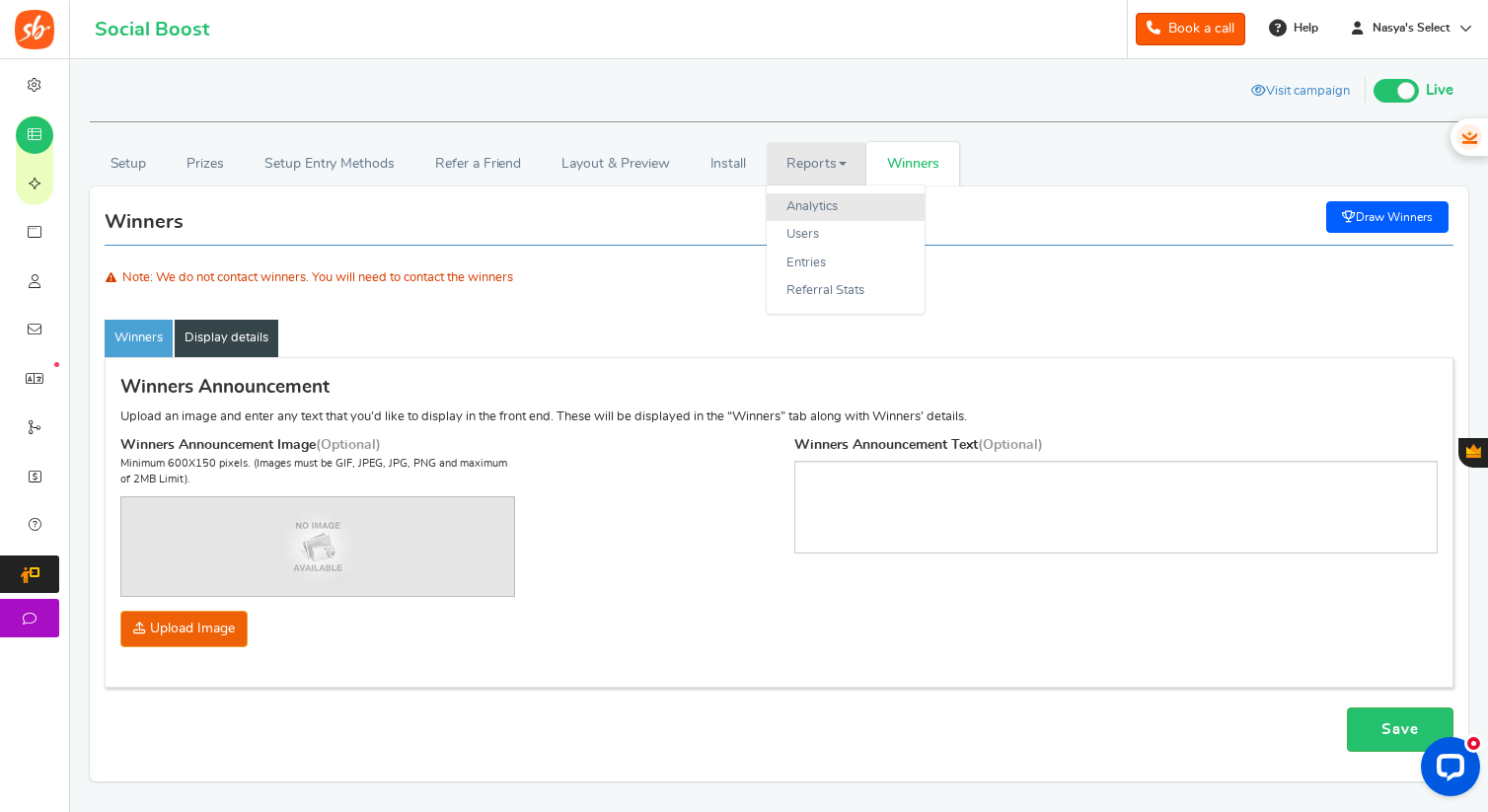 click on "Analytics" at bounding box center (846, 207) 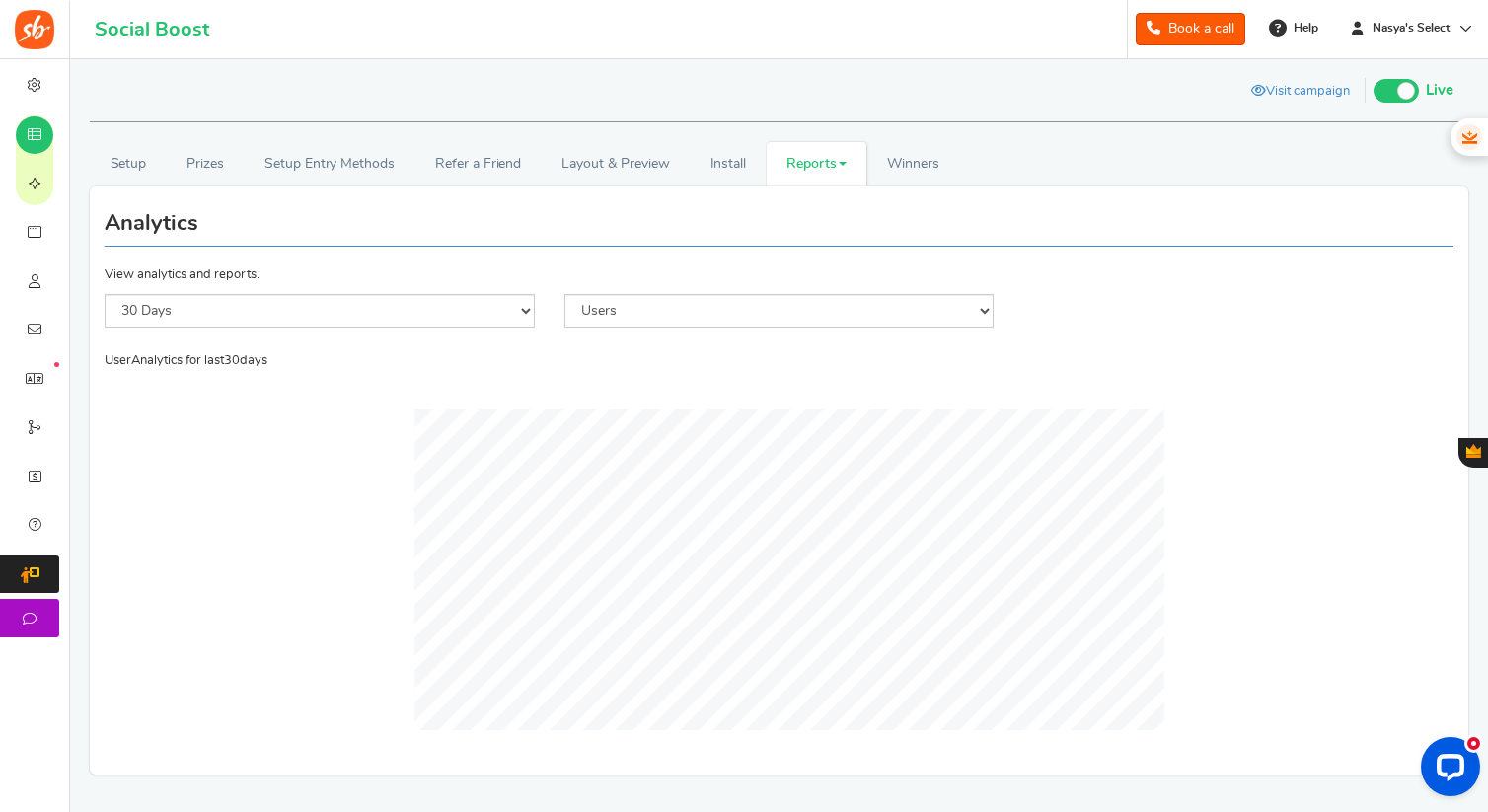 click on "Reports" at bounding box center (817, 164) 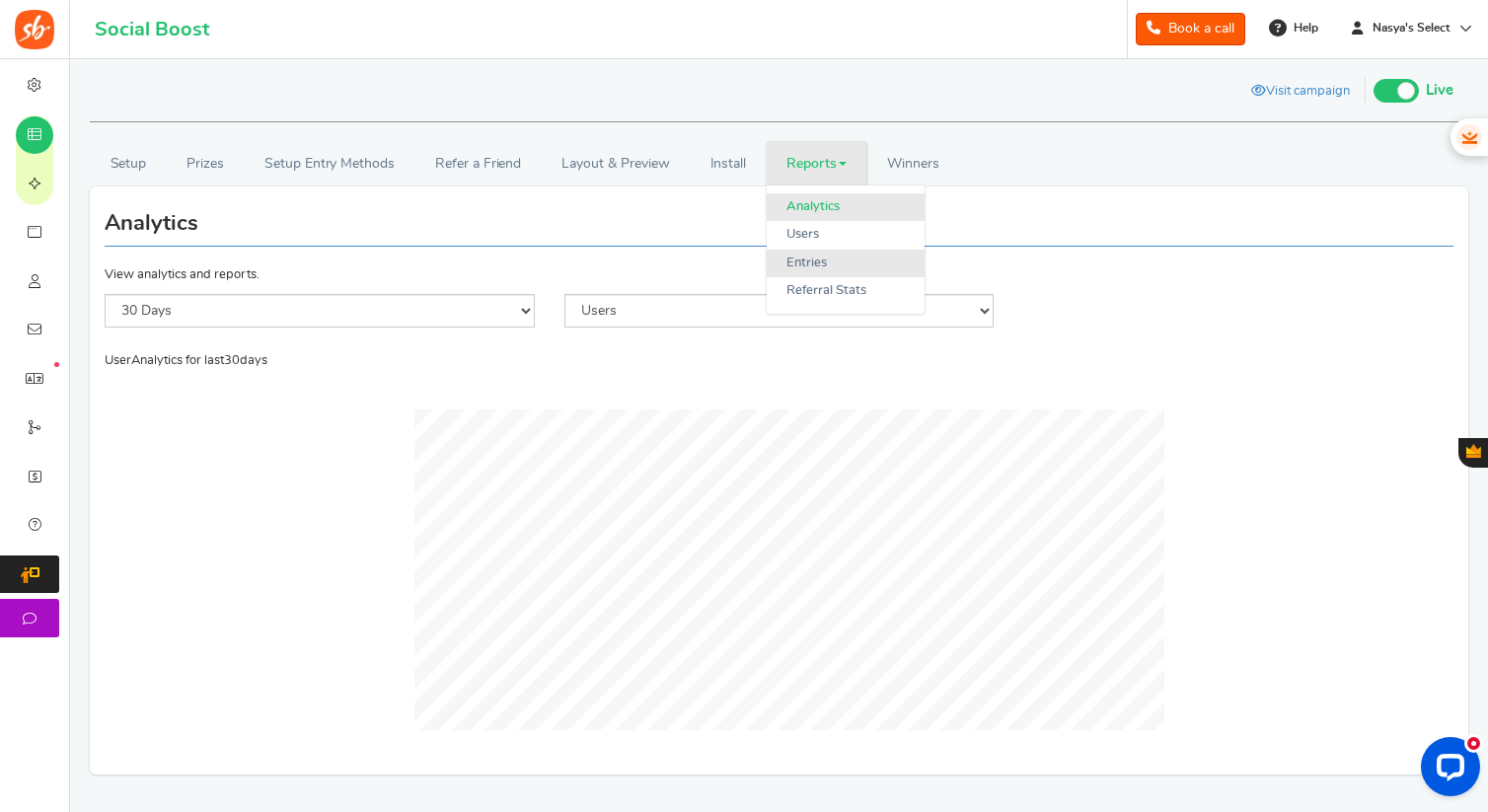 click on "Entries" at bounding box center (846, 263) 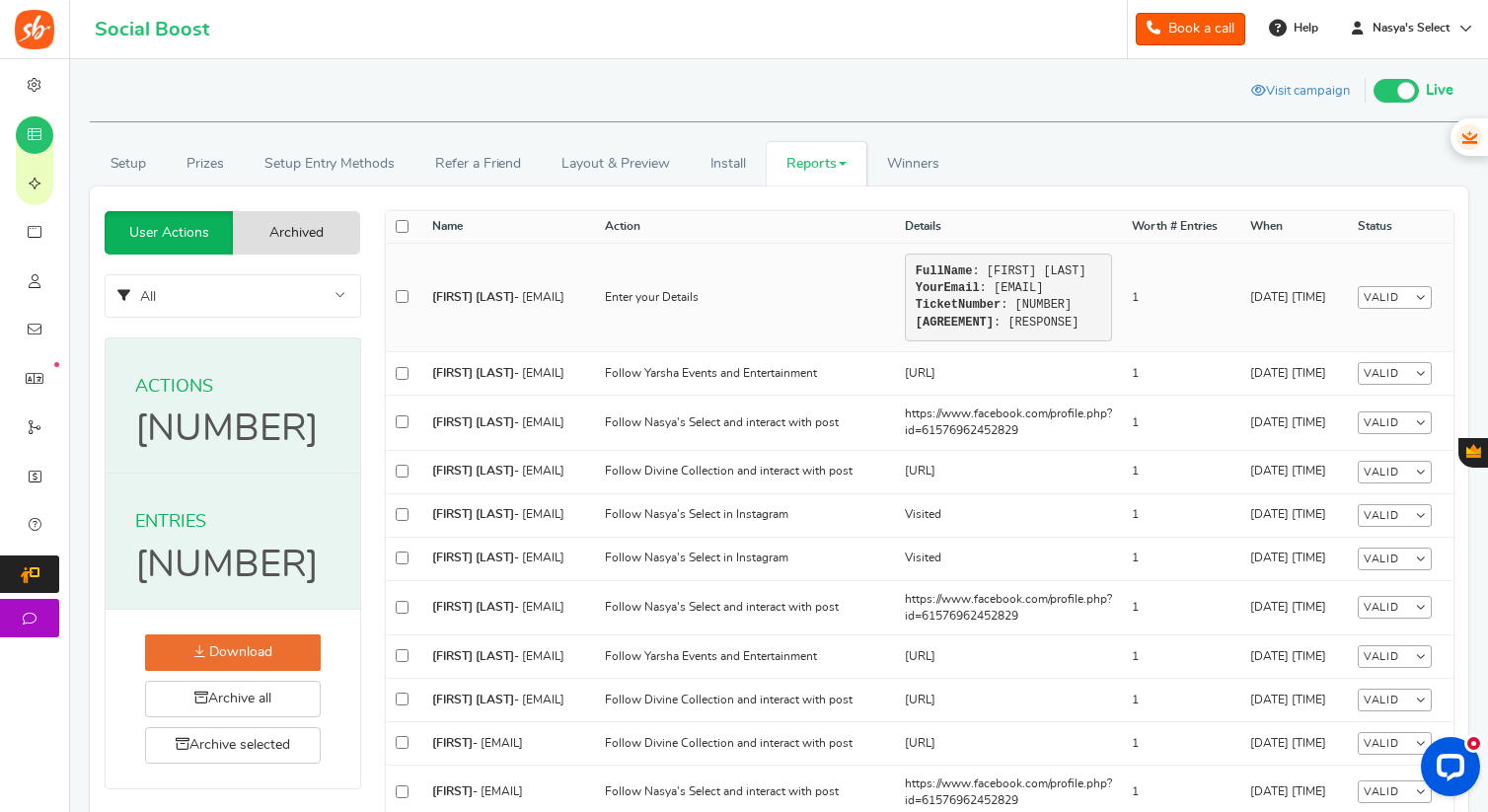 scroll, scrollTop: 24, scrollLeft: 0, axis: vertical 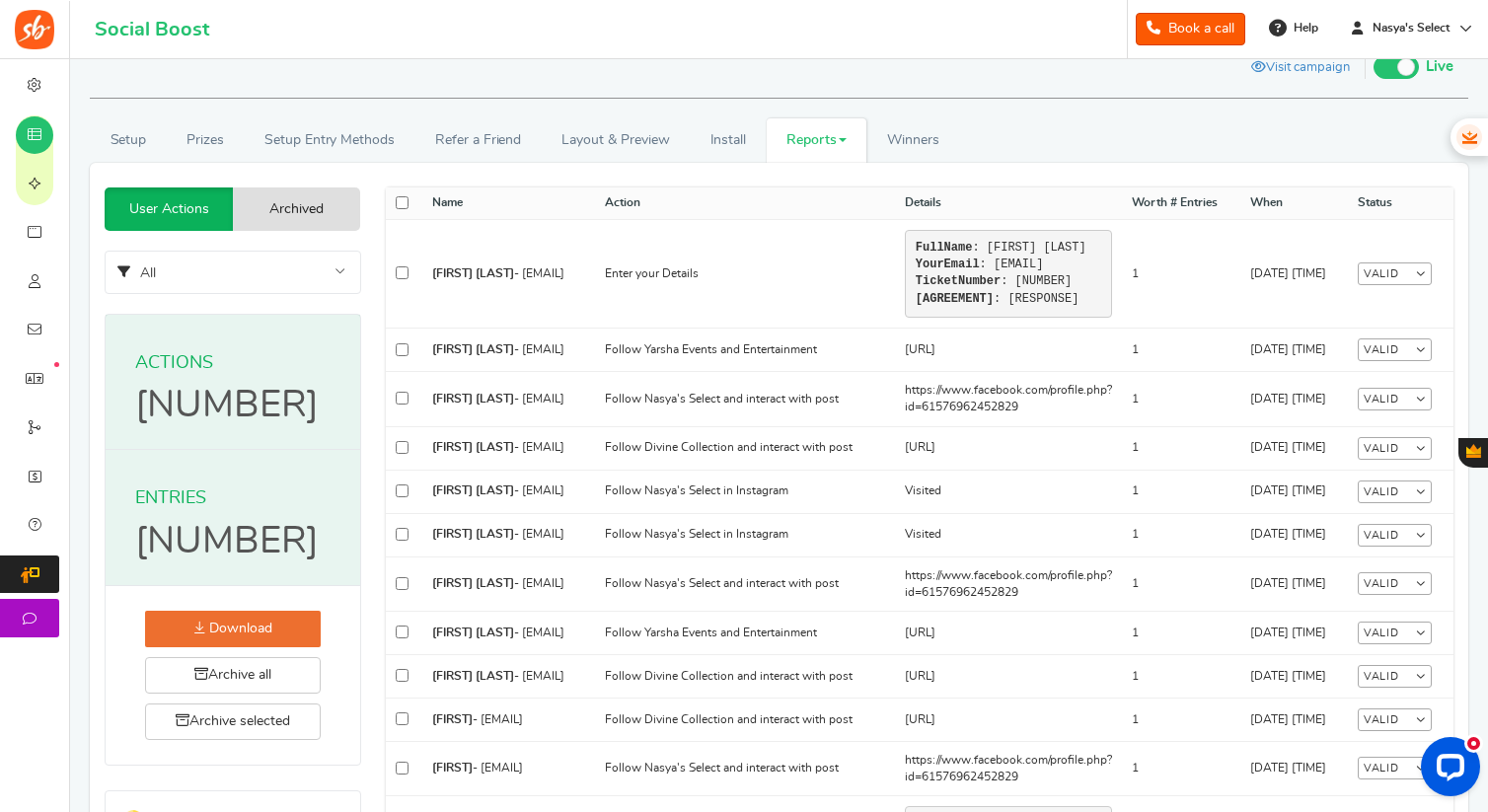 click at bounding box center [404, 203] 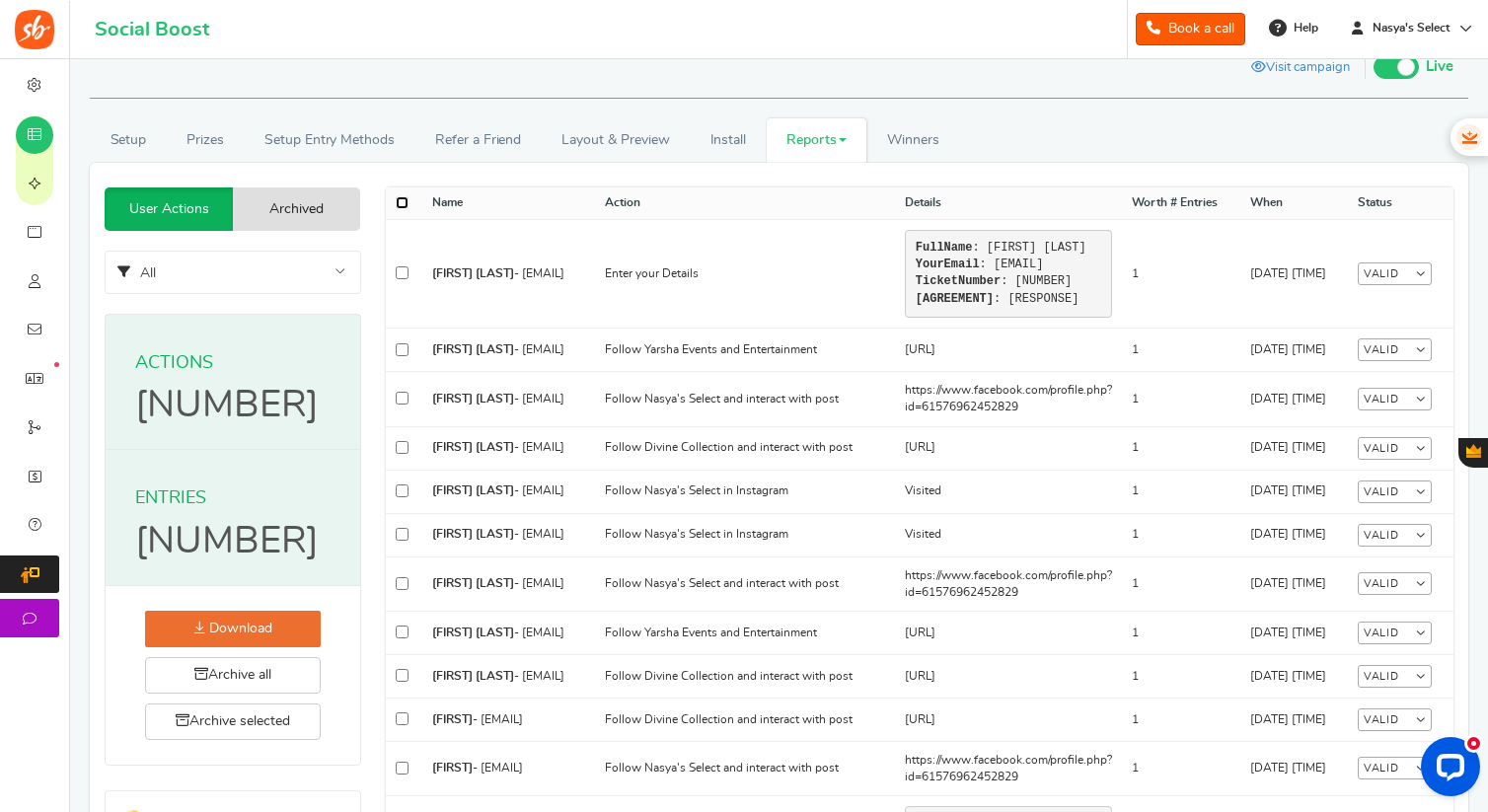 click at bounding box center [402, 202] 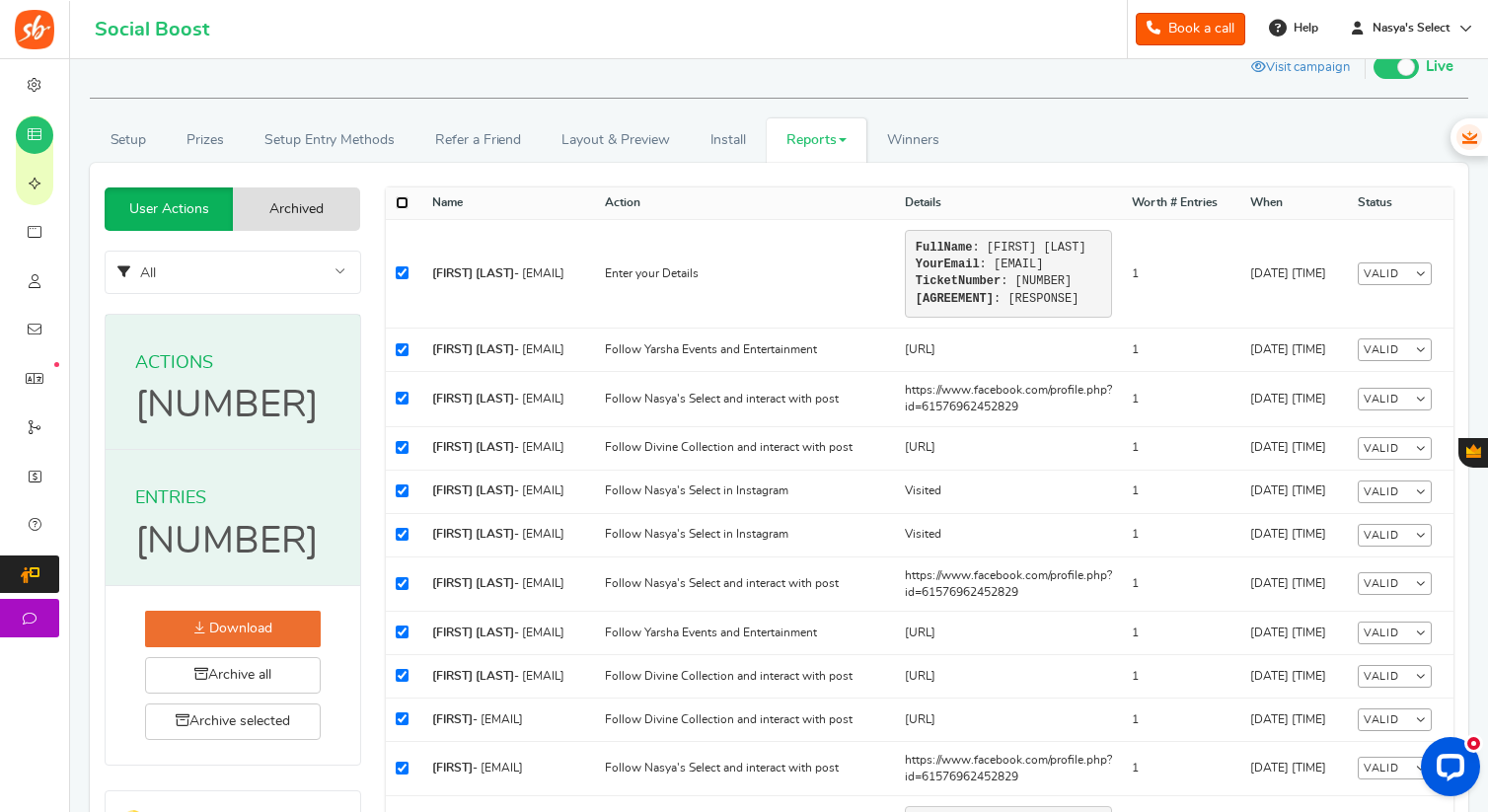 checkbox on "true" 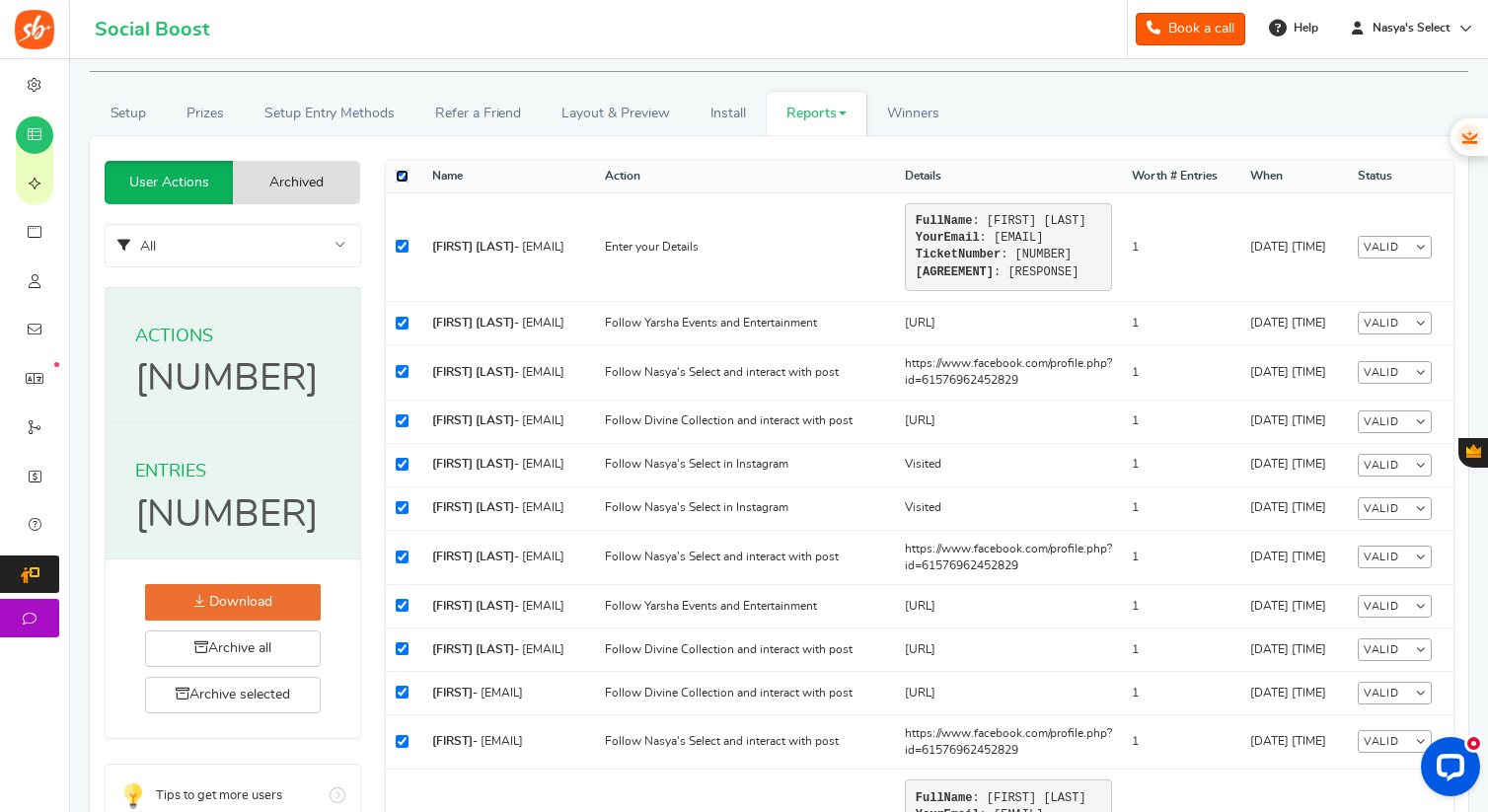 scroll, scrollTop: 0, scrollLeft: 0, axis: both 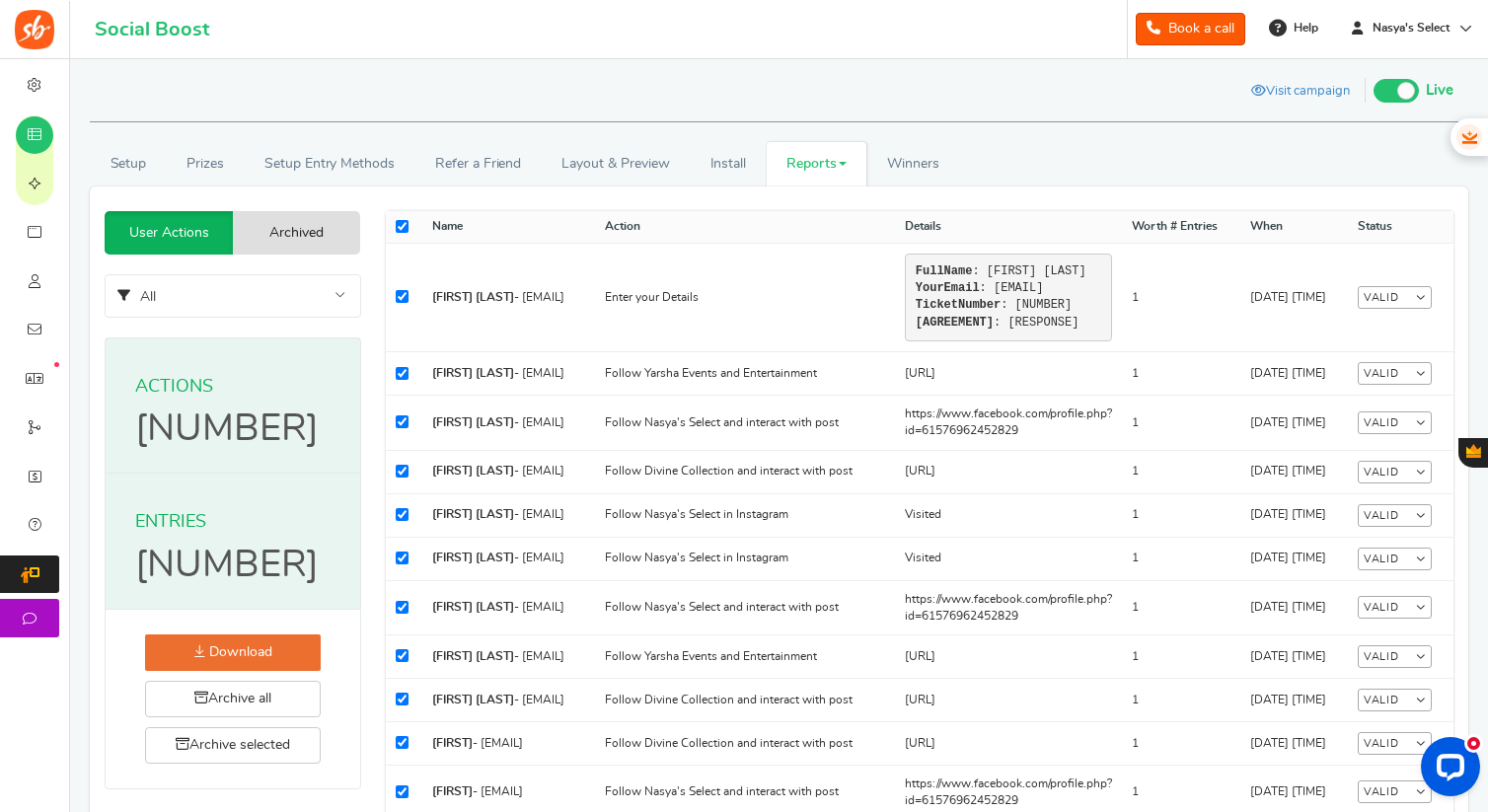 click on "Download" at bounding box center (233, 652) 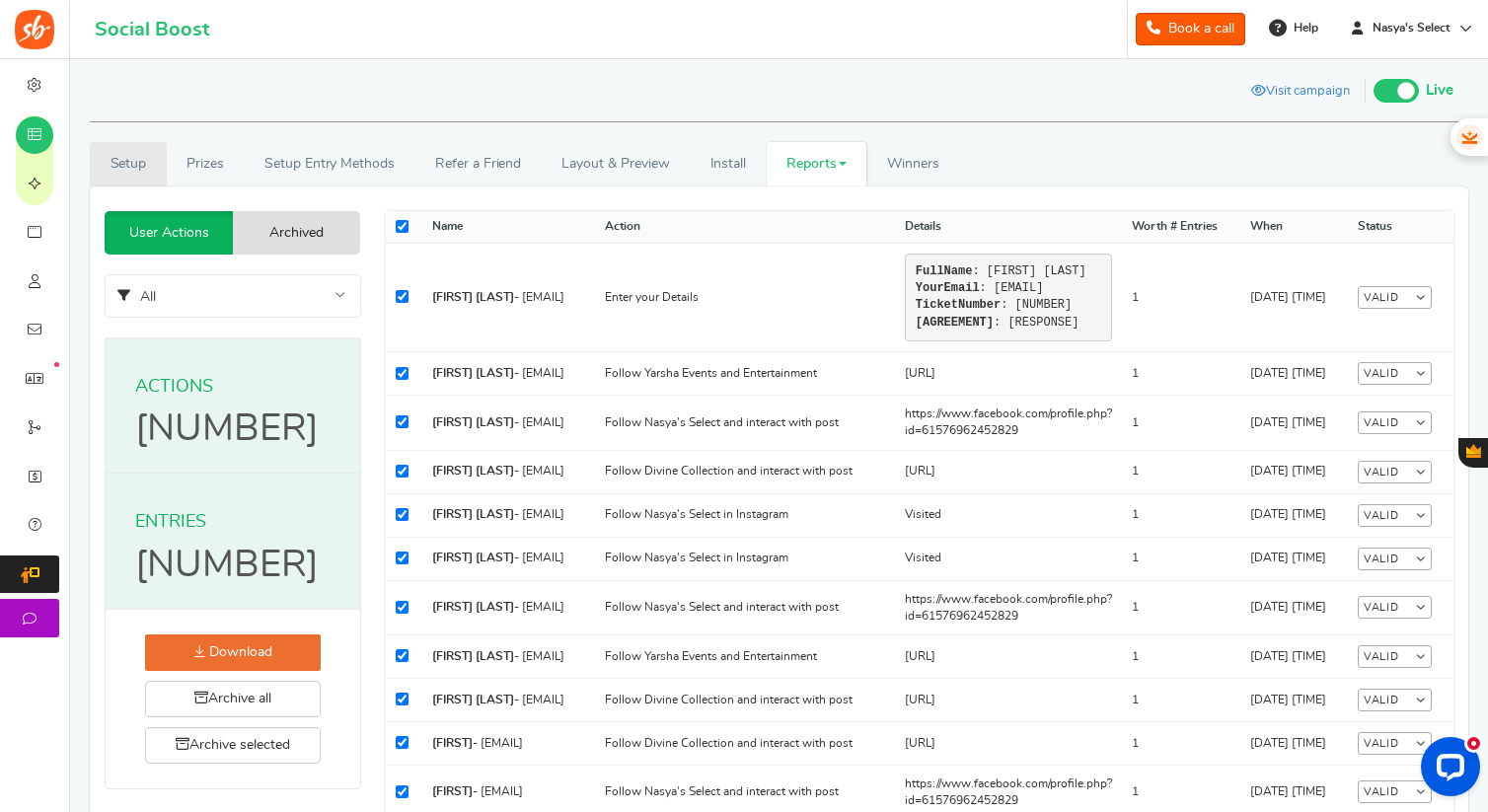 click on "Setup" at bounding box center [128, 164] 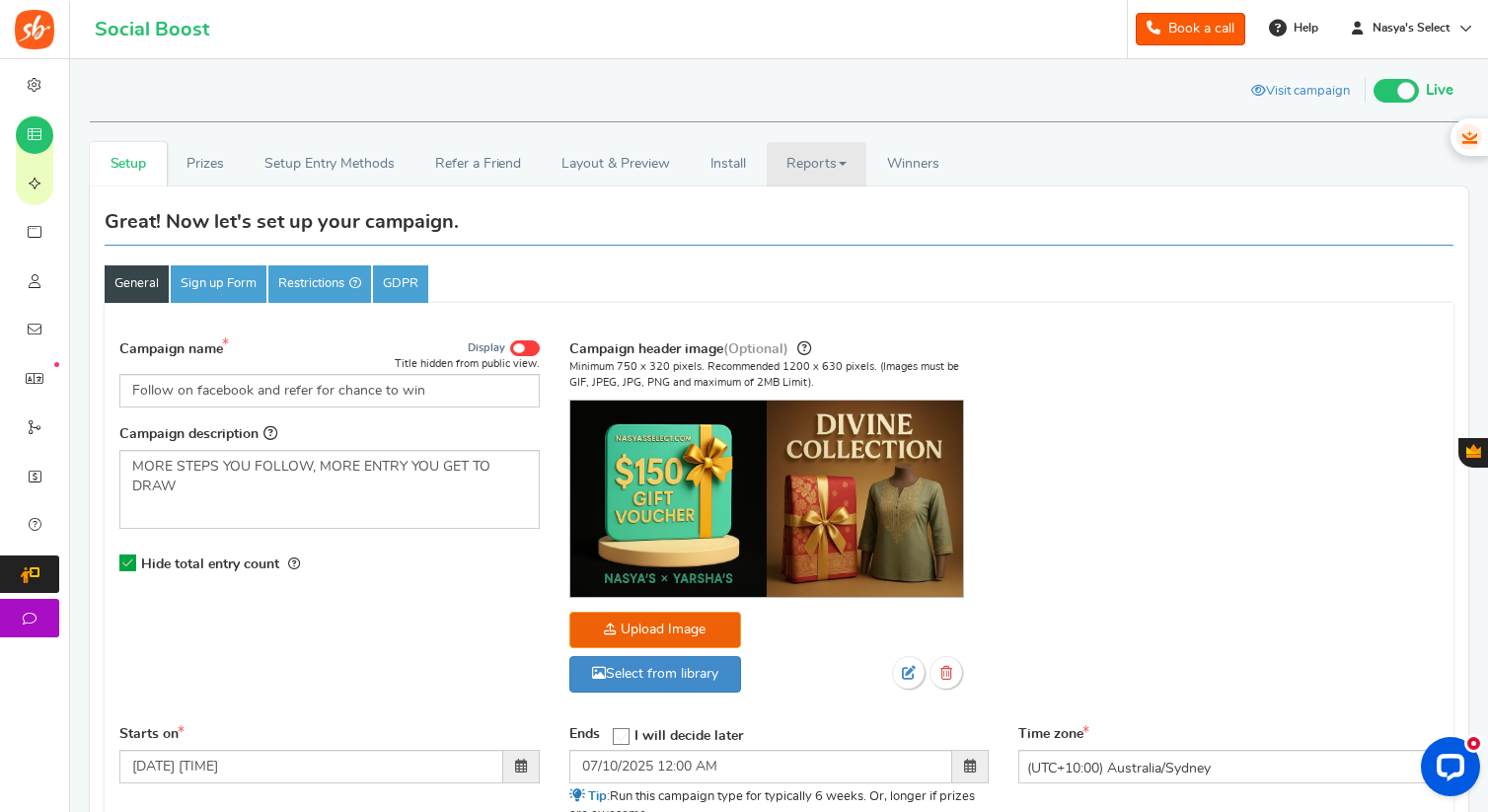 click on "Reports" at bounding box center [817, 164] 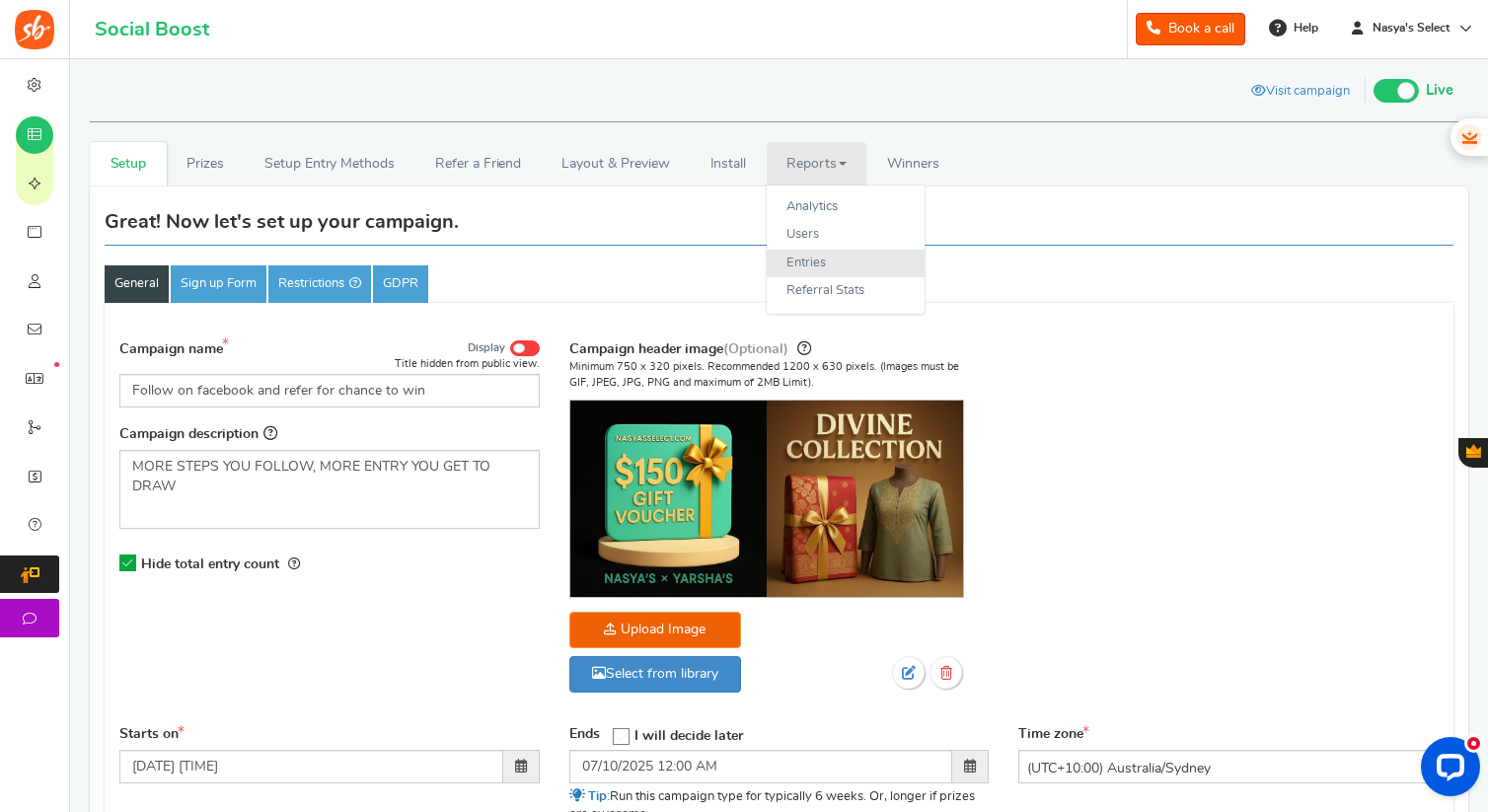 click on "Entries" at bounding box center [846, 263] 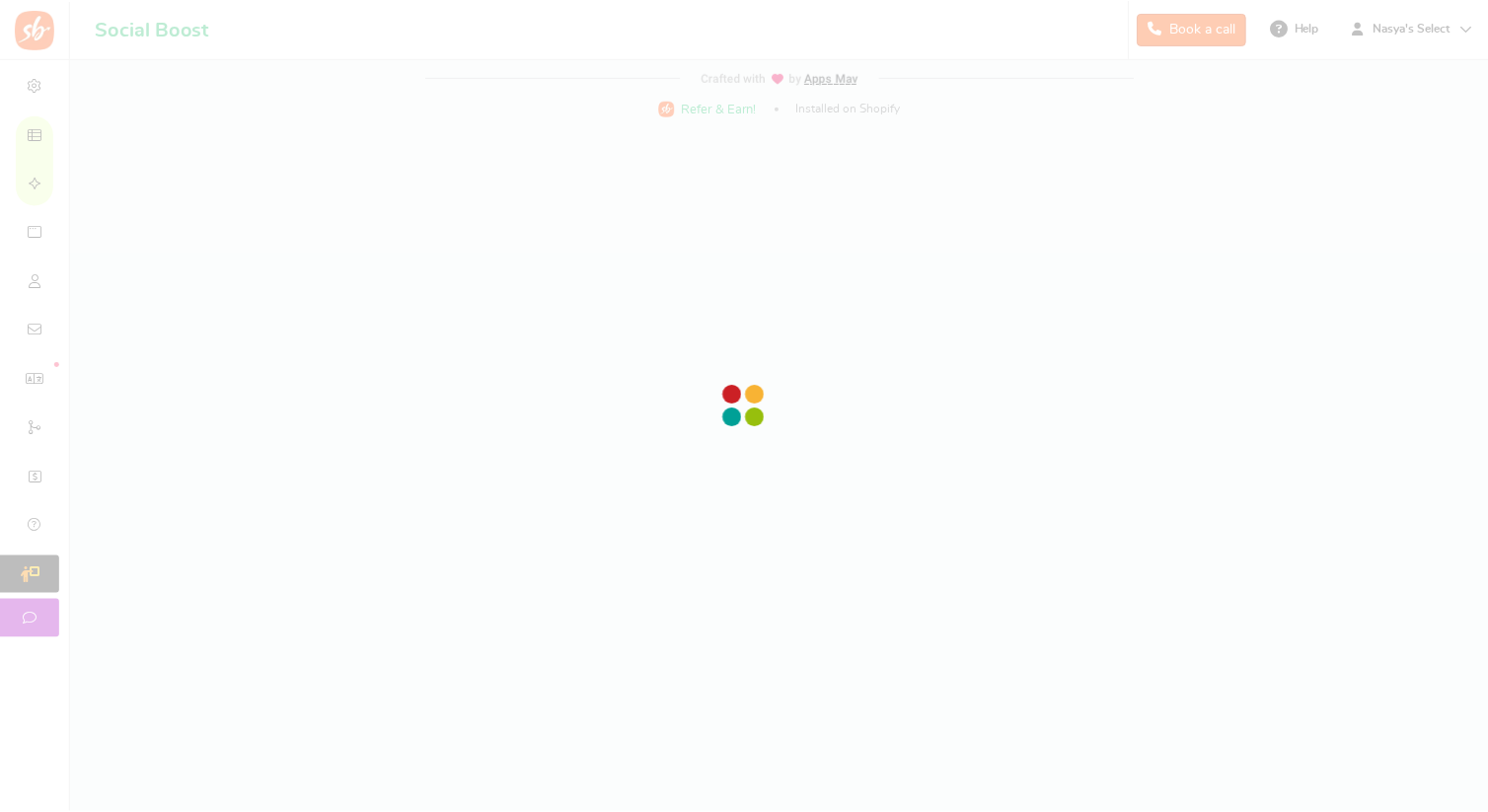 scroll, scrollTop: 0, scrollLeft: 0, axis: both 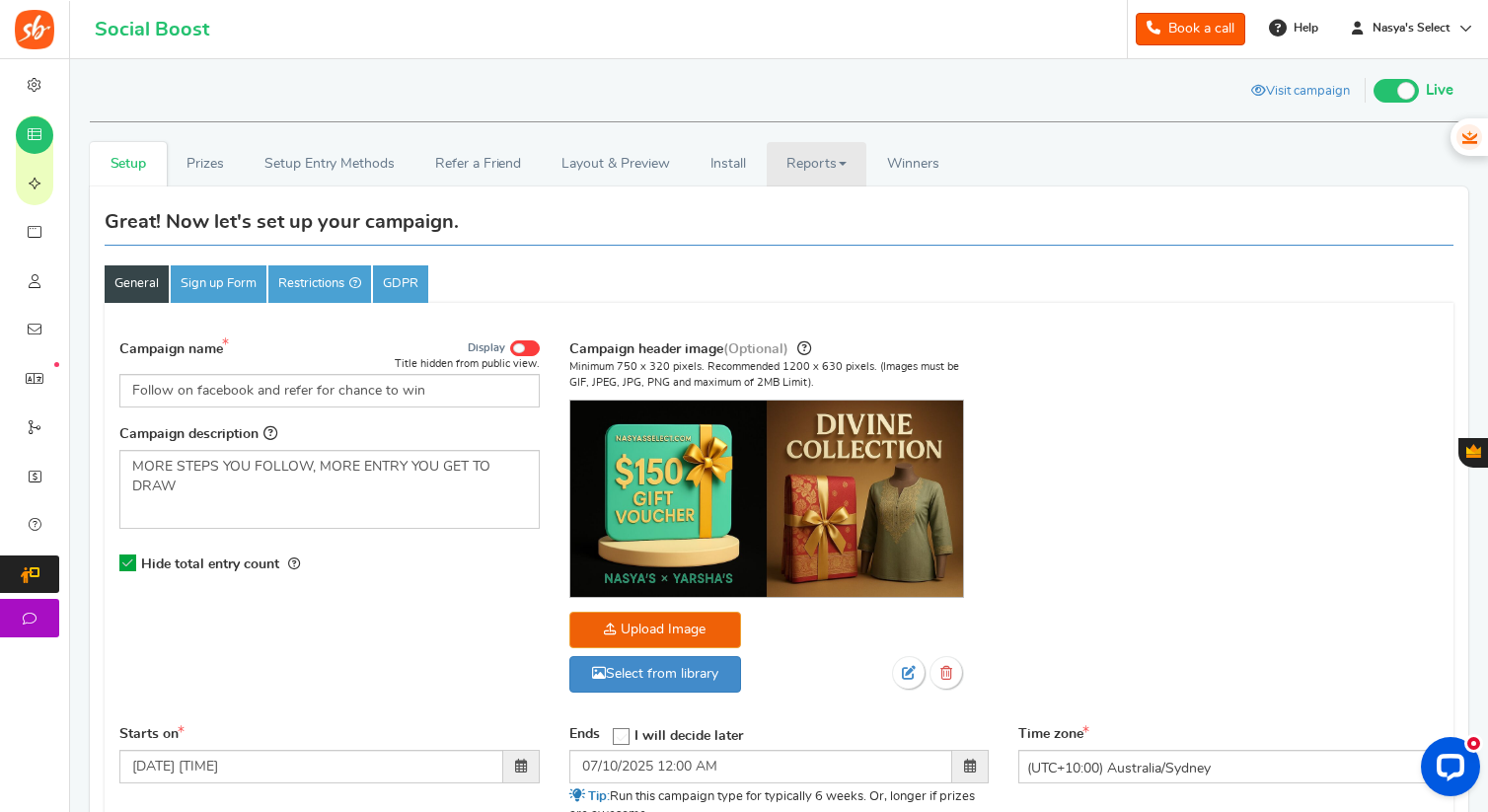 click on "Reports" at bounding box center [817, 164] 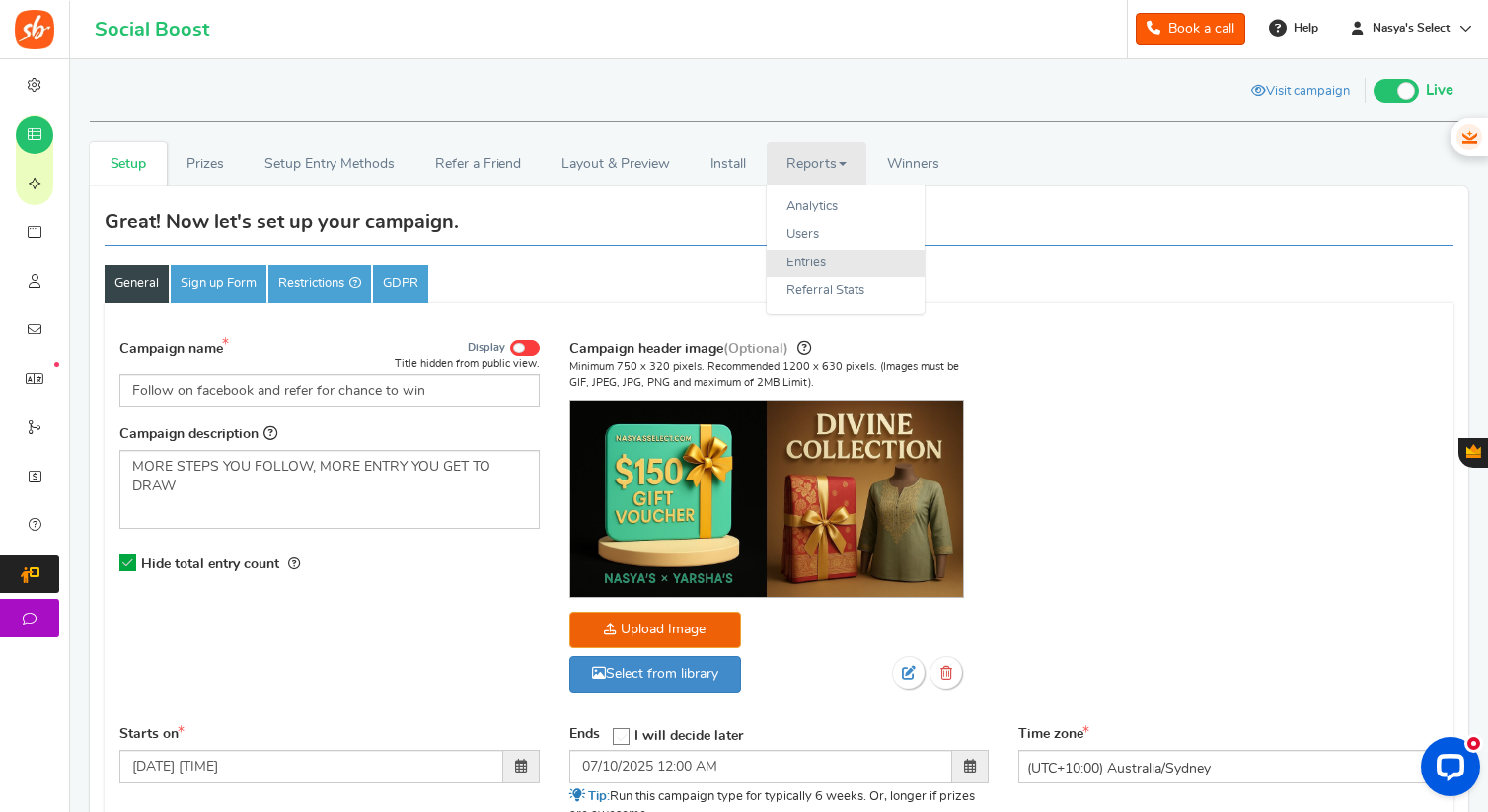 click on "Entries" at bounding box center (846, 263) 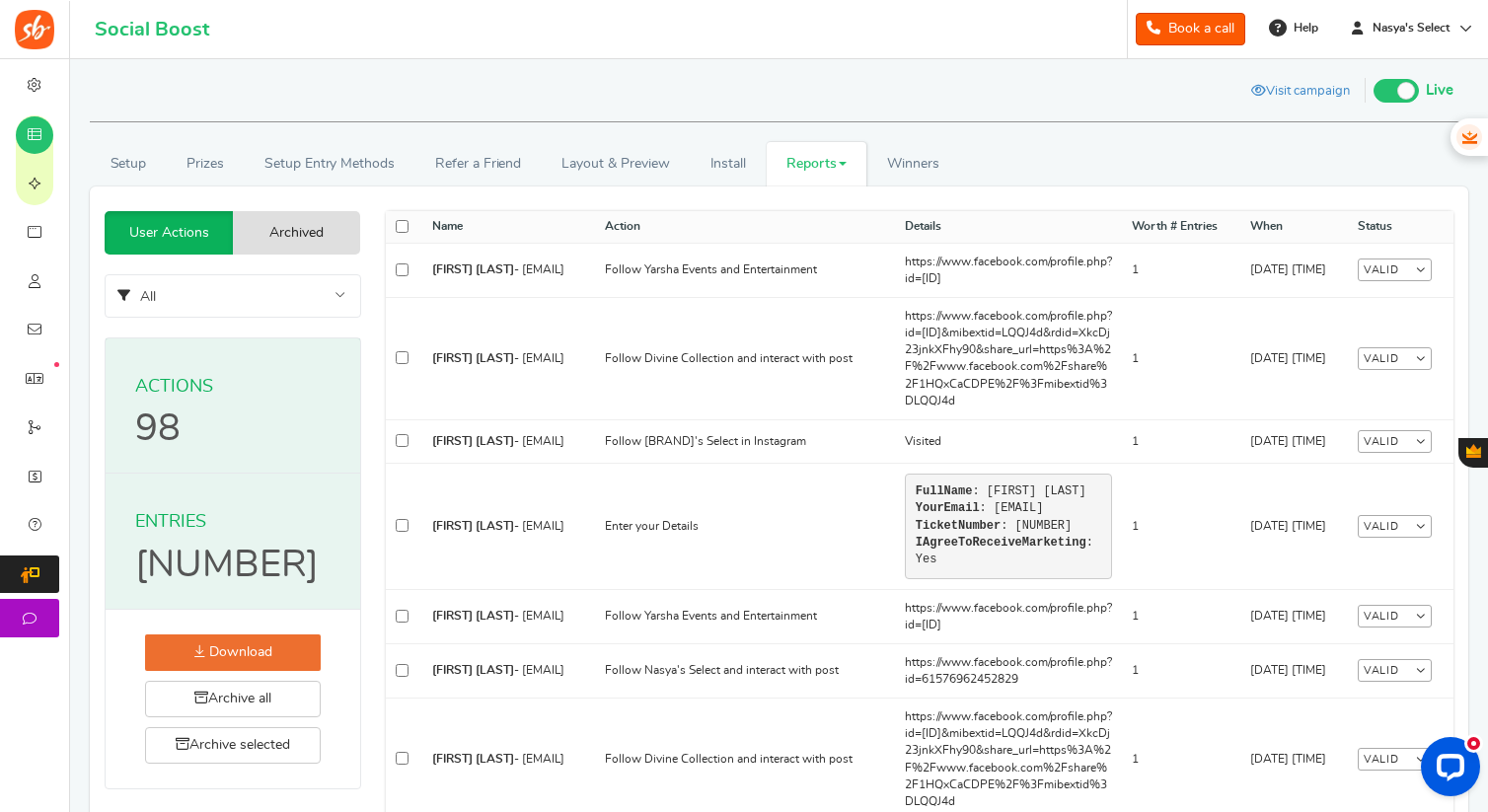 scroll, scrollTop: 77, scrollLeft: 0, axis: vertical 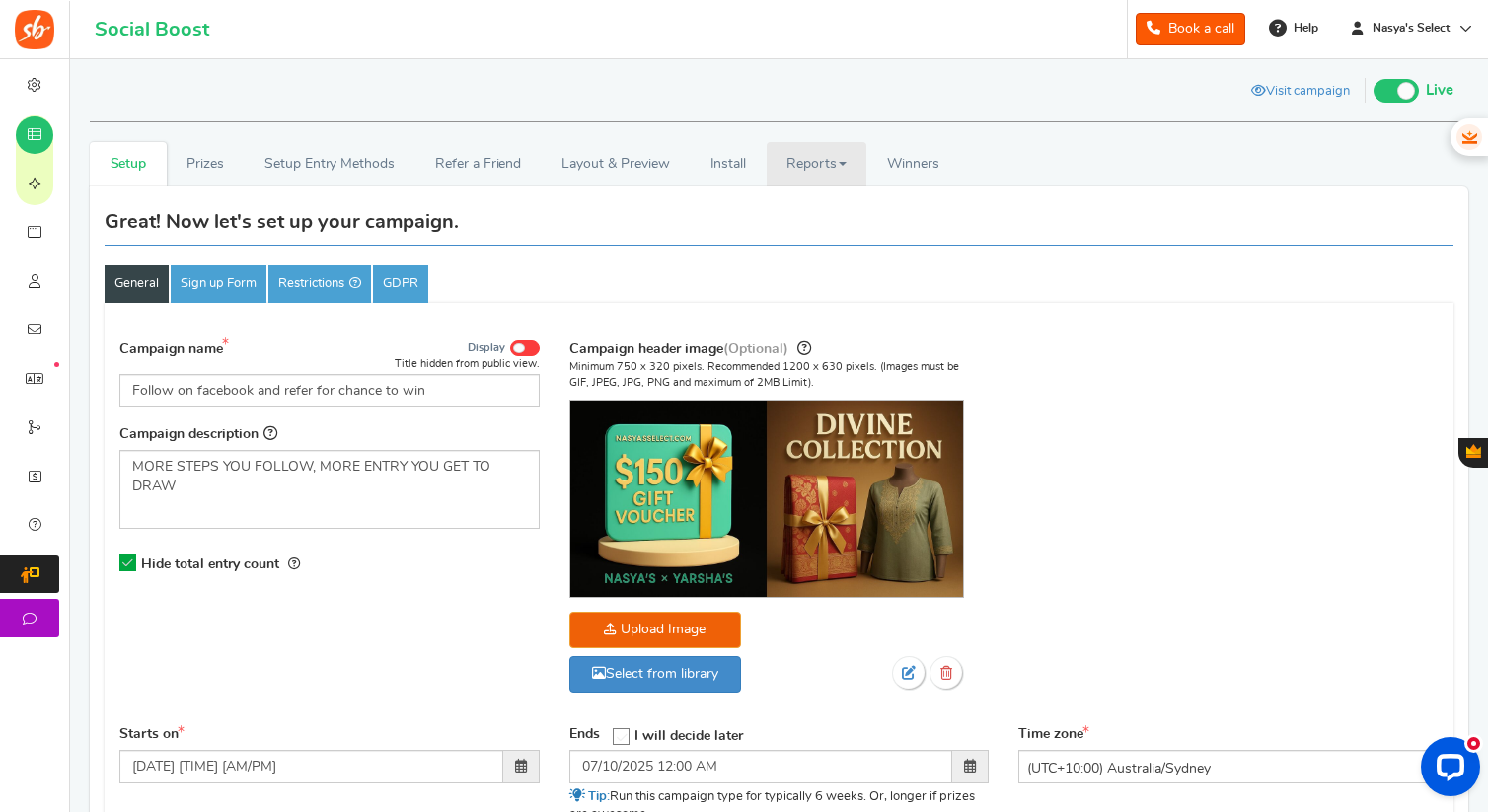 click on "Setup
Prizes
Setup Entry Methods
Reward Setup
Refer a Friend
Layout & Preview
Layout & Preview
Install
Reports
Analytics
Users
Entries
Referral Stats" at bounding box center [779, 735] 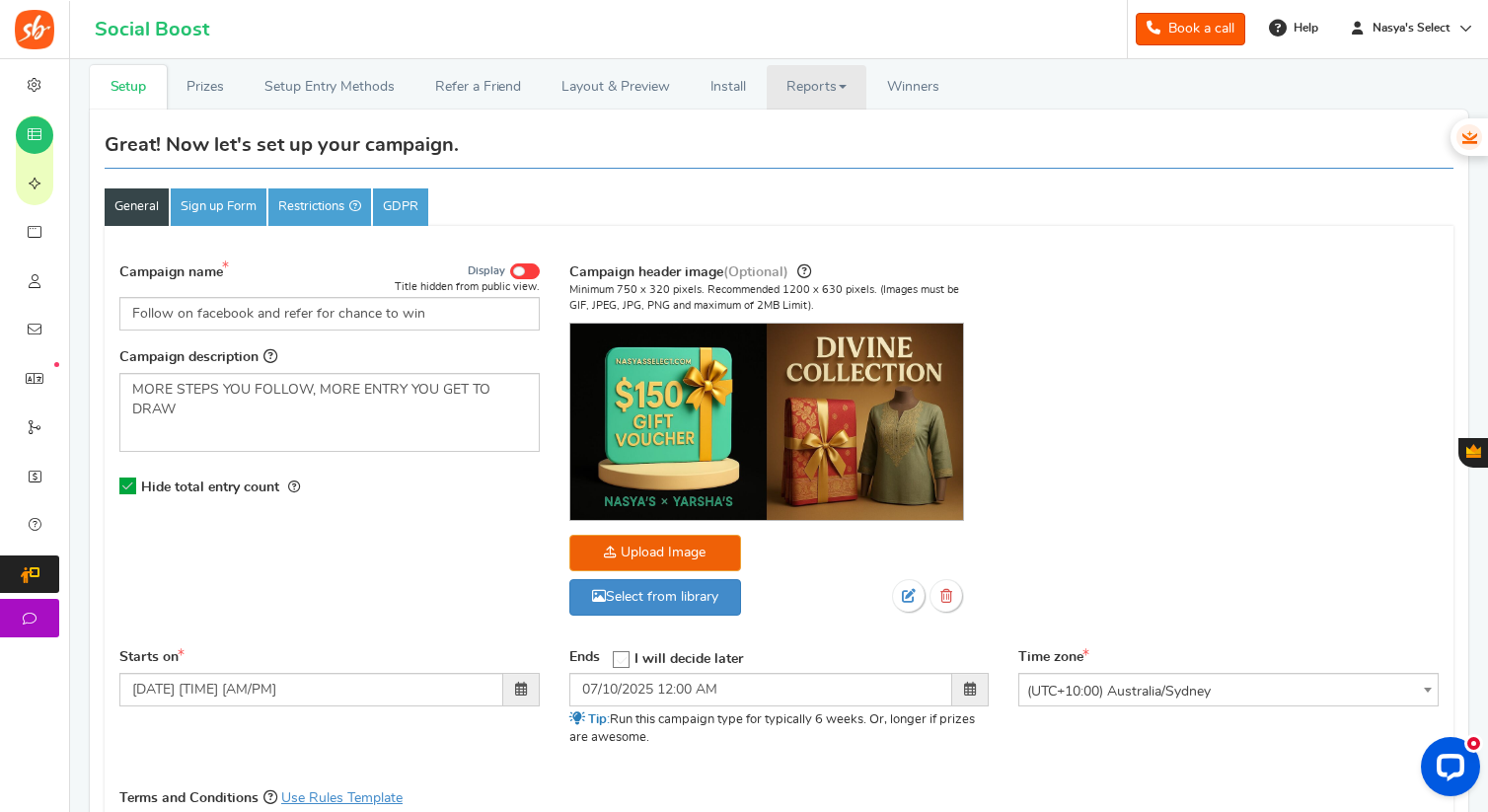 click on "Reports" at bounding box center [817, 87] 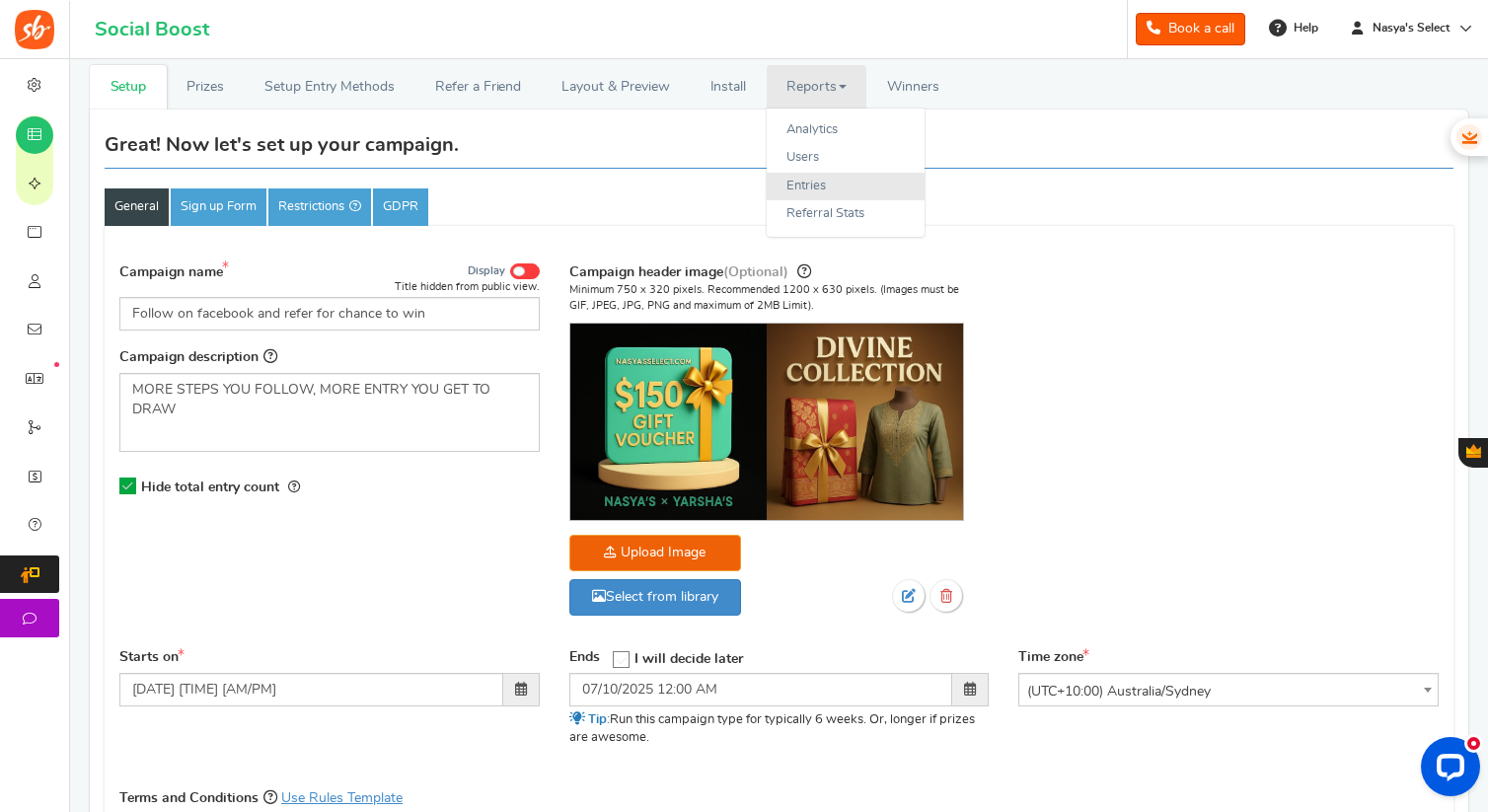click on "Entries" at bounding box center [846, 186] 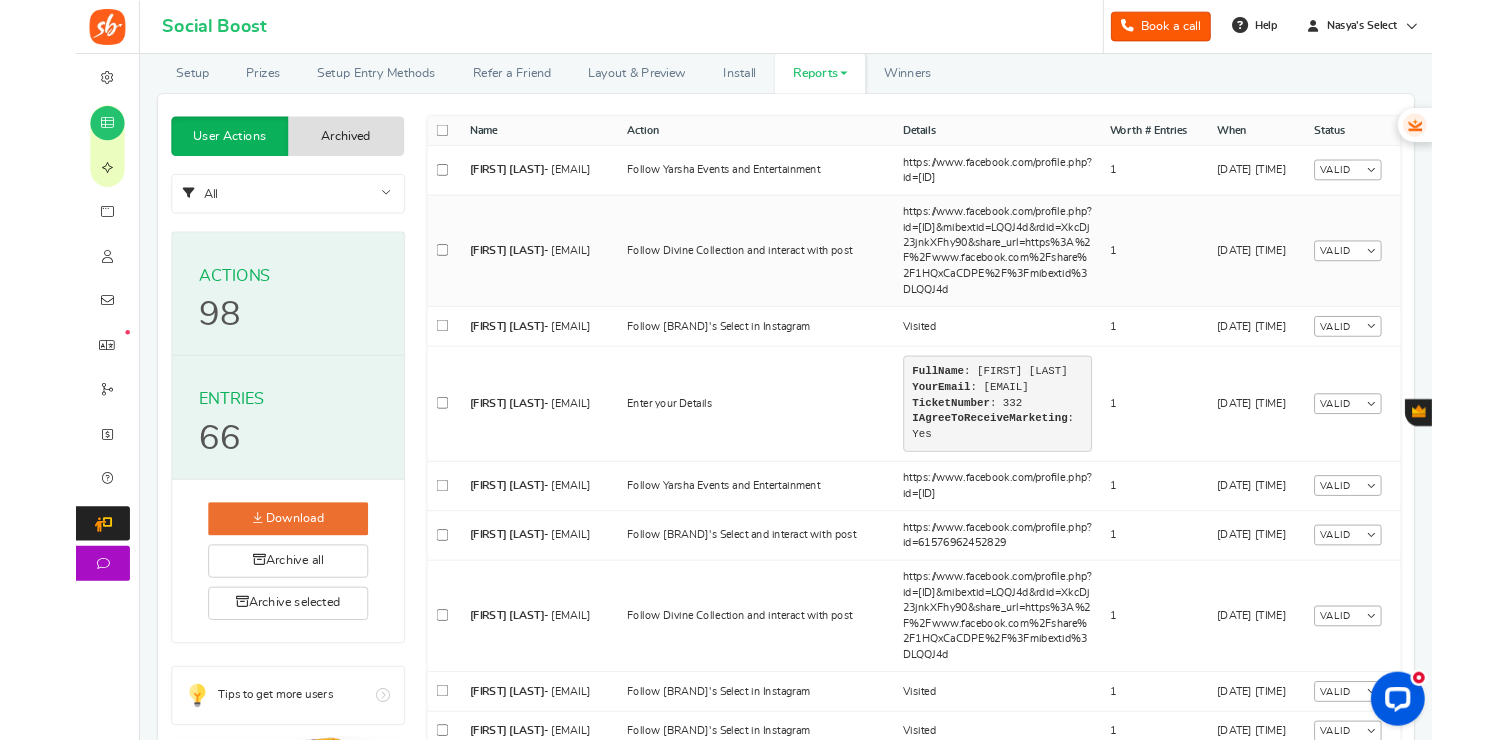scroll, scrollTop: 86, scrollLeft: 0, axis: vertical 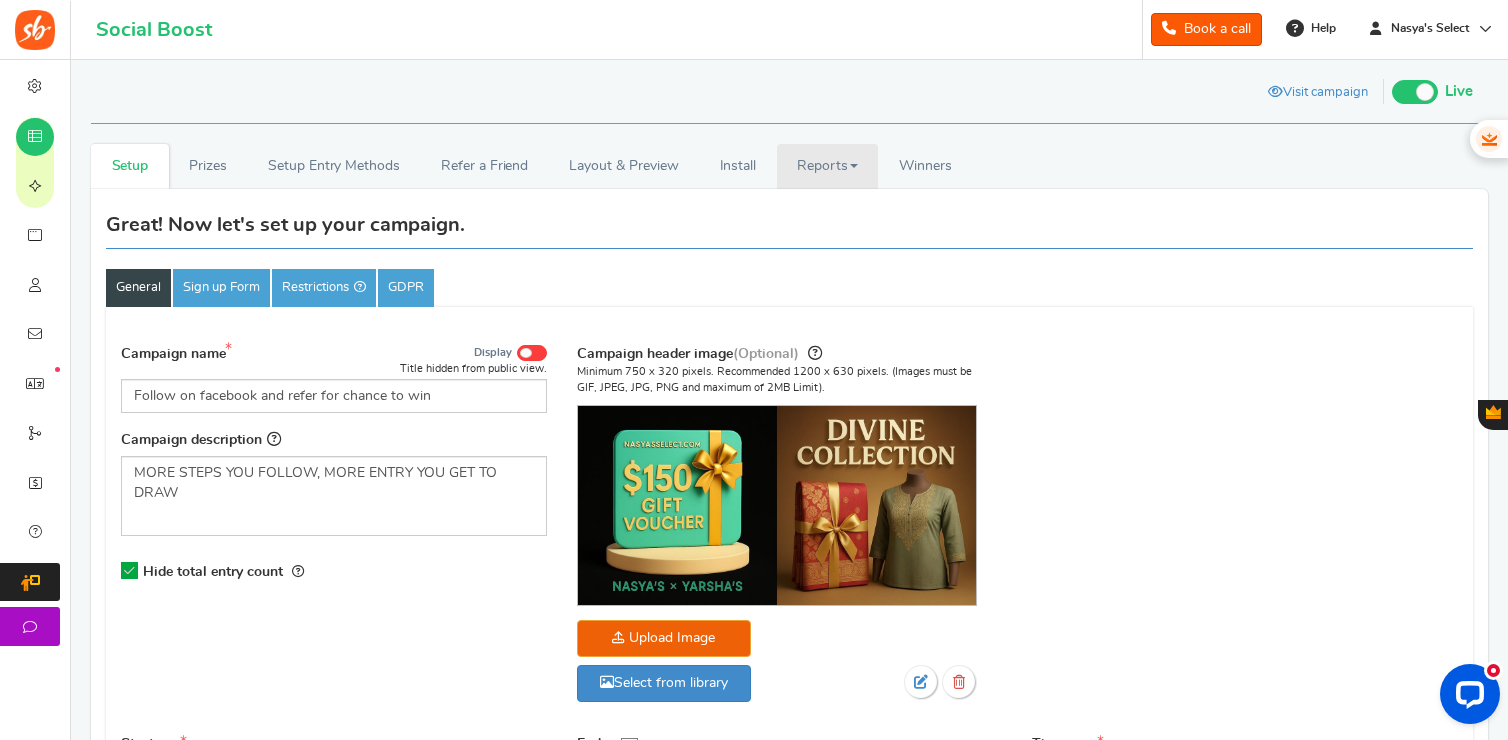 click on "Reports" at bounding box center [828, 166] 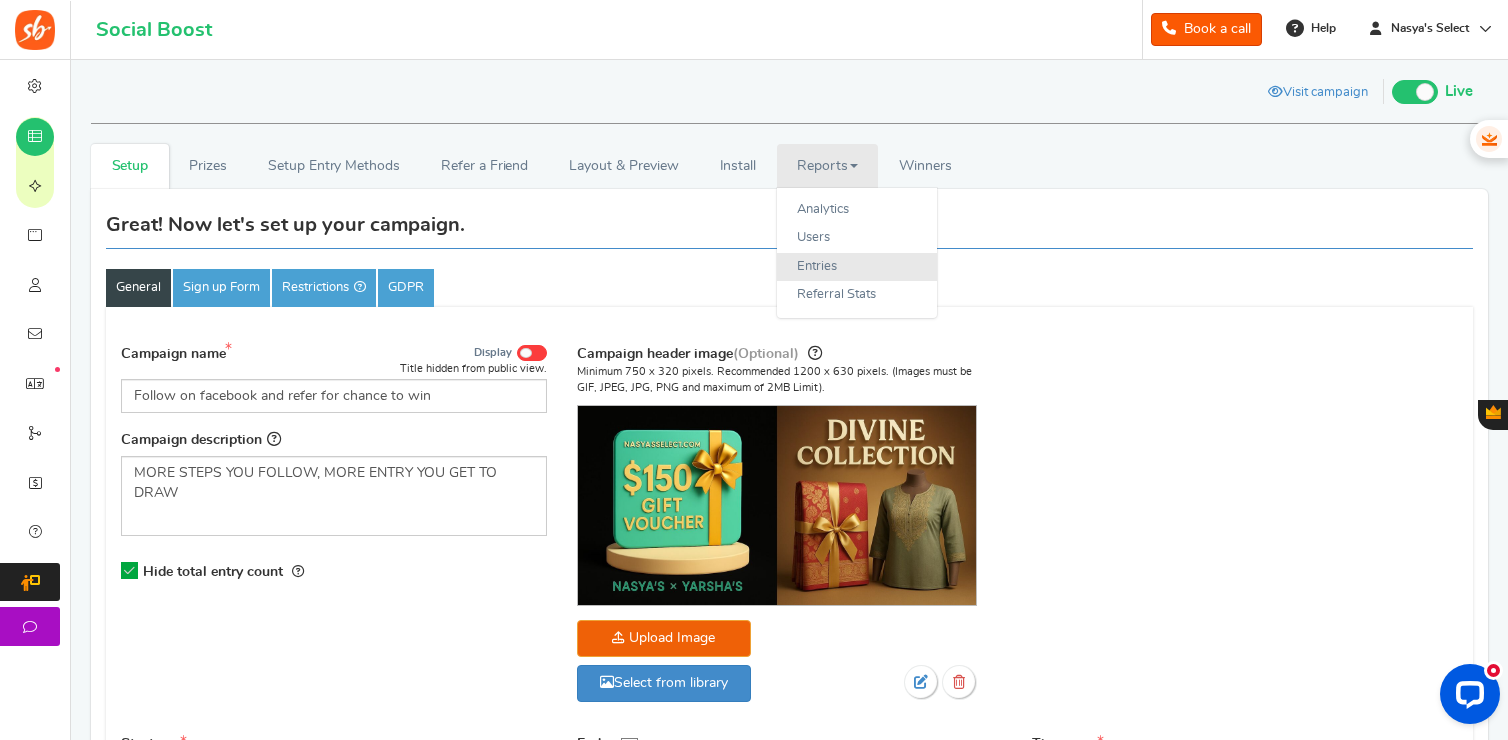 click on "Entries" at bounding box center (857, 267) 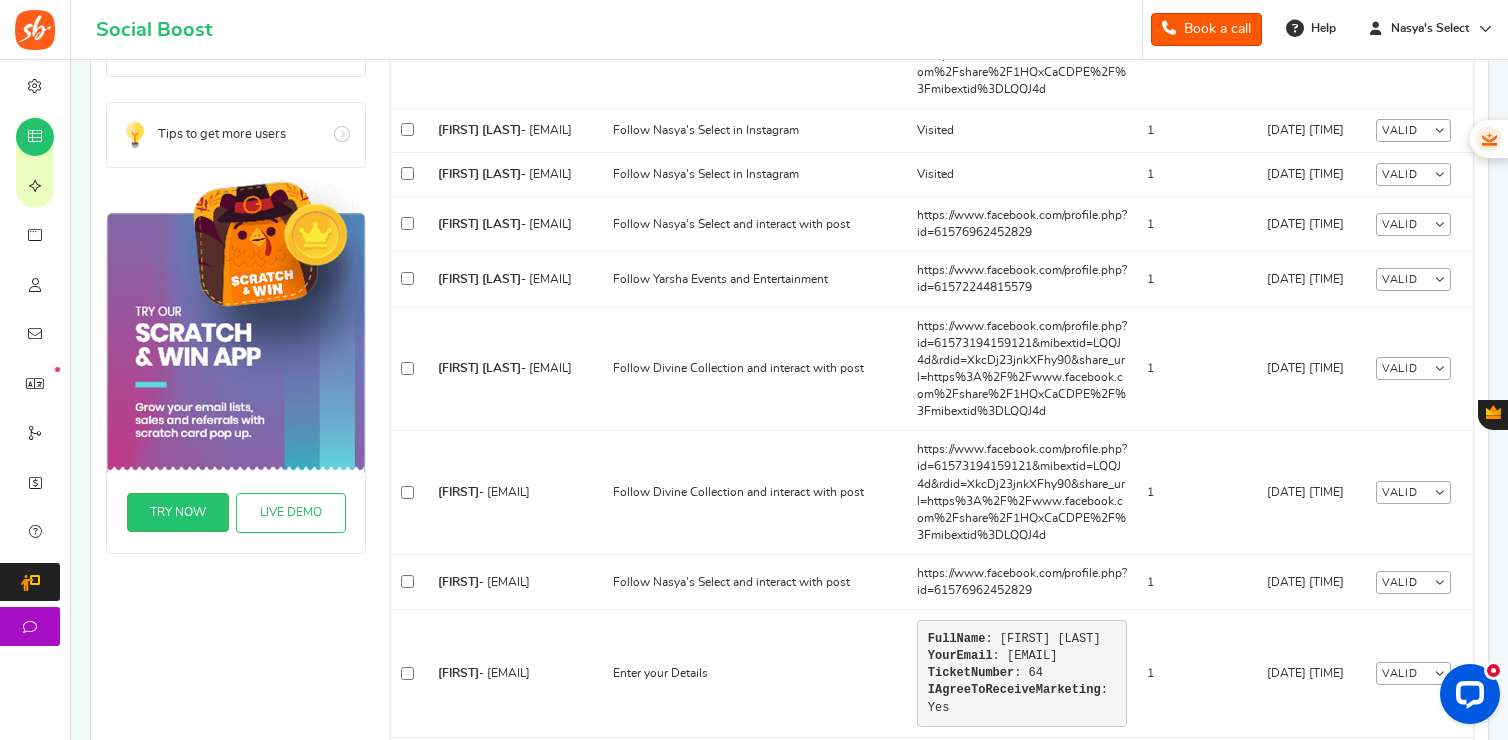 scroll, scrollTop: 0, scrollLeft: 0, axis: both 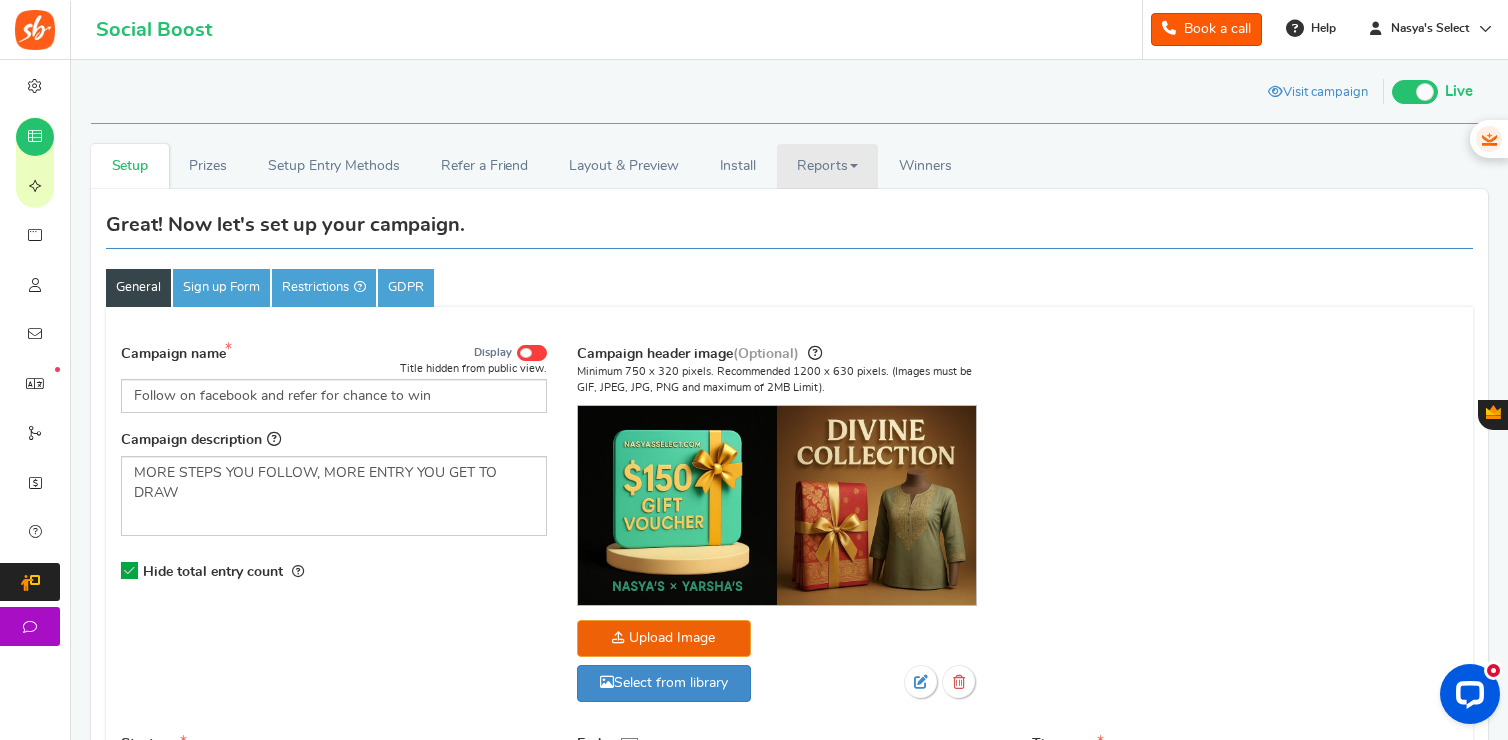 click on "Reports" at bounding box center (828, 166) 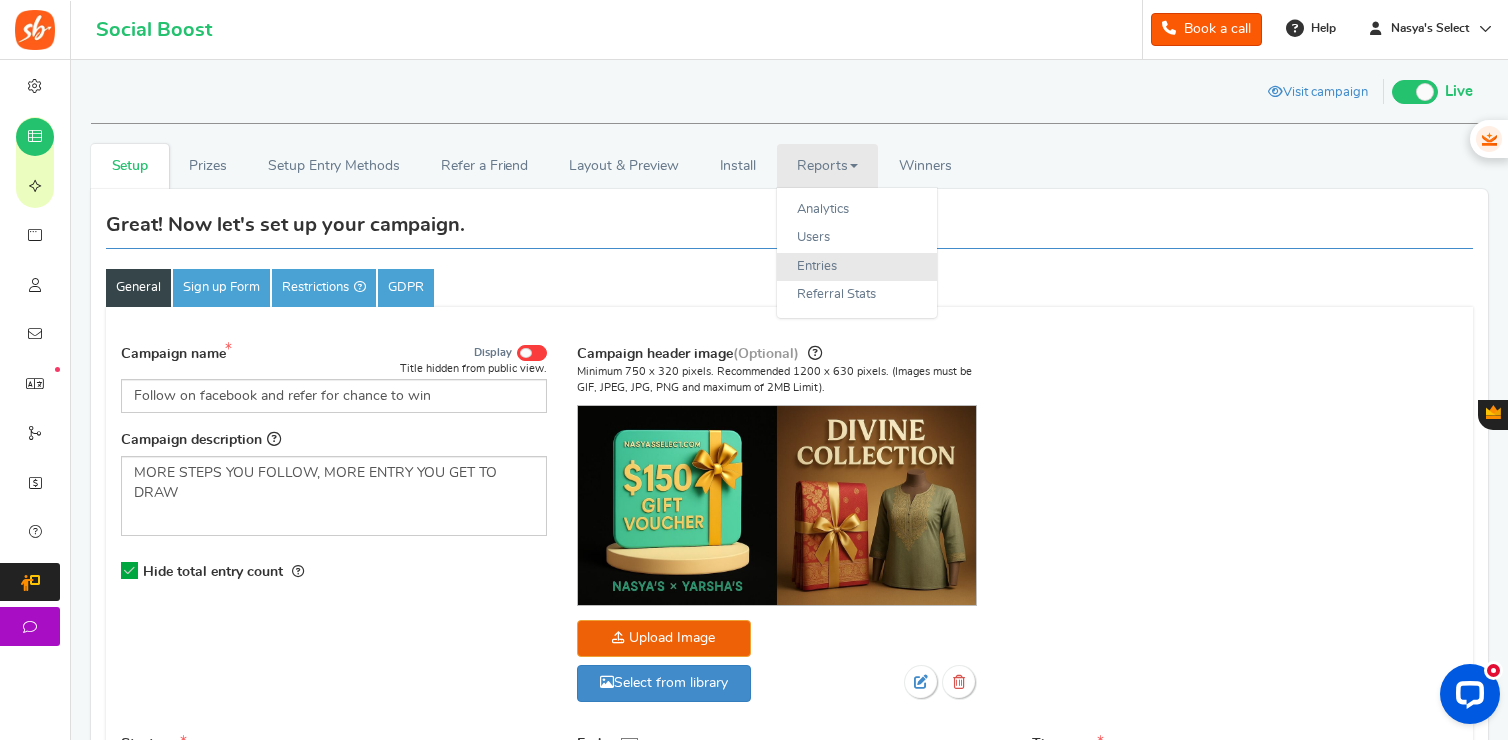click on "Entries" at bounding box center (857, 267) 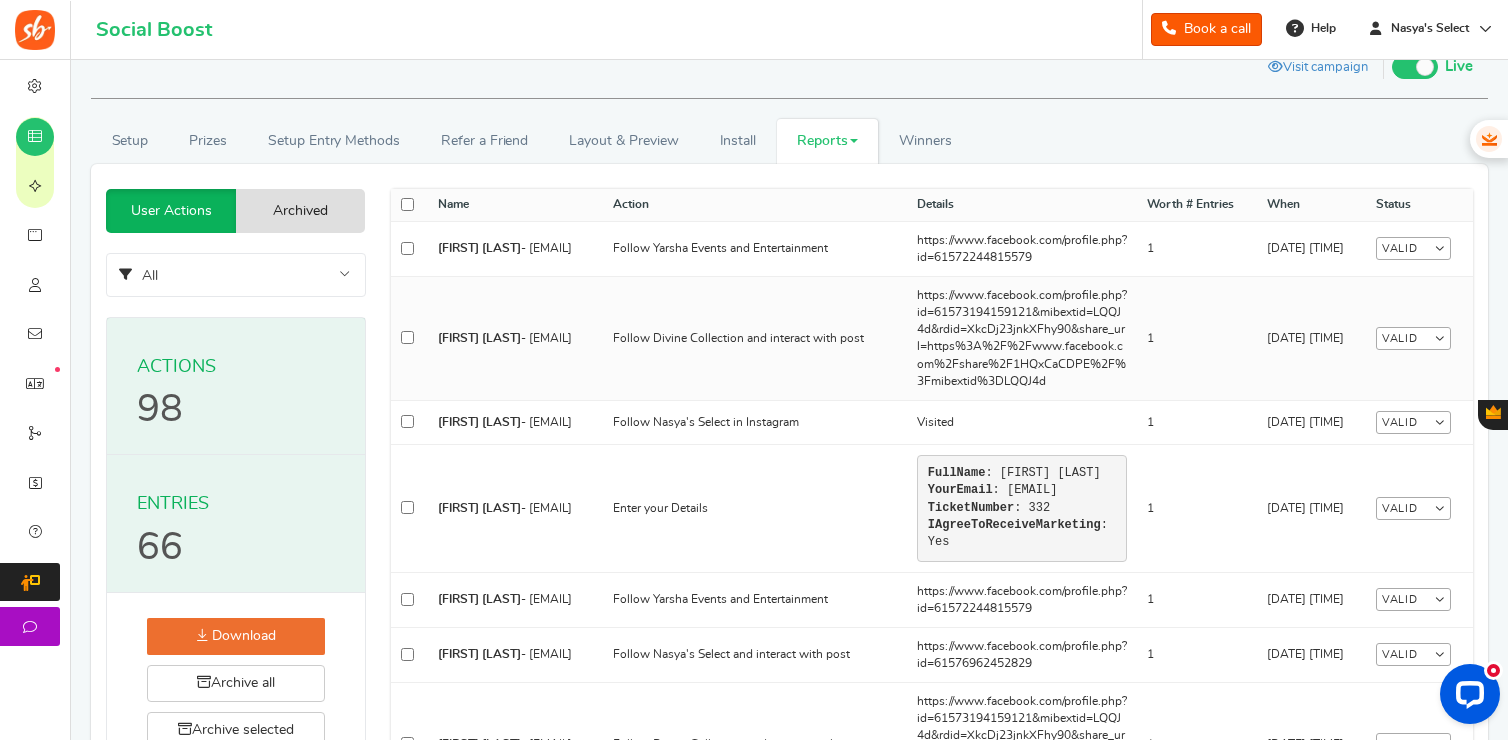 scroll, scrollTop: 29, scrollLeft: 0, axis: vertical 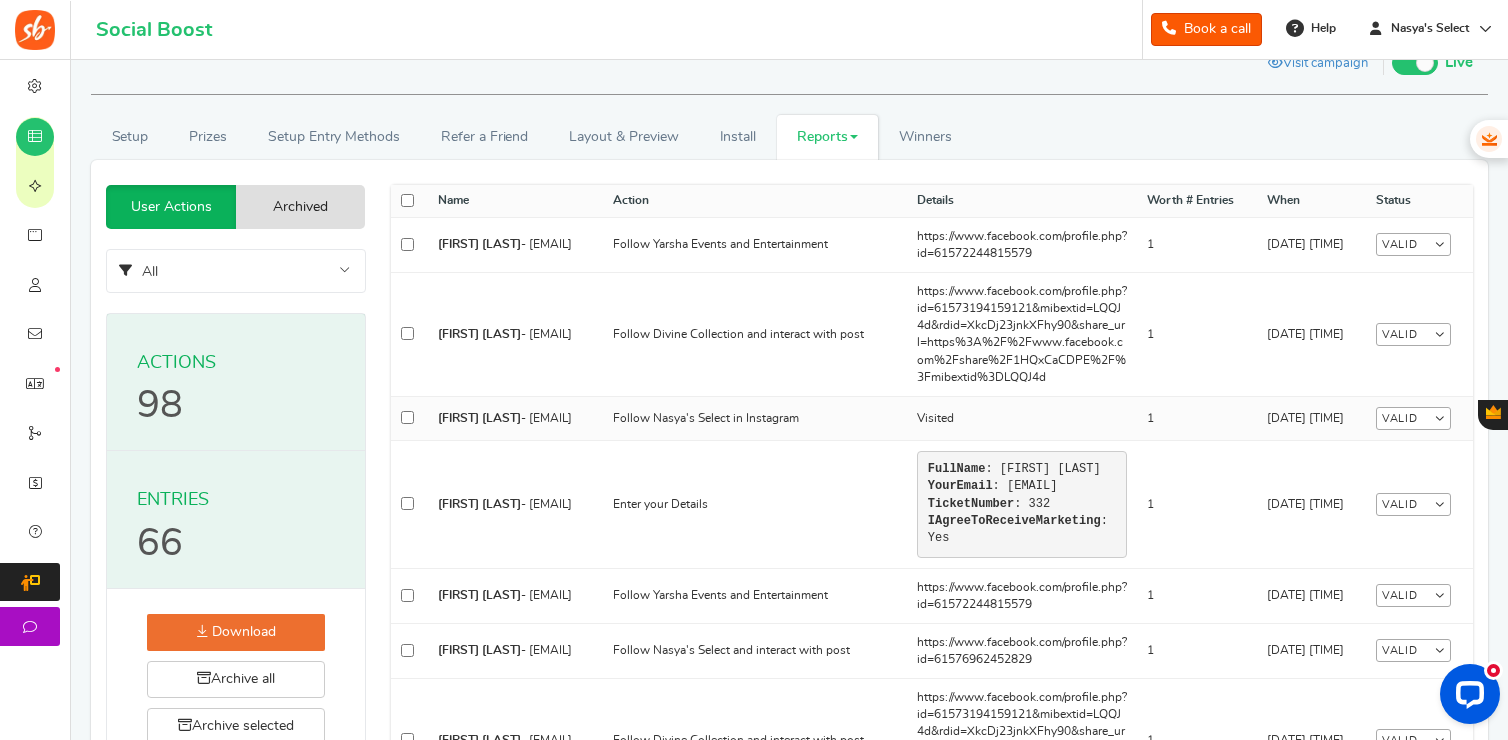 drag, startPoint x: 432, startPoint y: 233, endPoint x: 1366, endPoint y: 416, distance: 951.7589 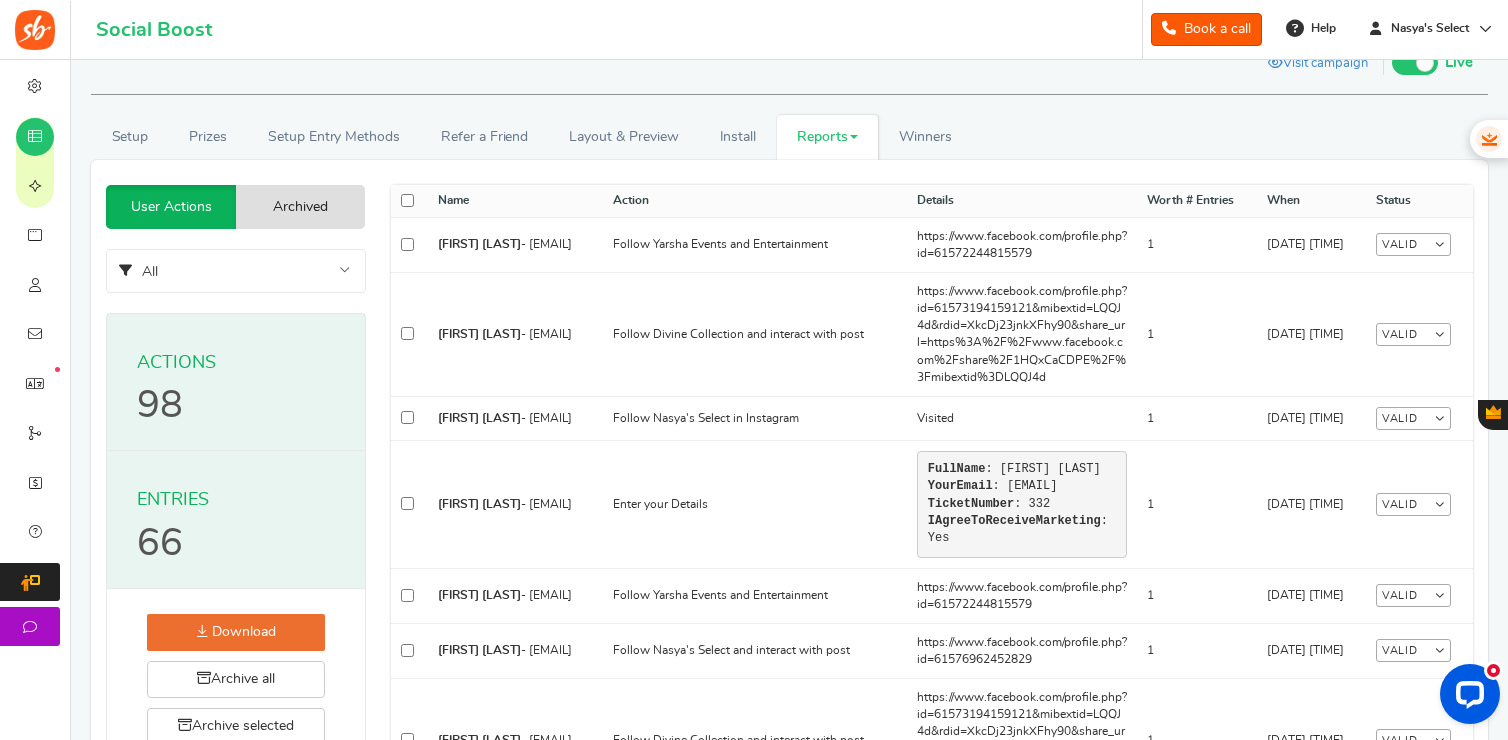 click on "Visit campaign
Preview
Preview as Live
Visit campaign
Live
Paused
Recommended: Publish now
You have successfully completed the campaign setup. Publish now to show the campaign and participation
No, I'll publish later
Yes, Publish now" at bounding box center [789, 65] 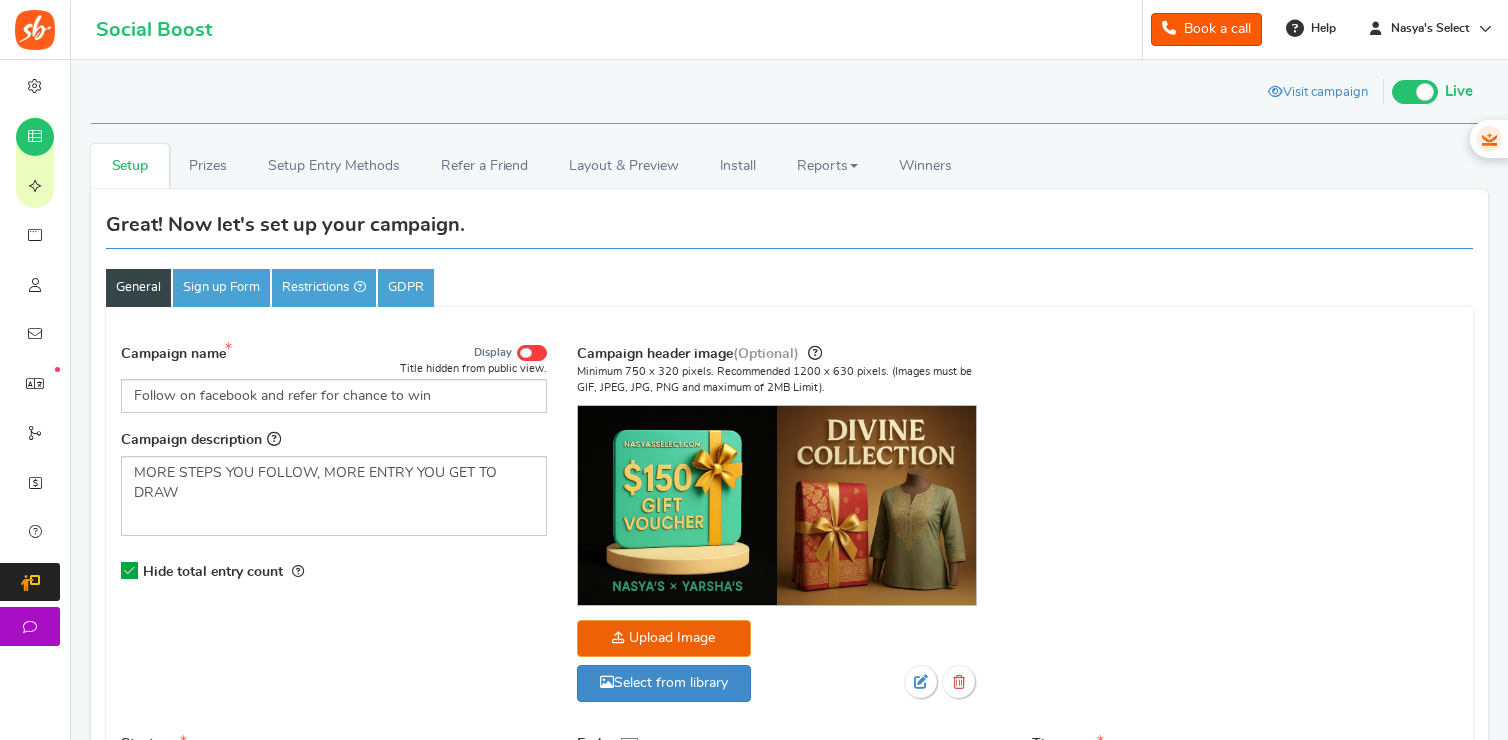 scroll, scrollTop: 29, scrollLeft: 0, axis: vertical 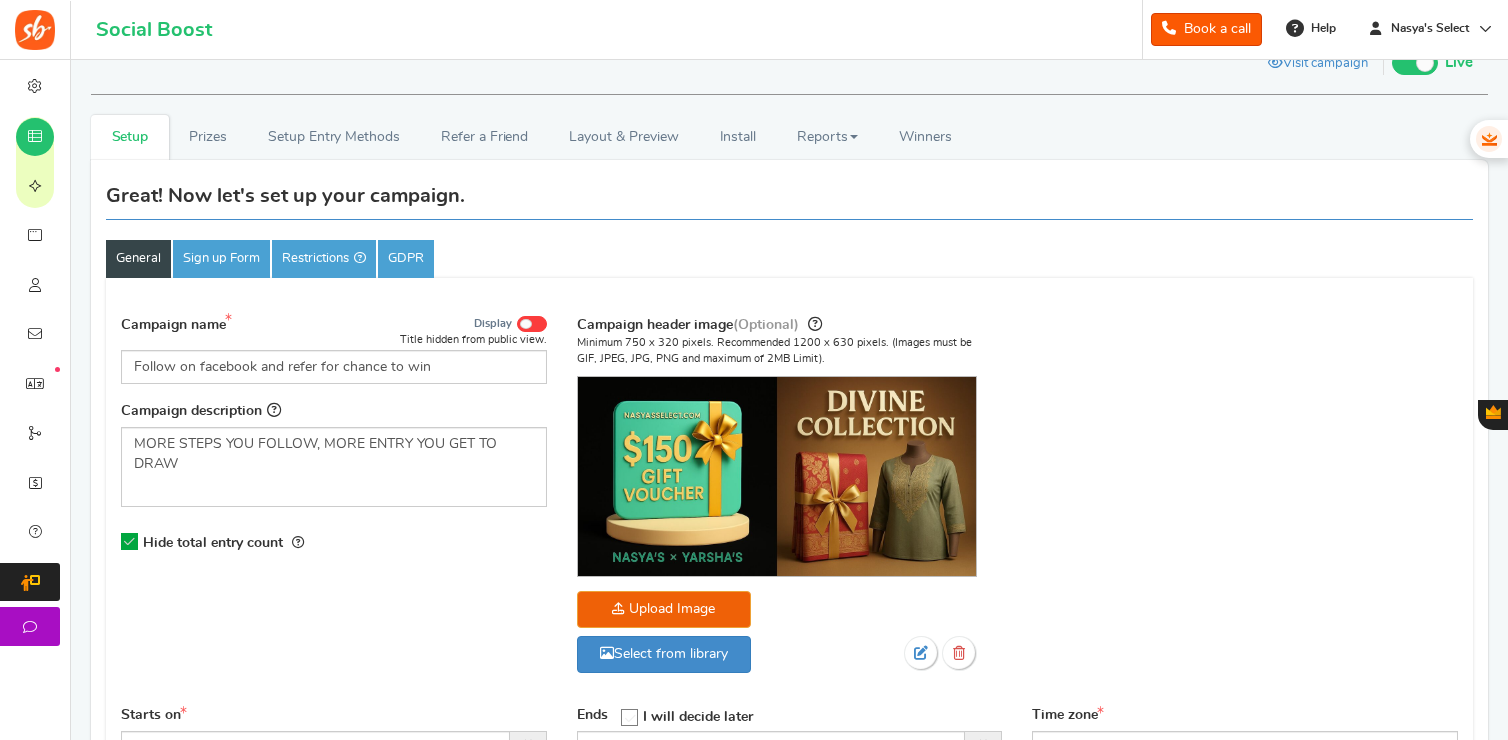 click on "Great! Now let's set up your campaign.
General
Sign up Form
Restrictions
GDPR
Cancel" at bounding box center [789, 729] 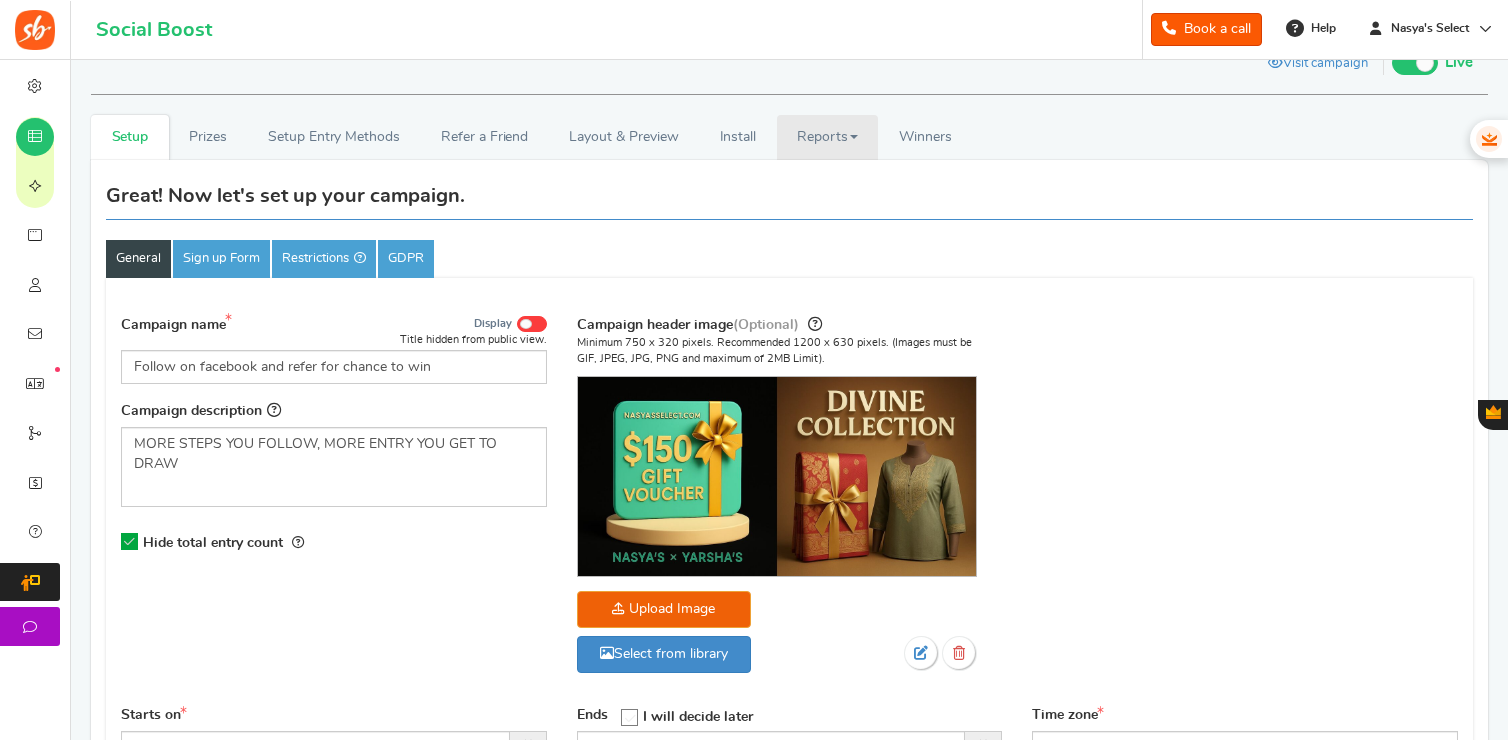 click on "Reports" at bounding box center (828, 137) 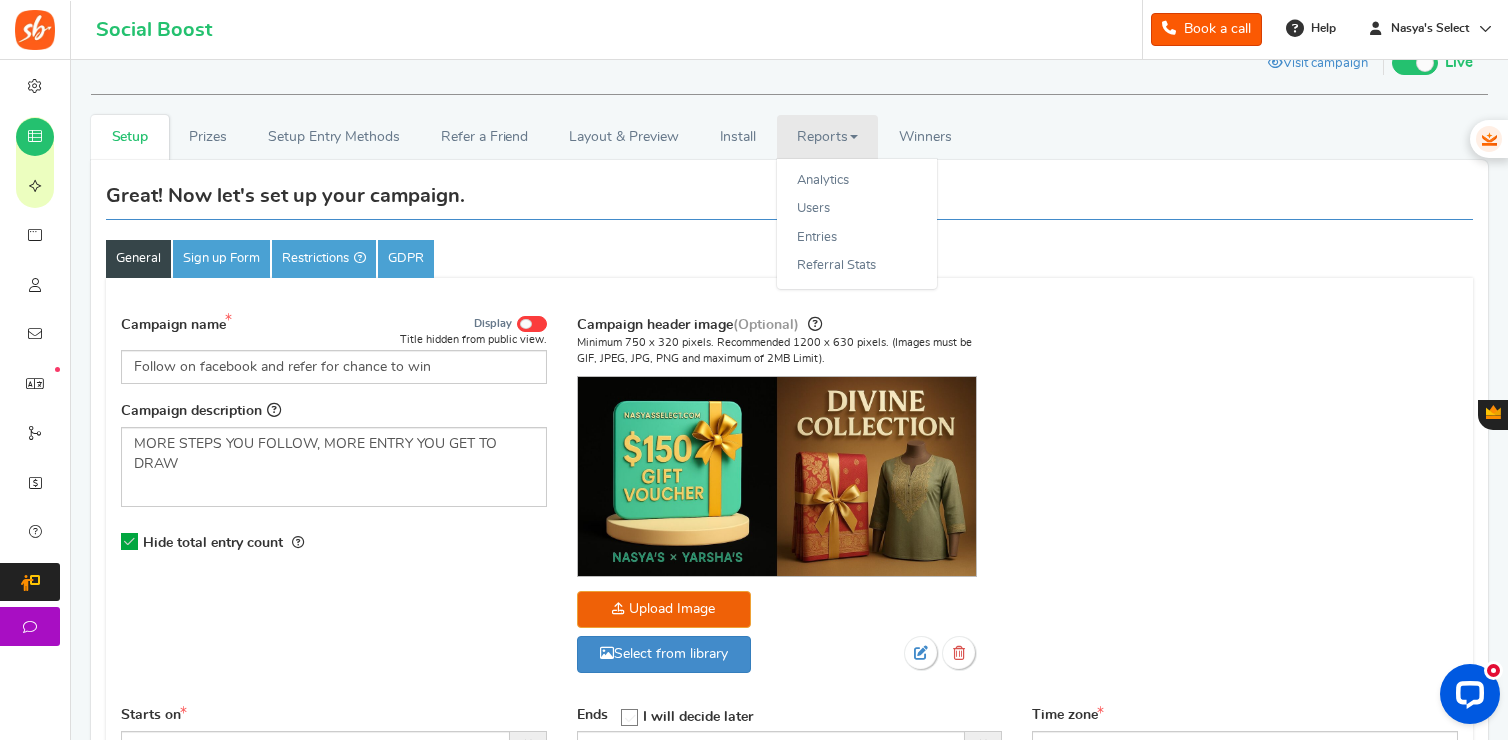 scroll, scrollTop: 0, scrollLeft: 0, axis: both 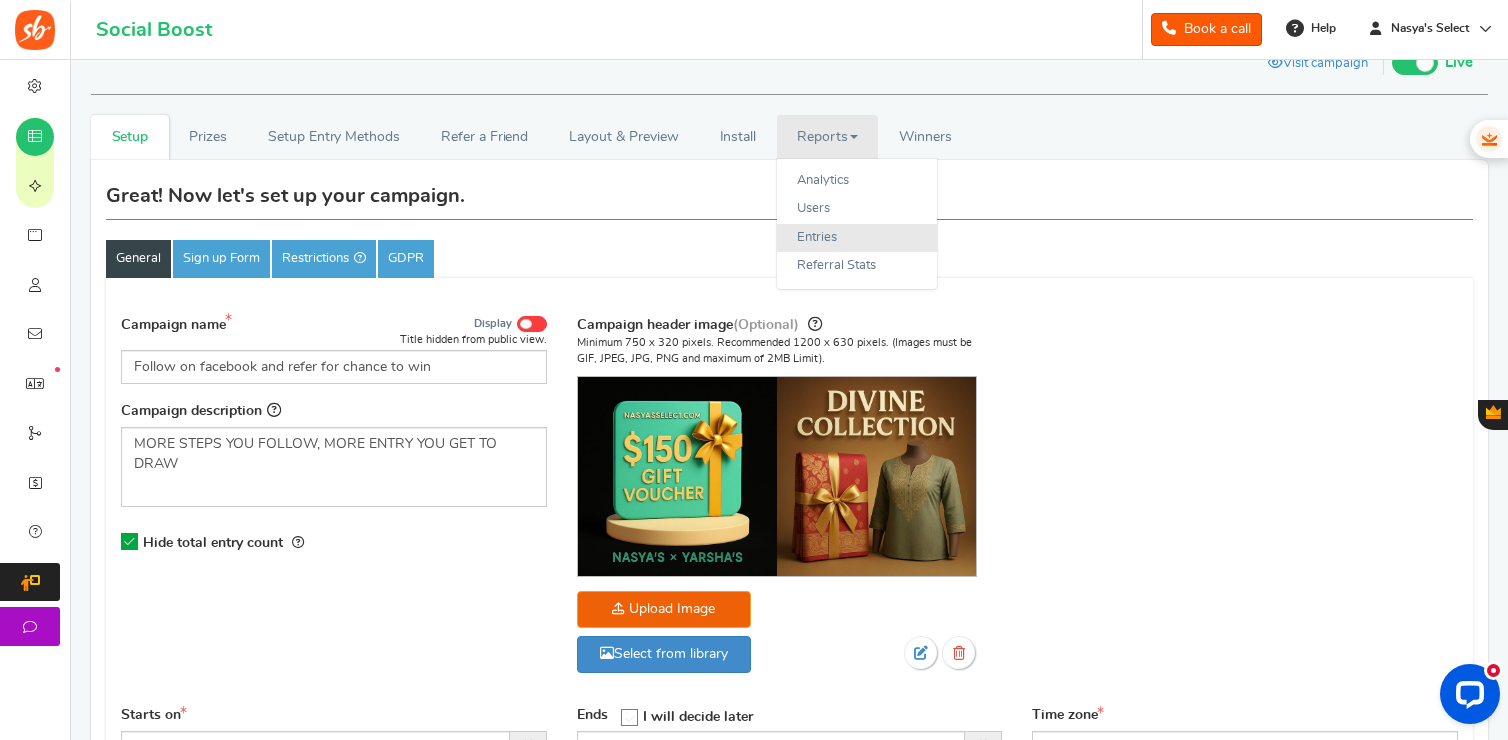click on "Entries" at bounding box center [857, 238] 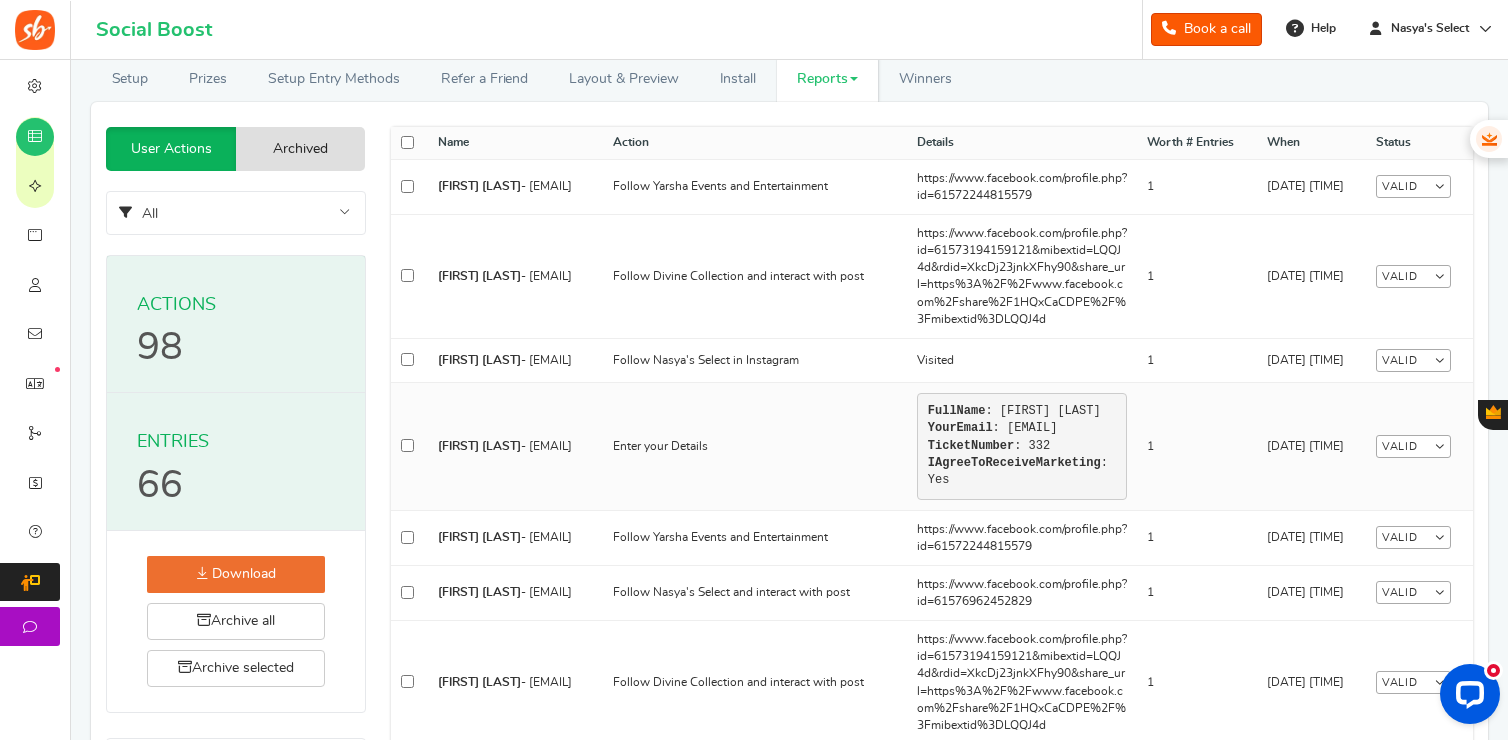 scroll, scrollTop: 85, scrollLeft: 0, axis: vertical 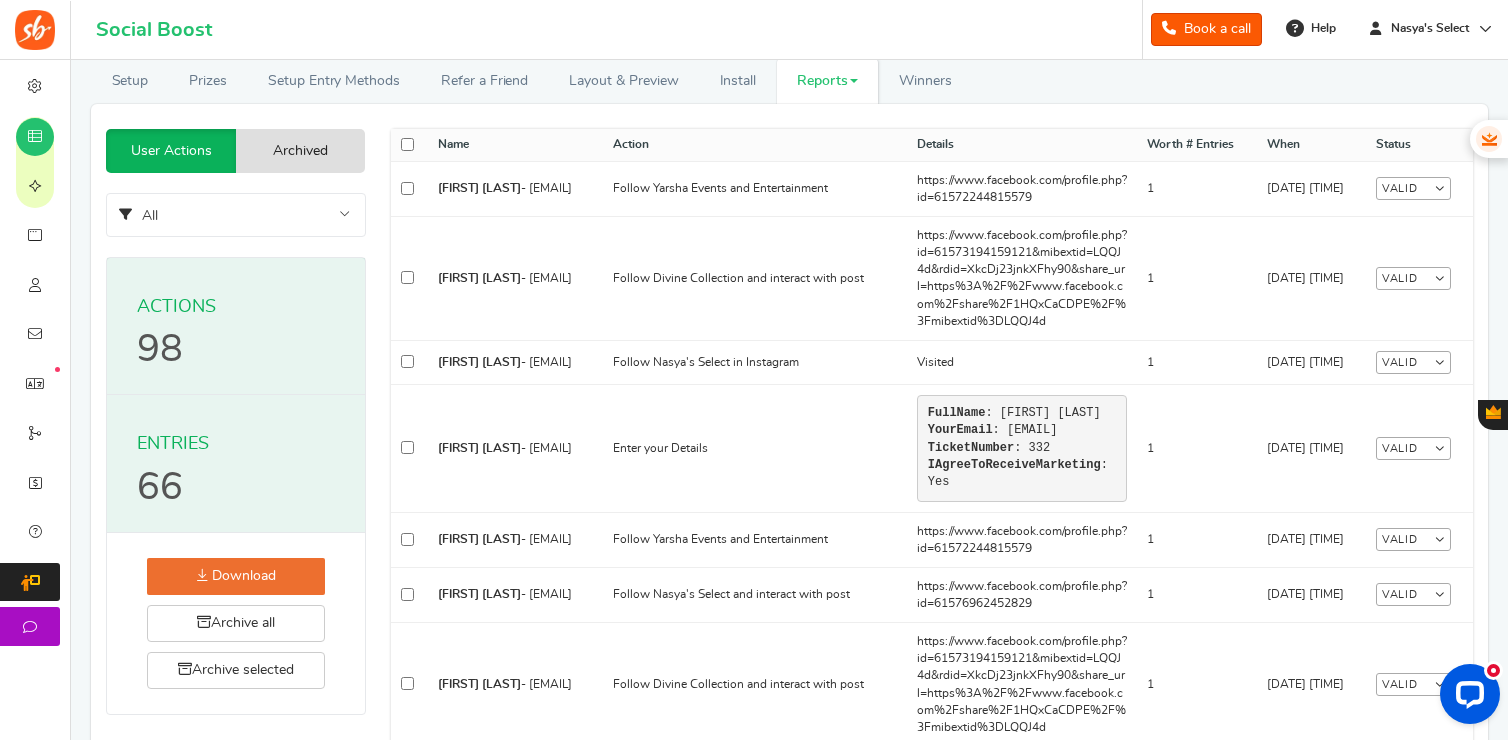 click on "Download" at bounding box center [236, 576] 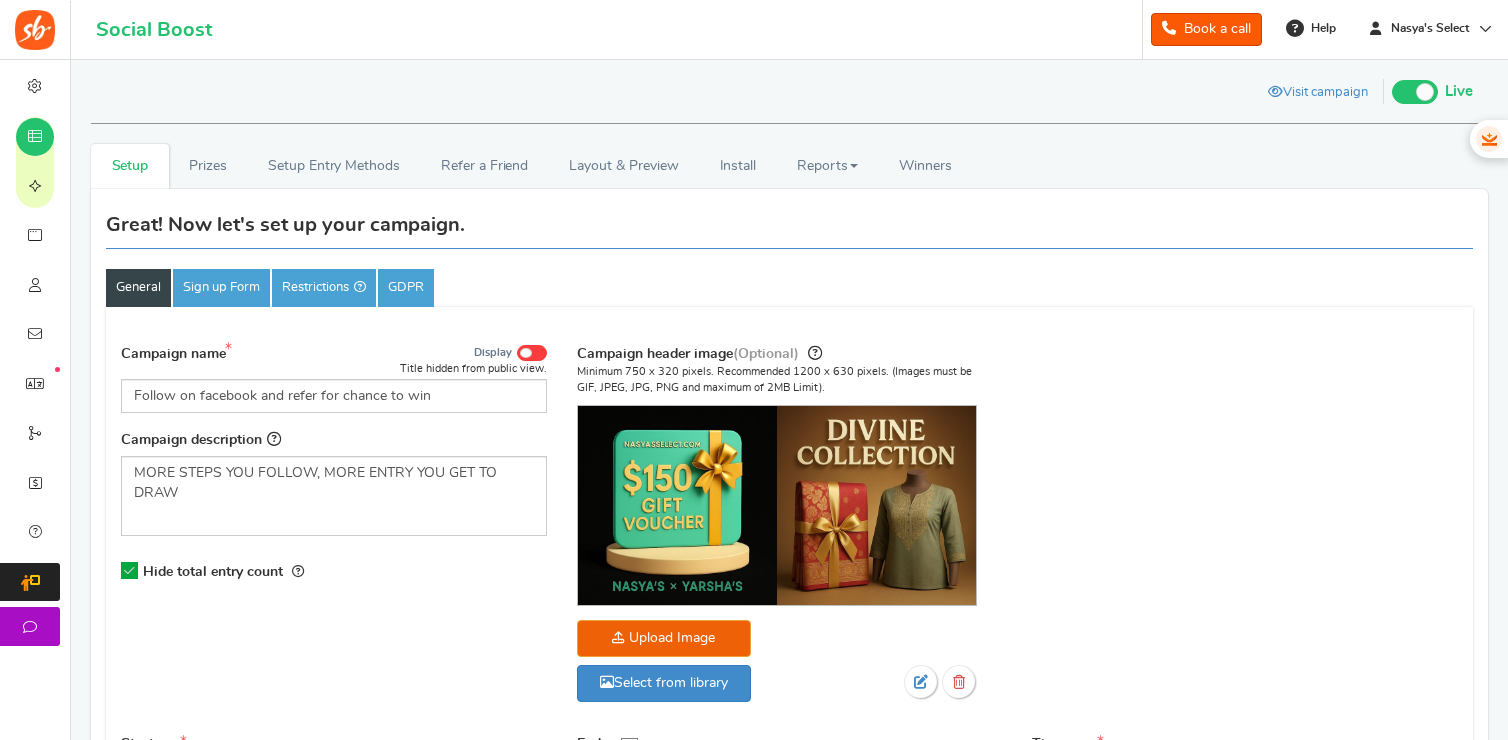 scroll, scrollTop: 85, scrollLeft: 0, axis: vertical 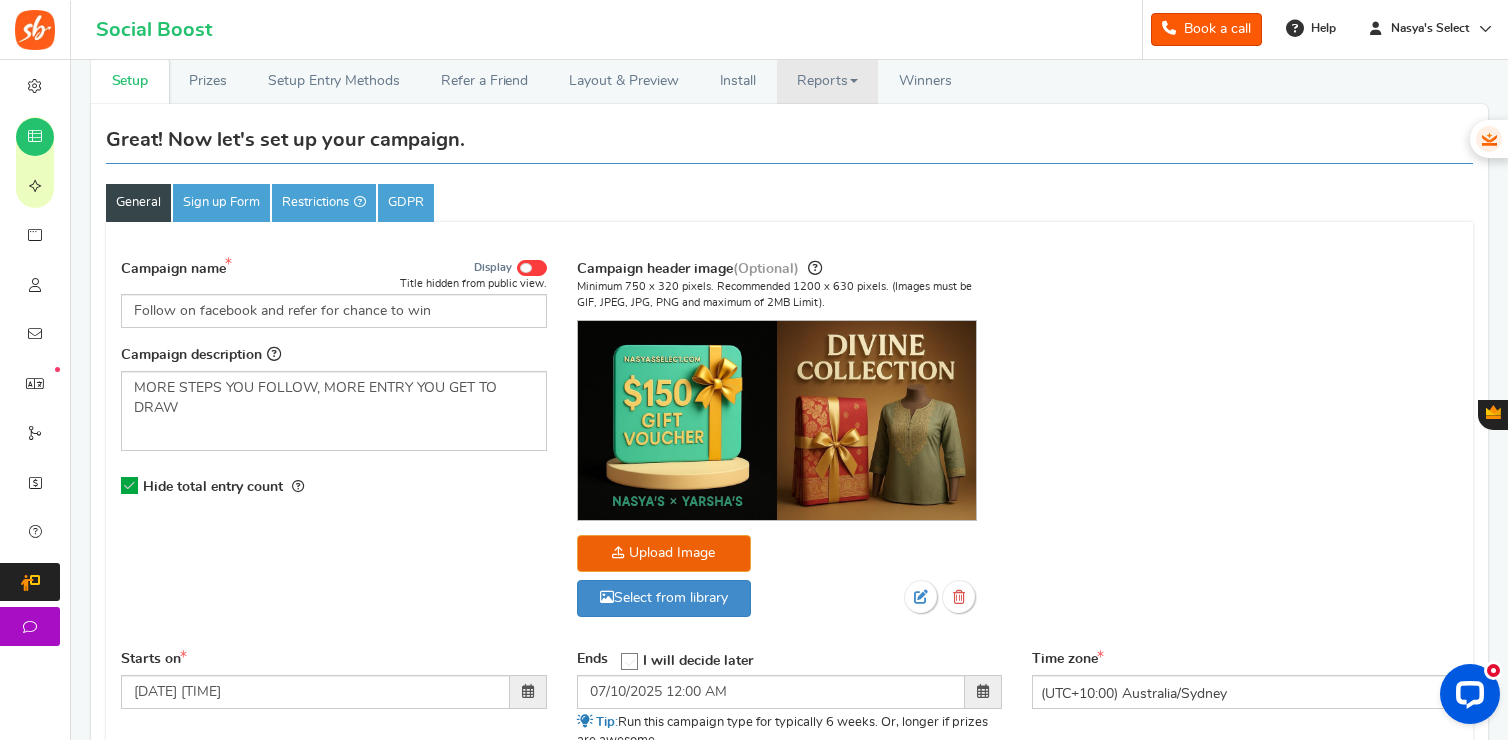 click on "Reports" at bounding box center (828, 81) 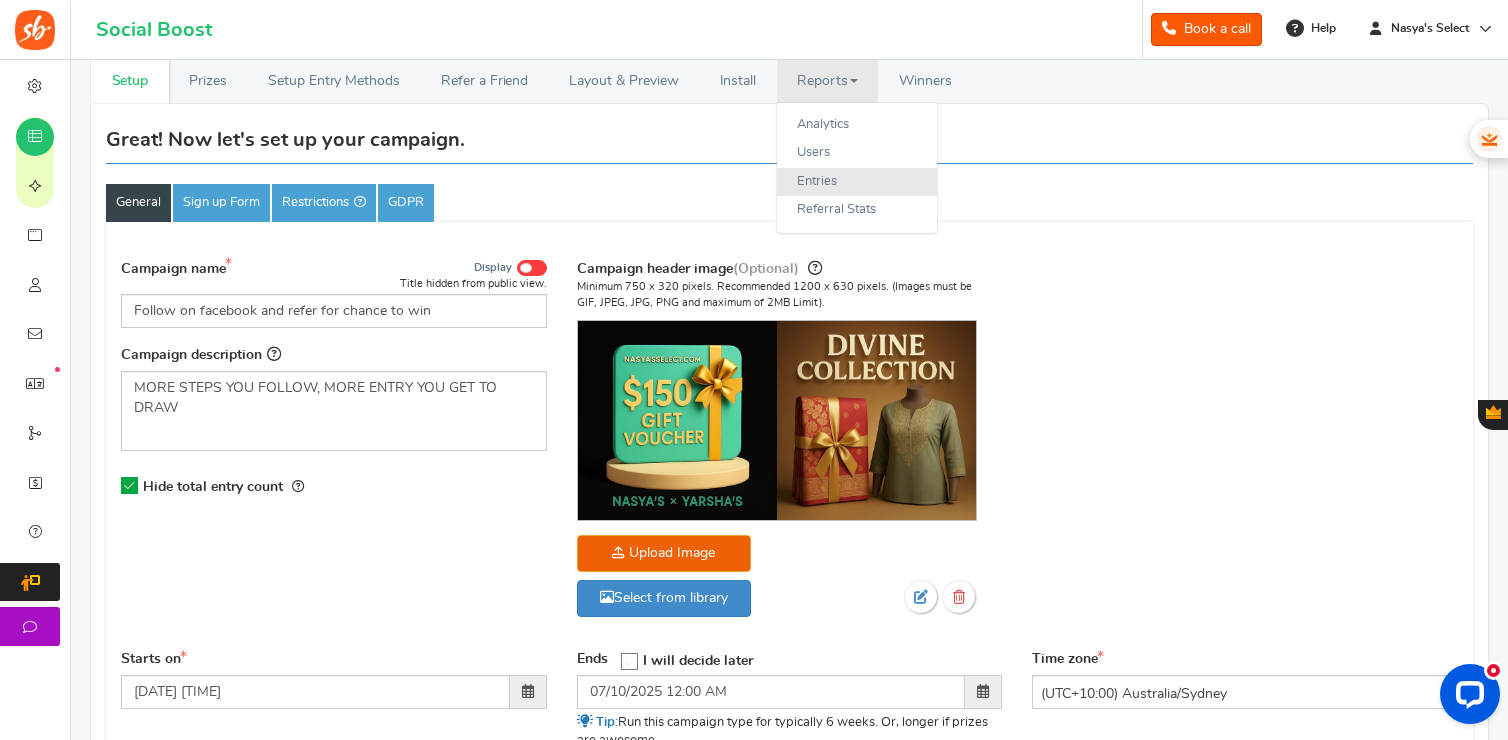 click on "Entries" at bounding box center [857, 182] 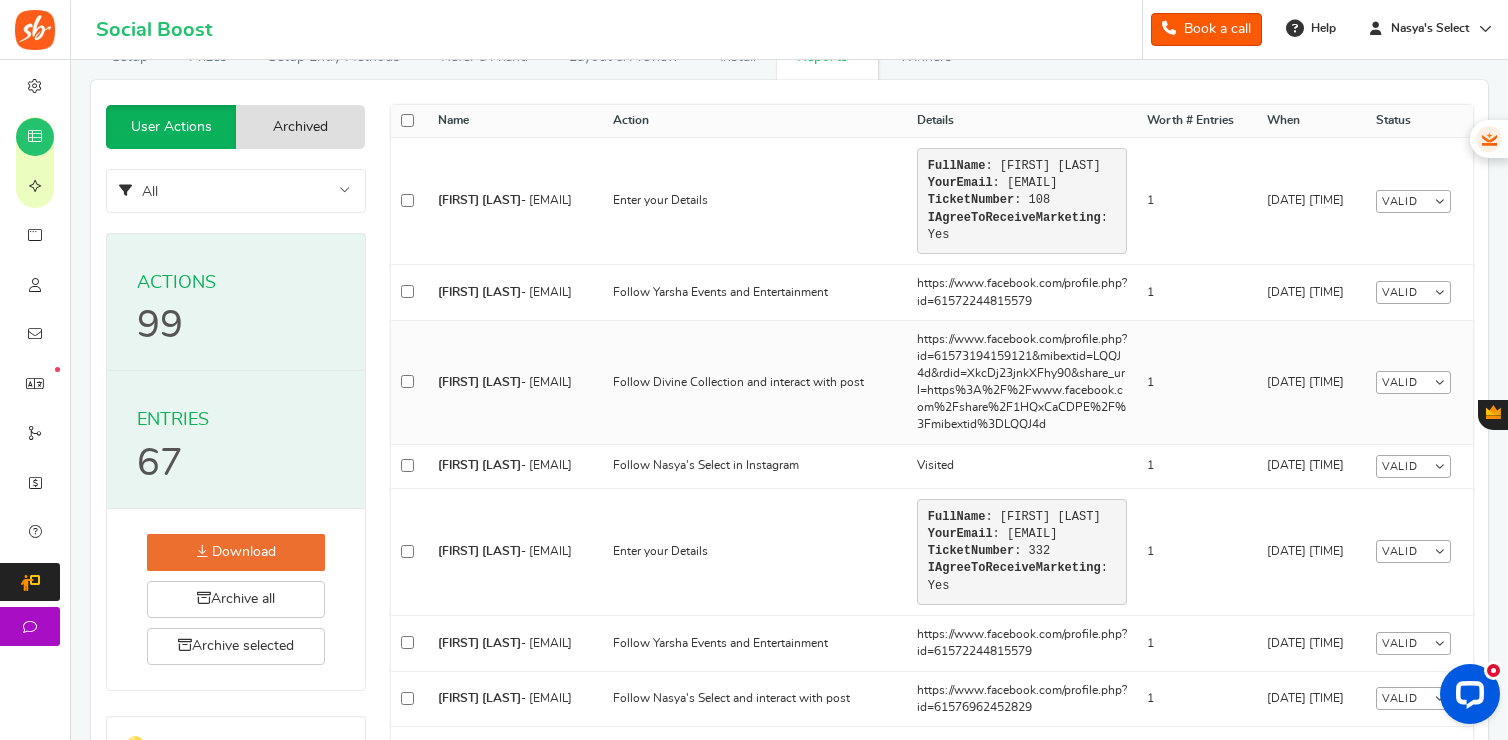 scroll, scrollTop: 0, scrollLeft: 0, axis: both 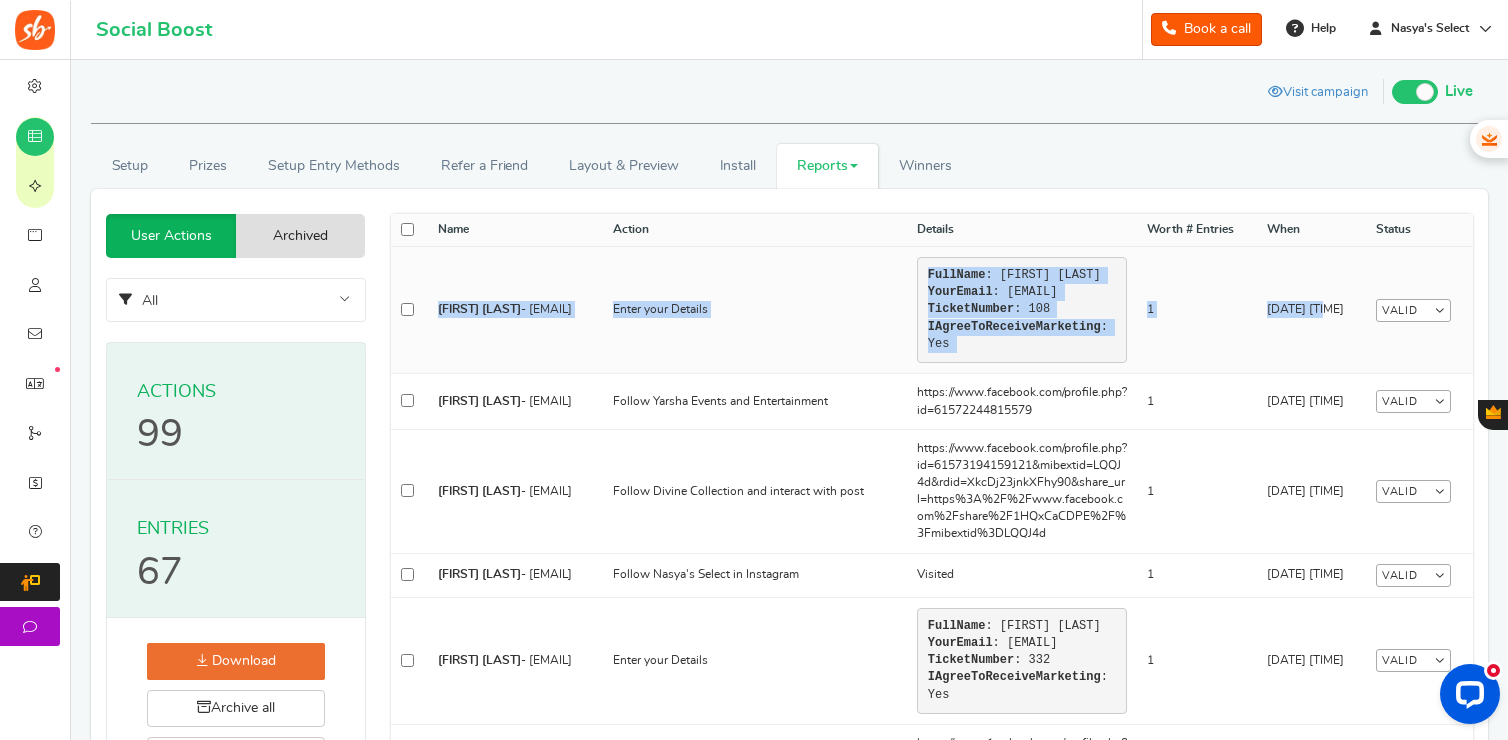 drag, startPoint x: 435, startPoint y: 305, endPoint x: 1262, endPoint y: 325, distance: 827.2418 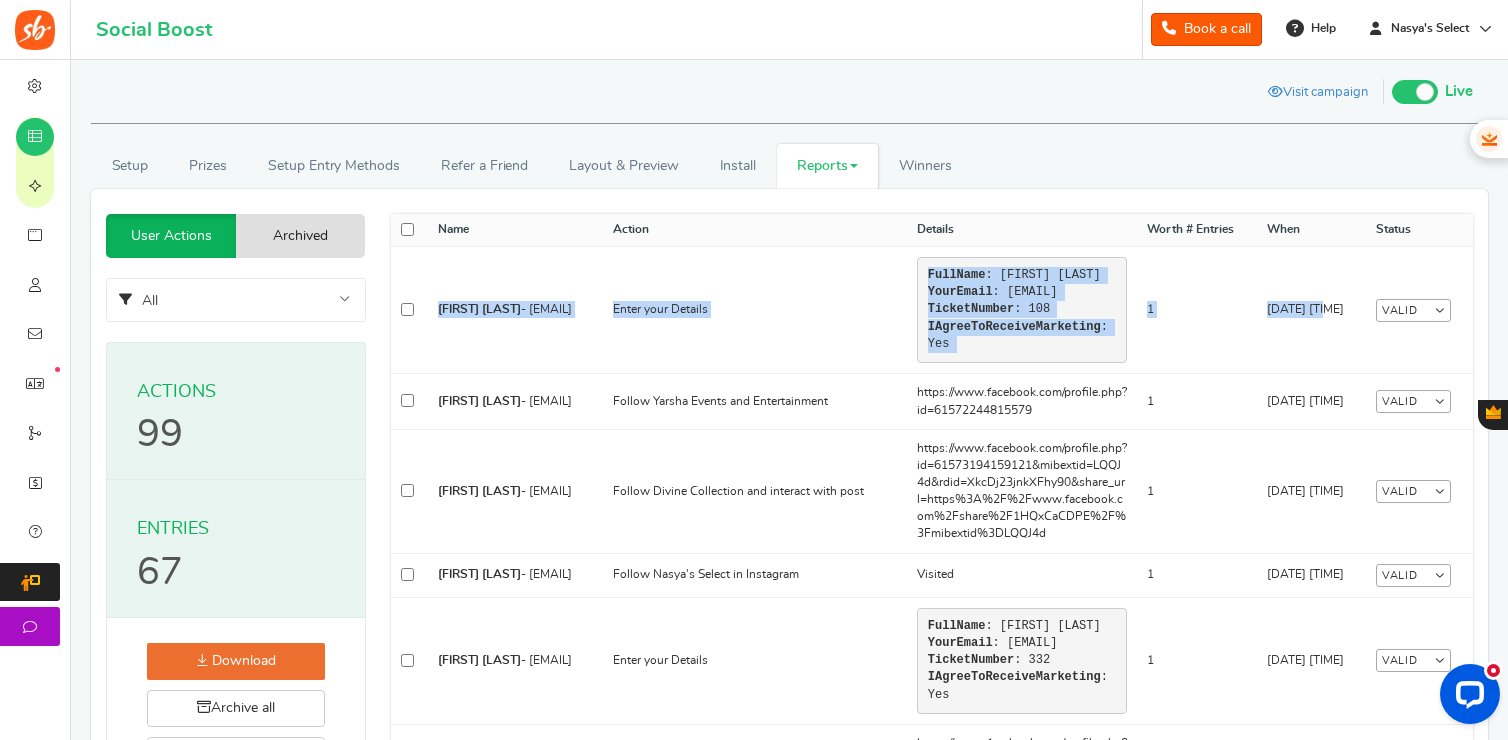 click on "Download" at bounding box center (236, 661) 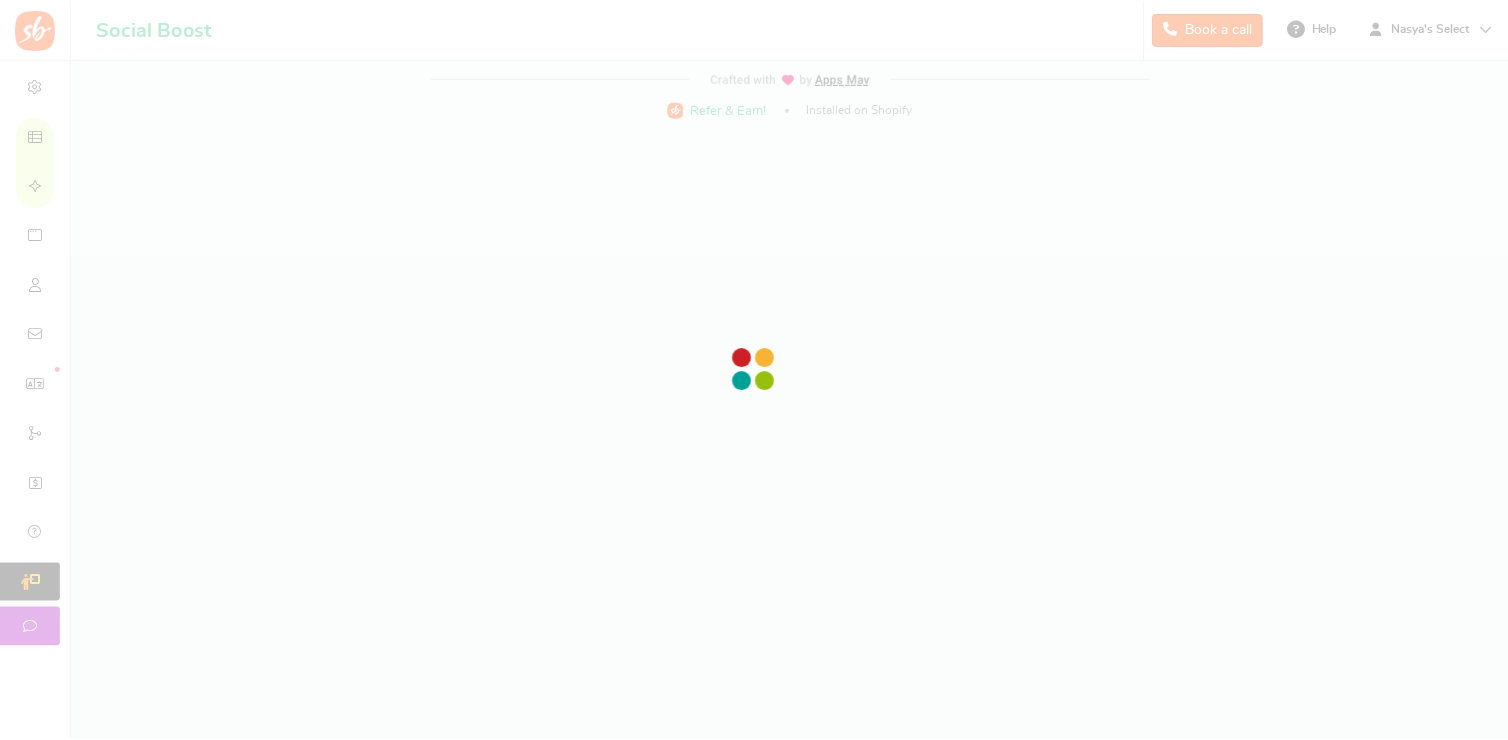 scroll, scrollTop: 0, scrollLeft: 0, axis: both 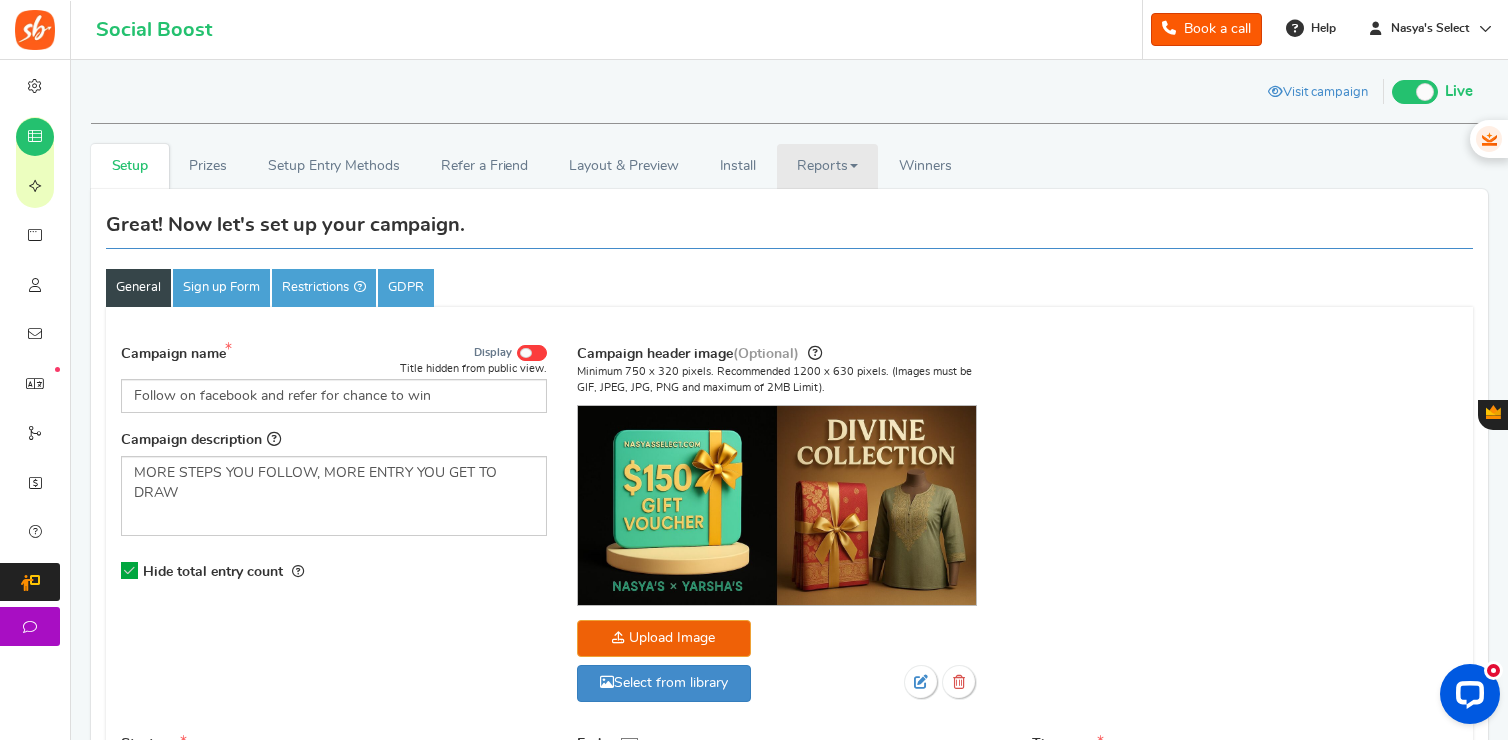 click on "Reports" at bounding box center (828, 166) 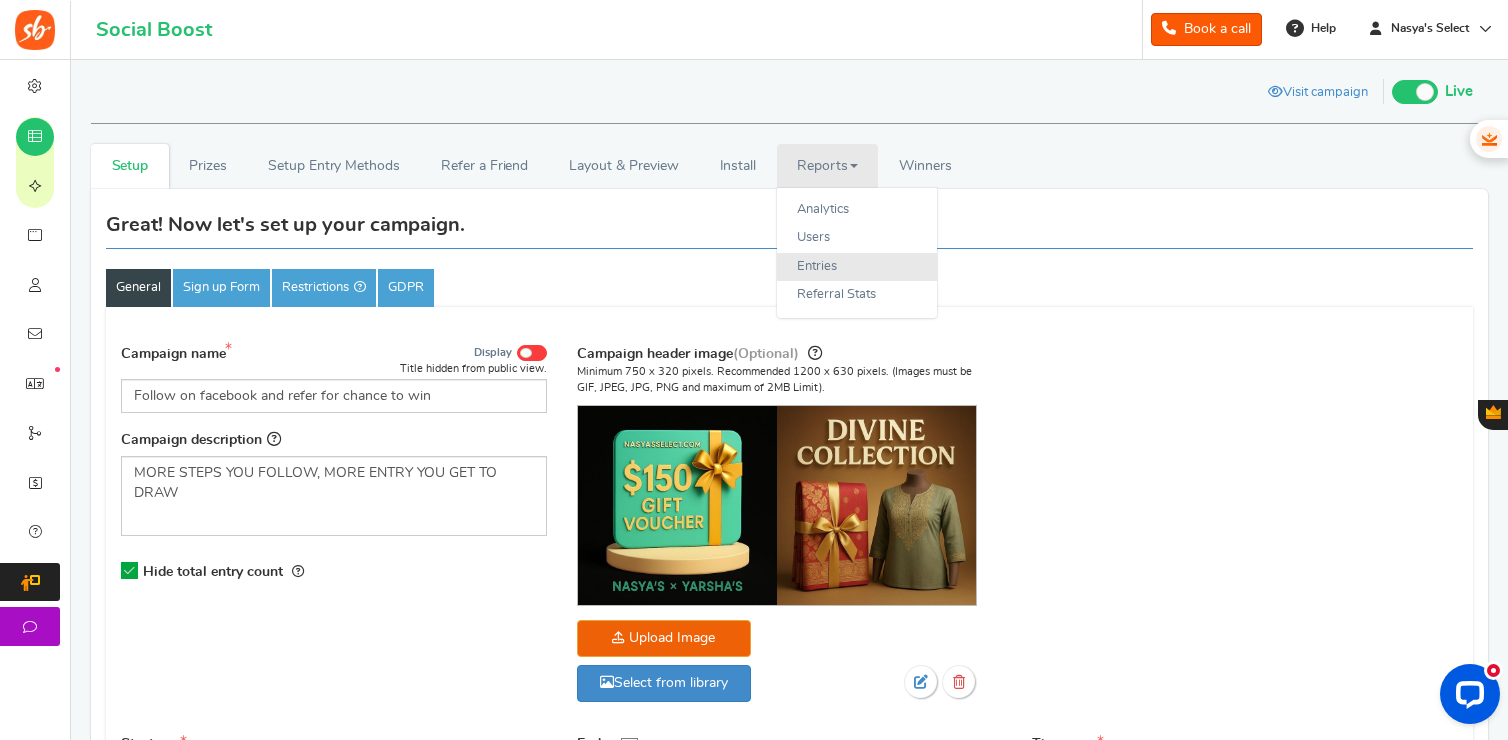 click on "Entries" at bounding box center [857, 267] 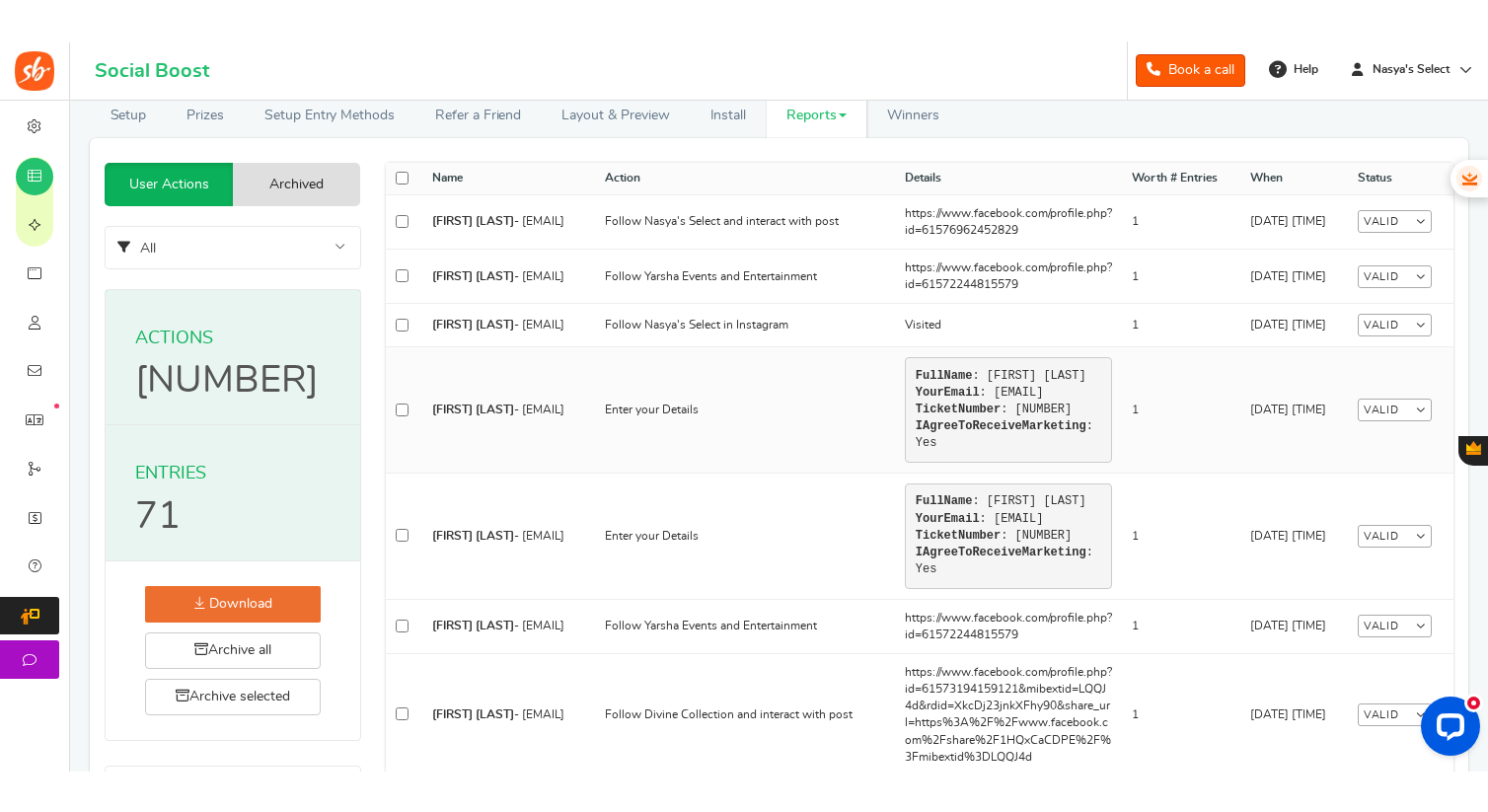 scroll, scrollTop: 94, scrollLeft: 0, axis: vertical 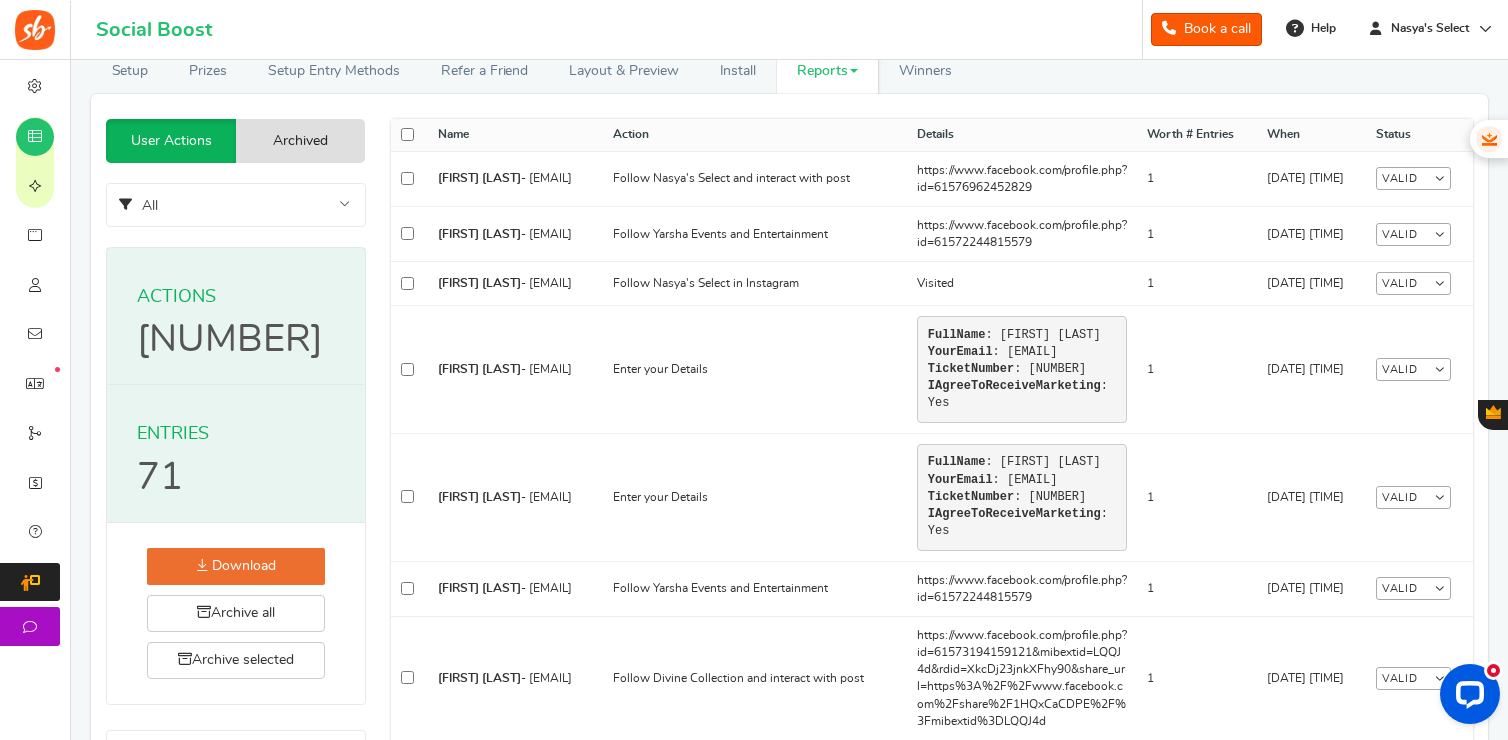 click on "Download" at bounding box center (236, 566) 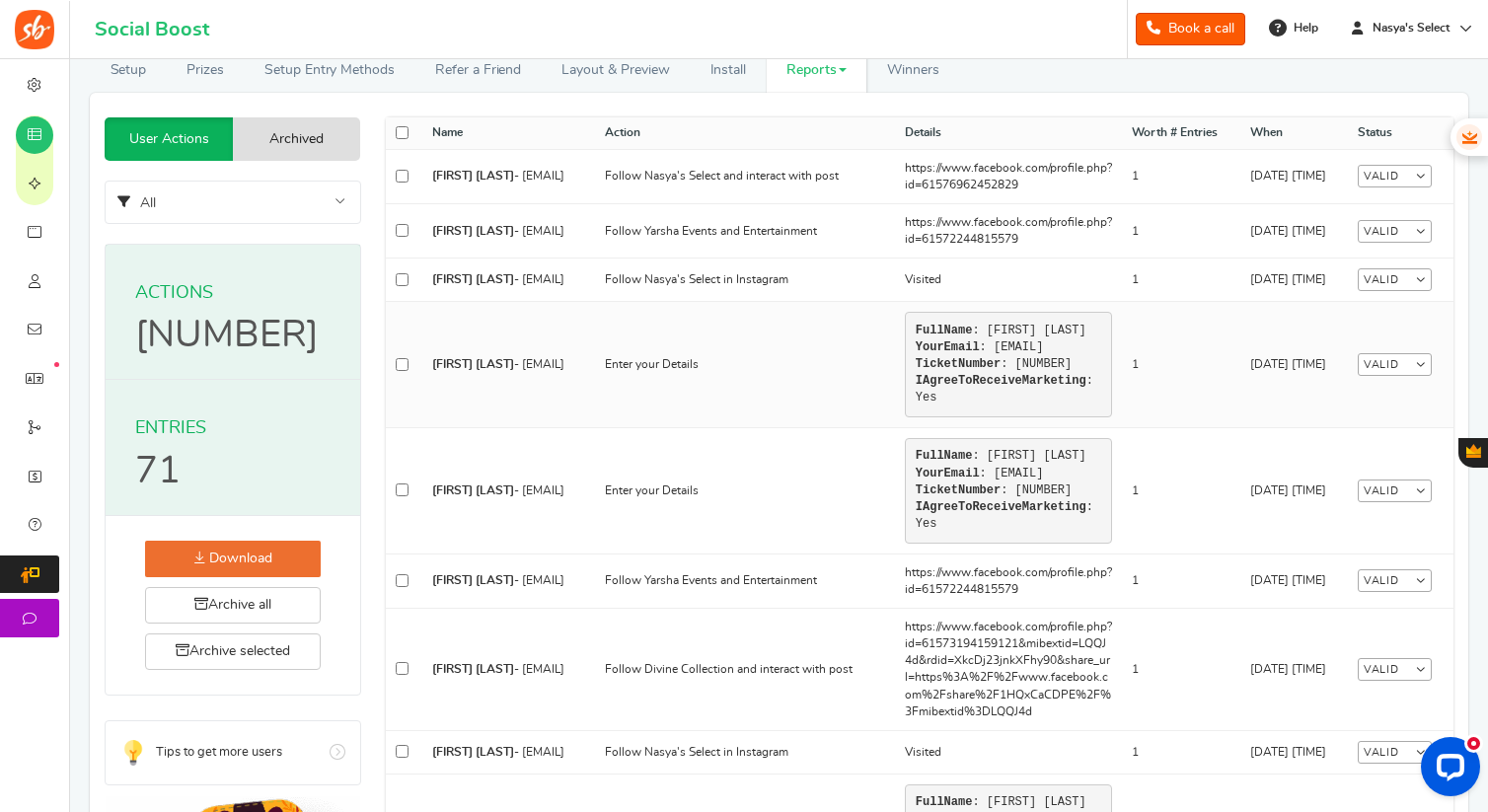 scroll, scrollTop: 0, scrollLeft: 0, axis: both 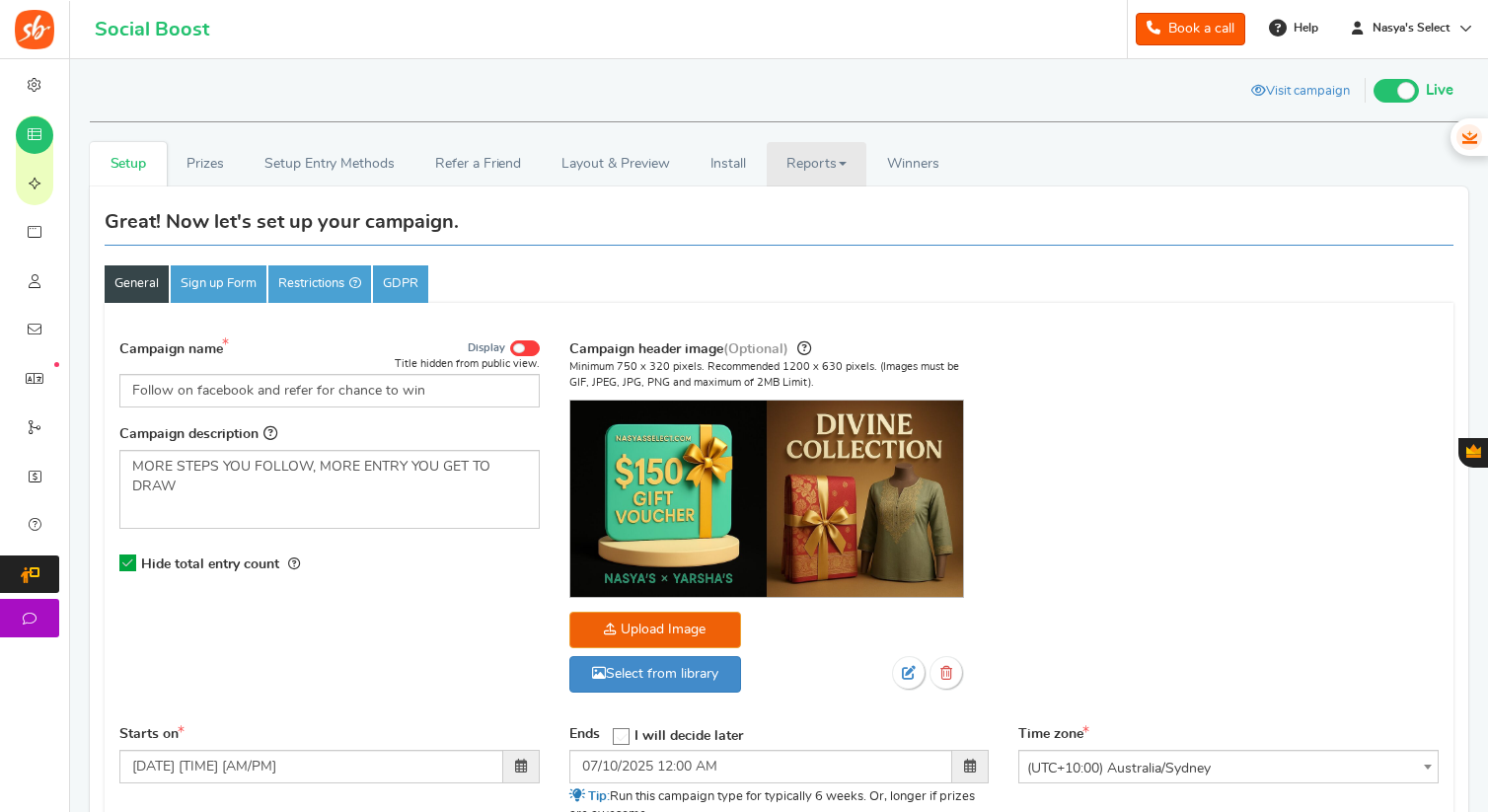 click on "Reports" at bounding box center (817, 164) 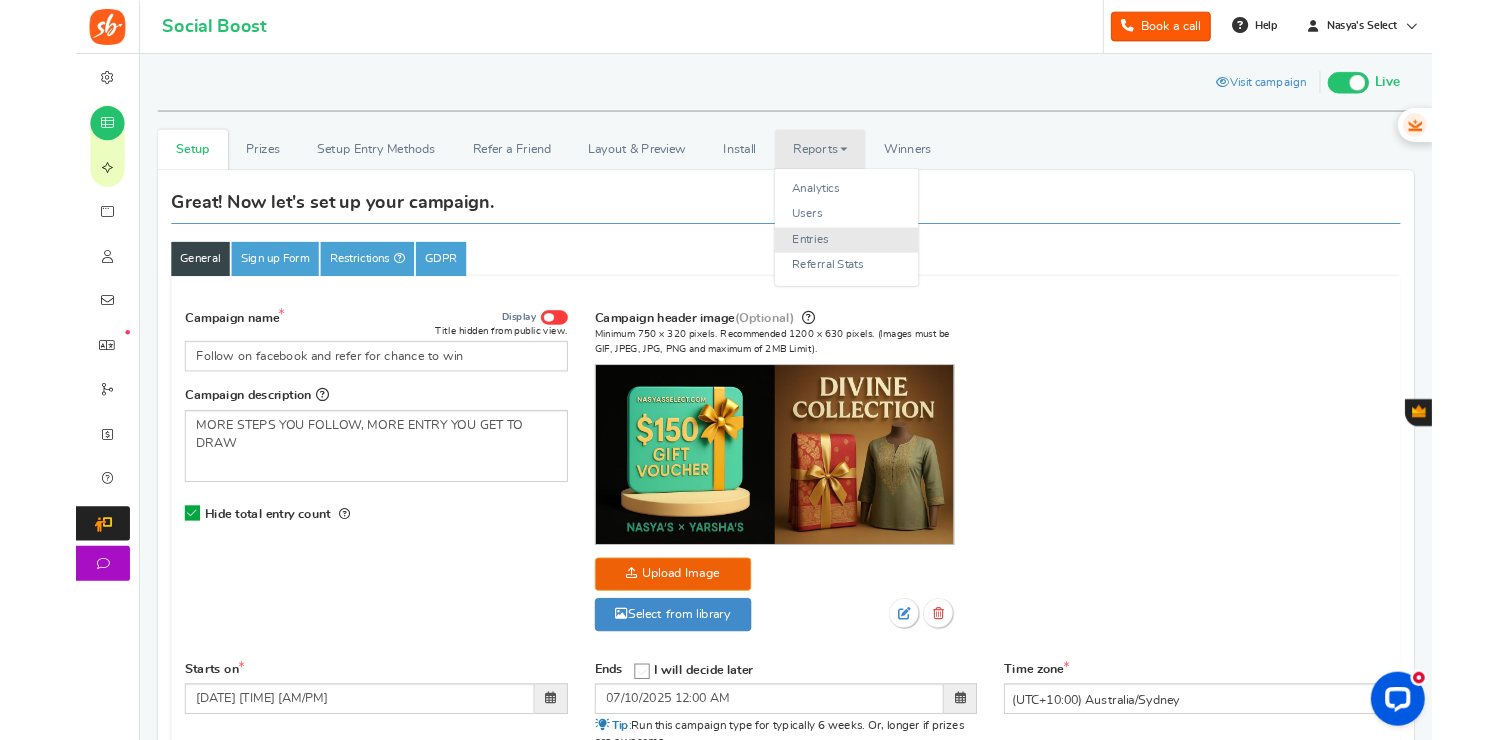 scroll, scrollTop: 0, scrollLeft: 0, axis: both 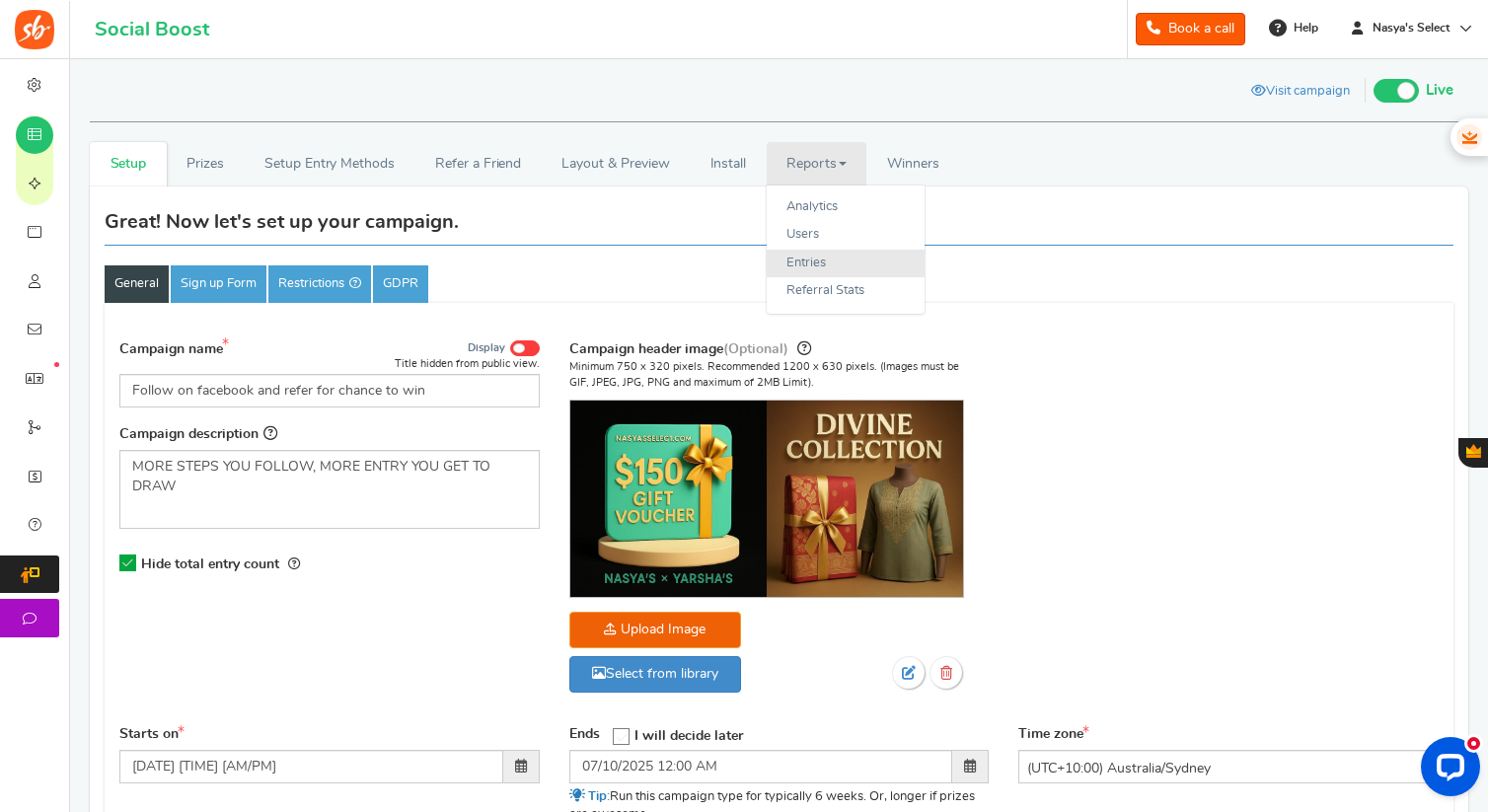 click on "Entries" at bounding box center [846, 263] 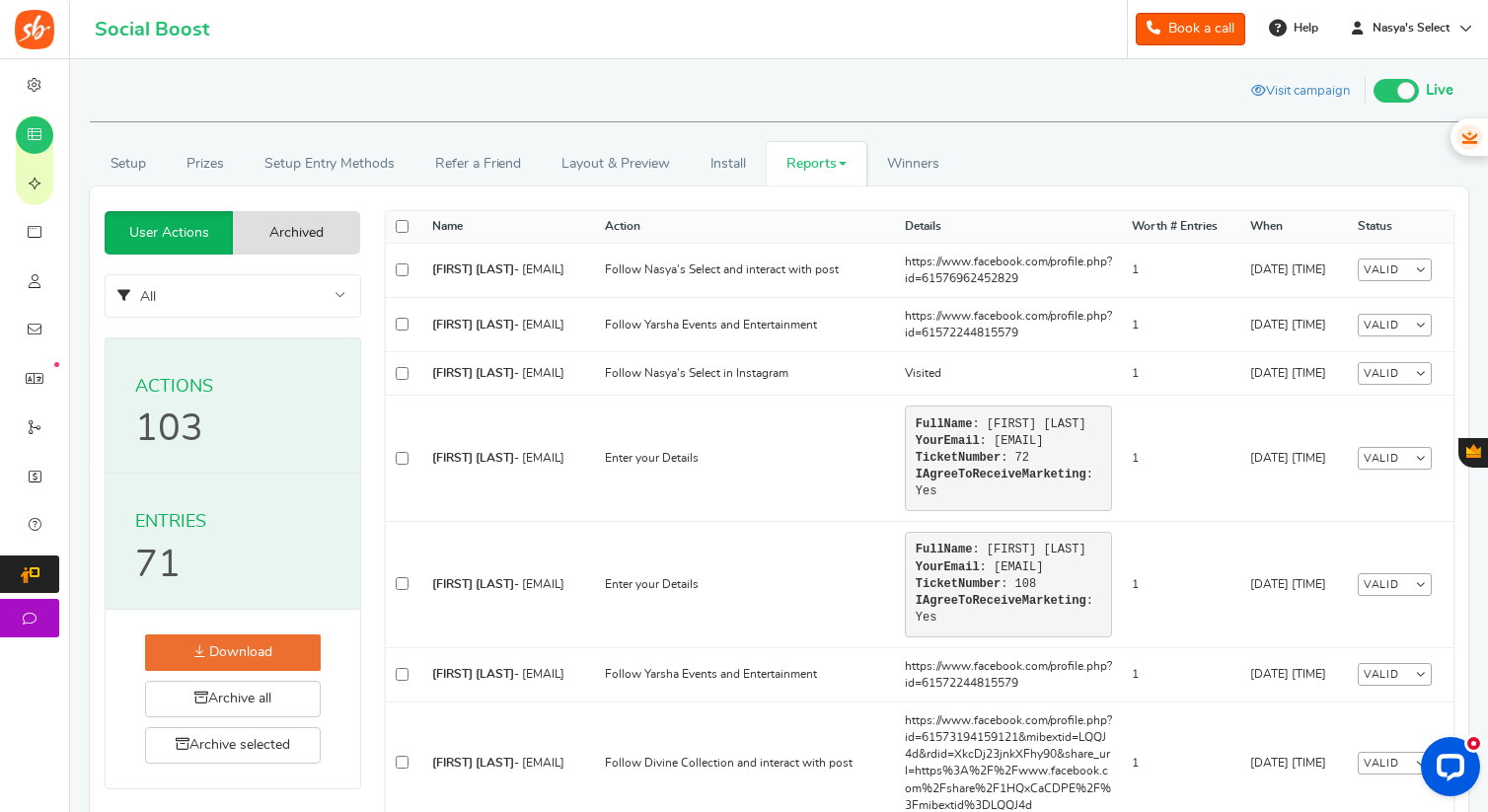 click on "Download" at bounding box center (233, 652) 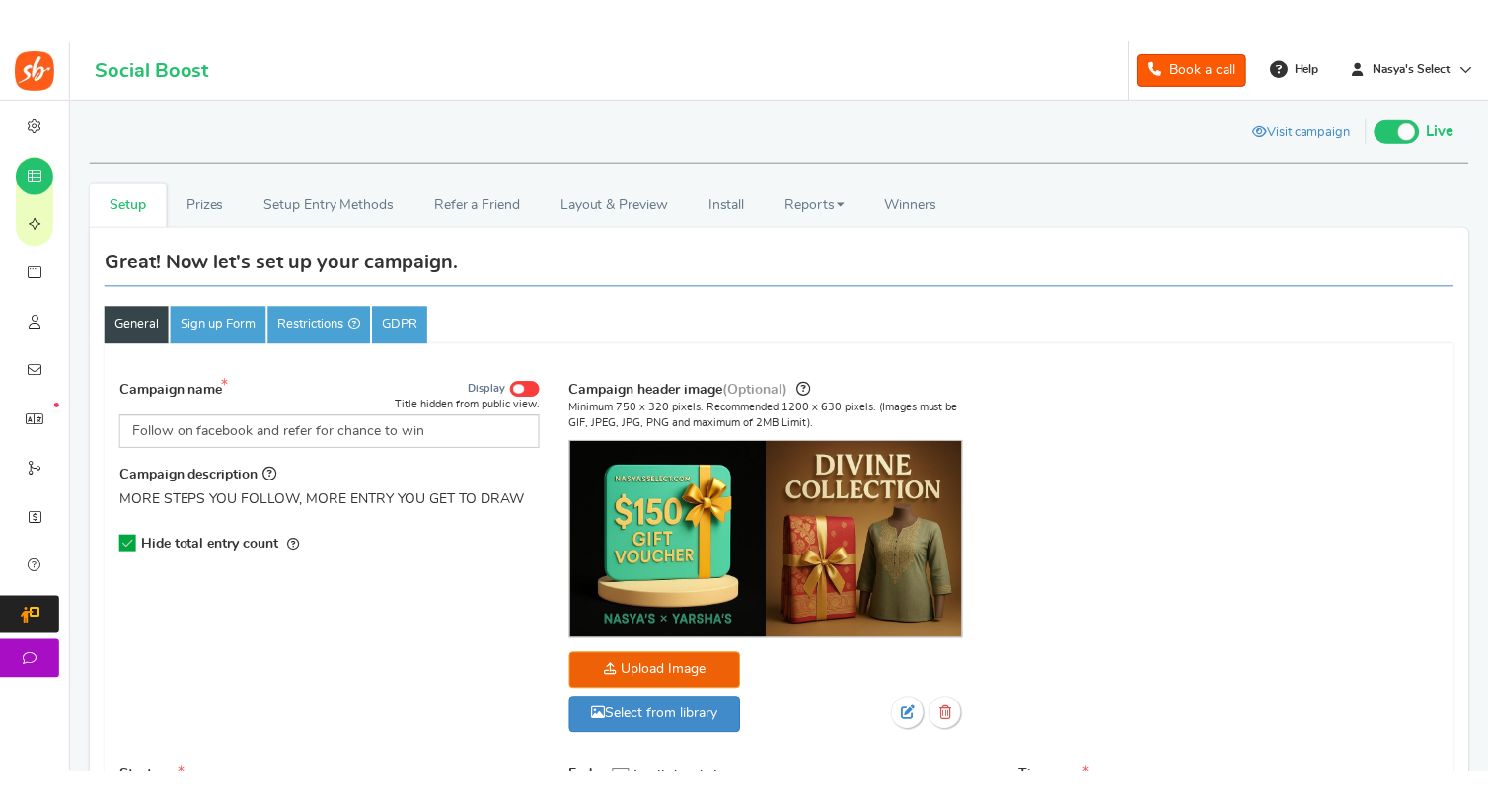 scroll, scrollTop: 0, scrollLeft: 0, axis: both 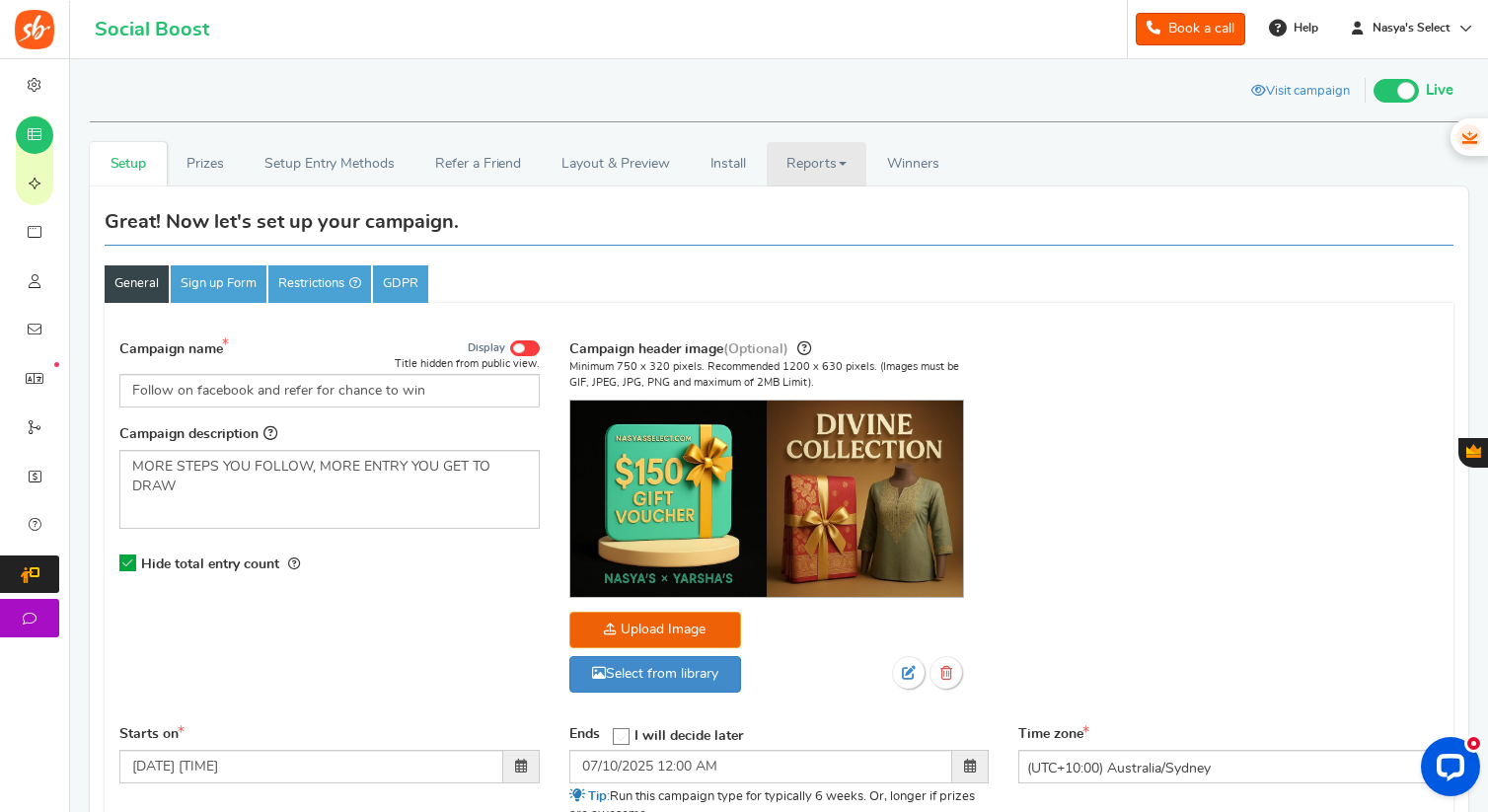 click on "Reports" at bounding box center [817, 164] 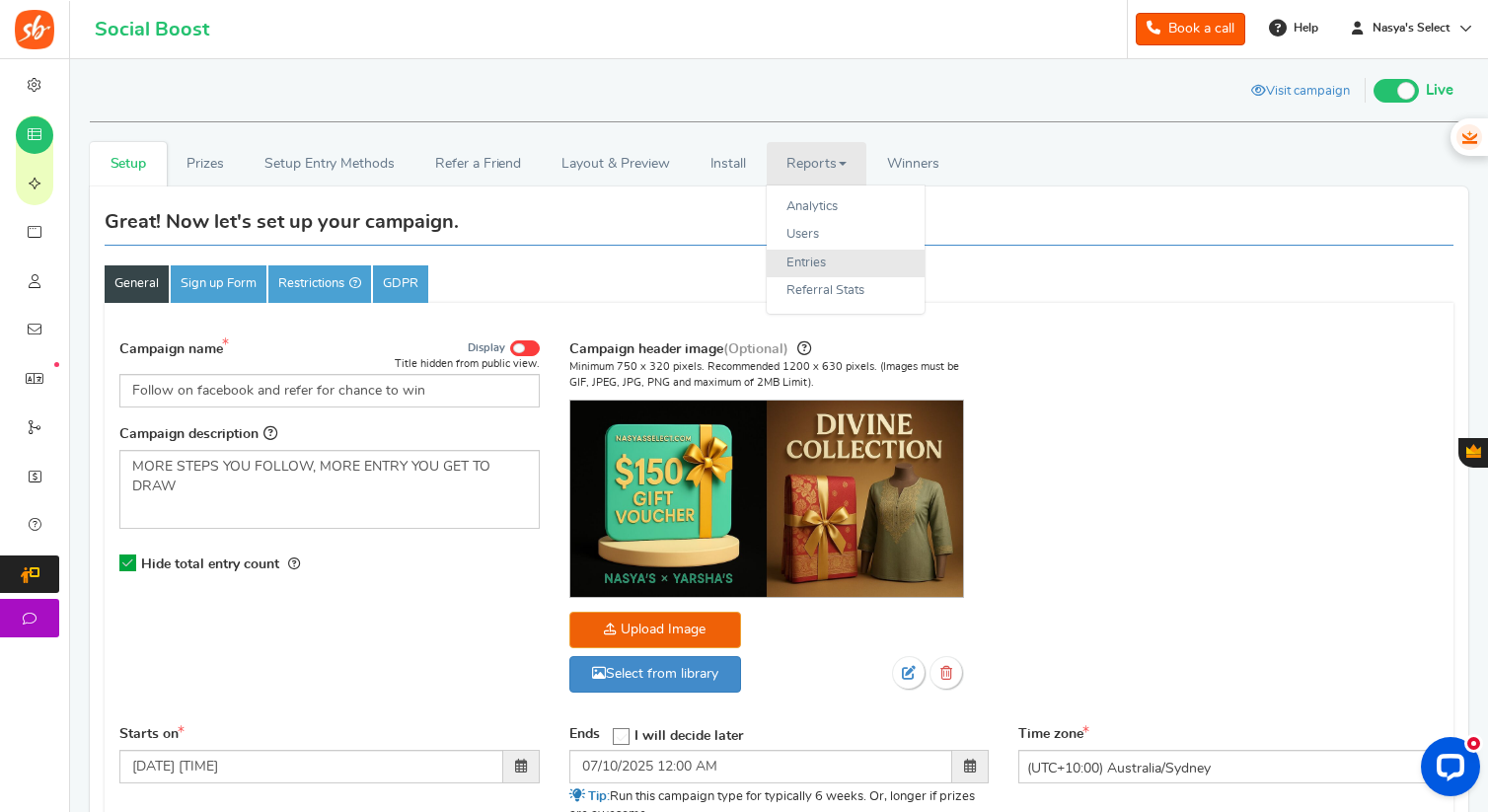 click on "Entries" at bounding box center (846, 263) 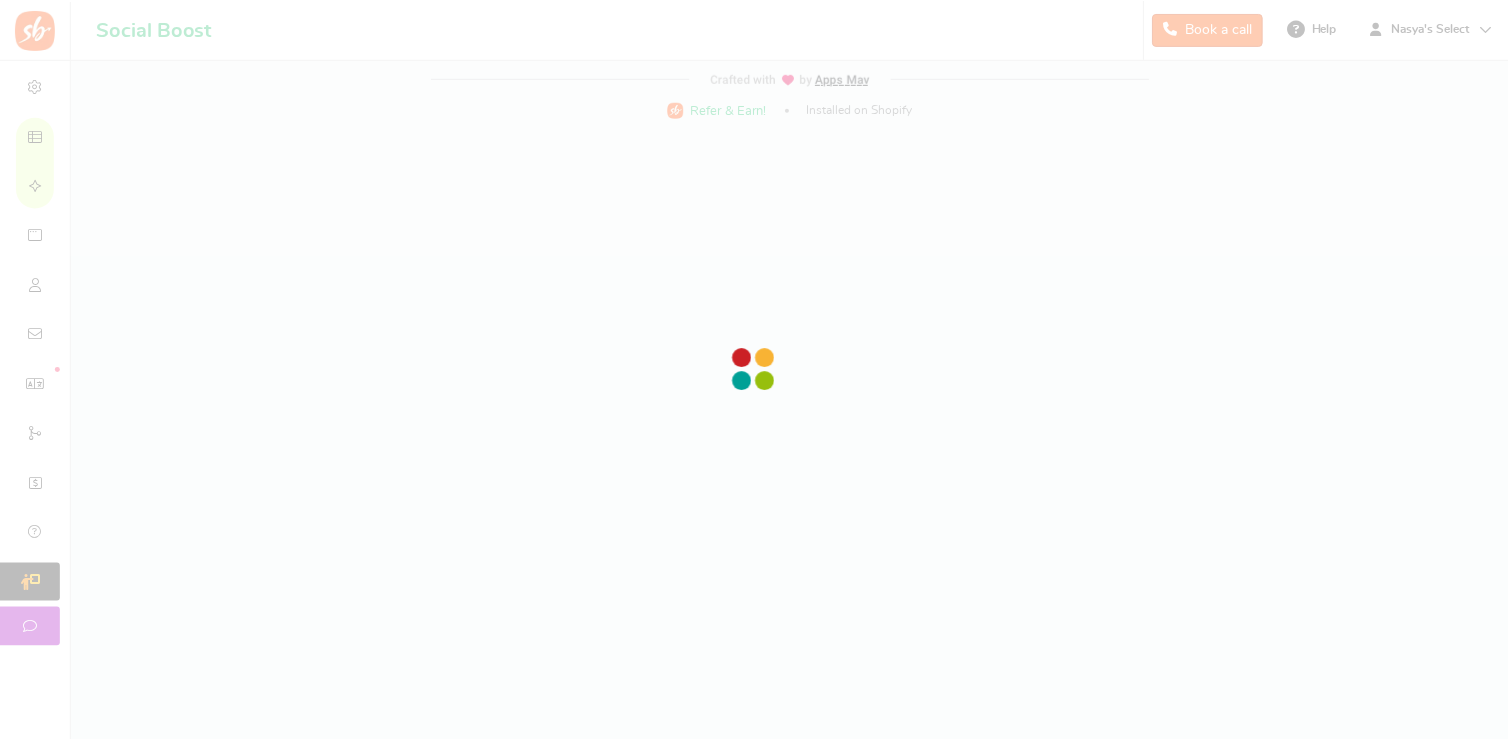 scroll, scrollTop: 0, scrollLeft: 0, axis: both 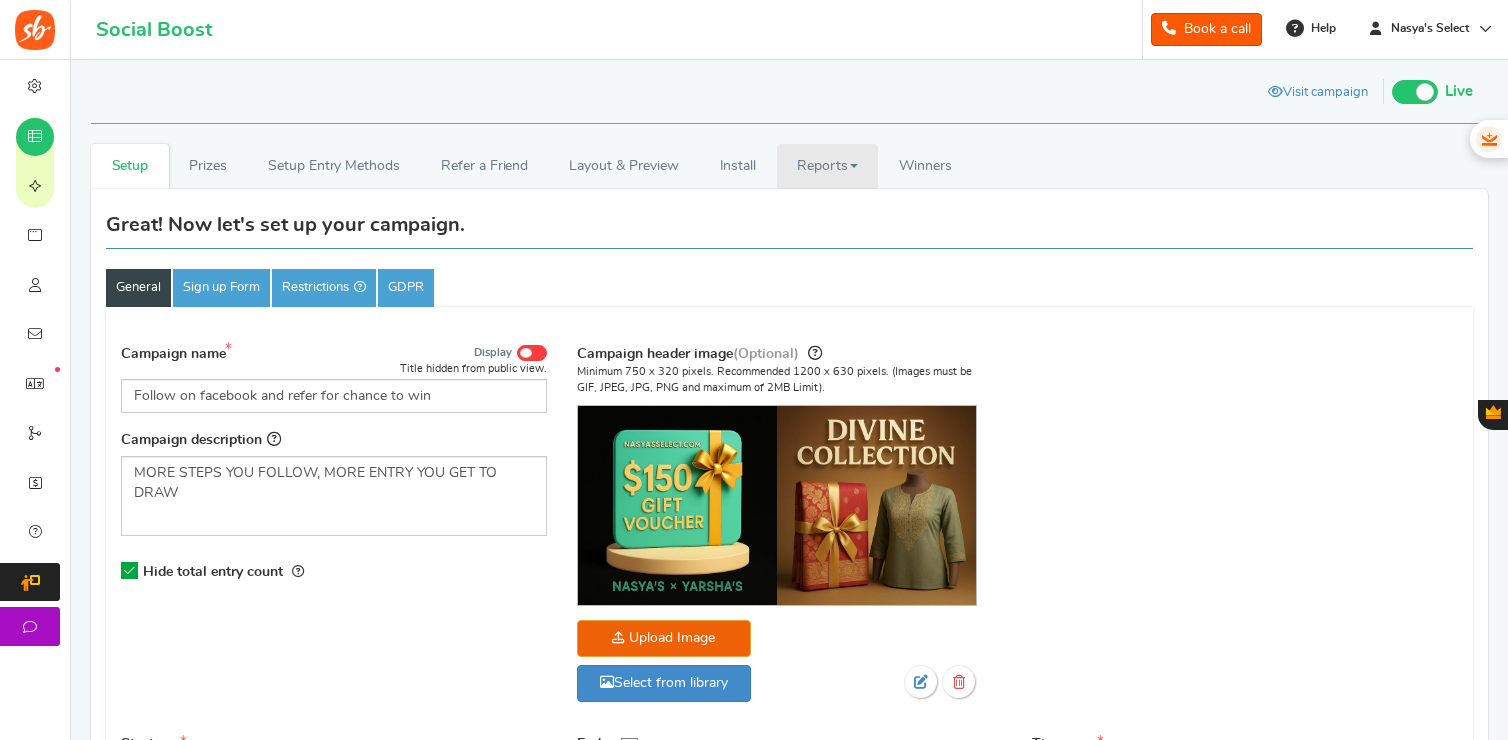 click at bounding box center (854, 166) 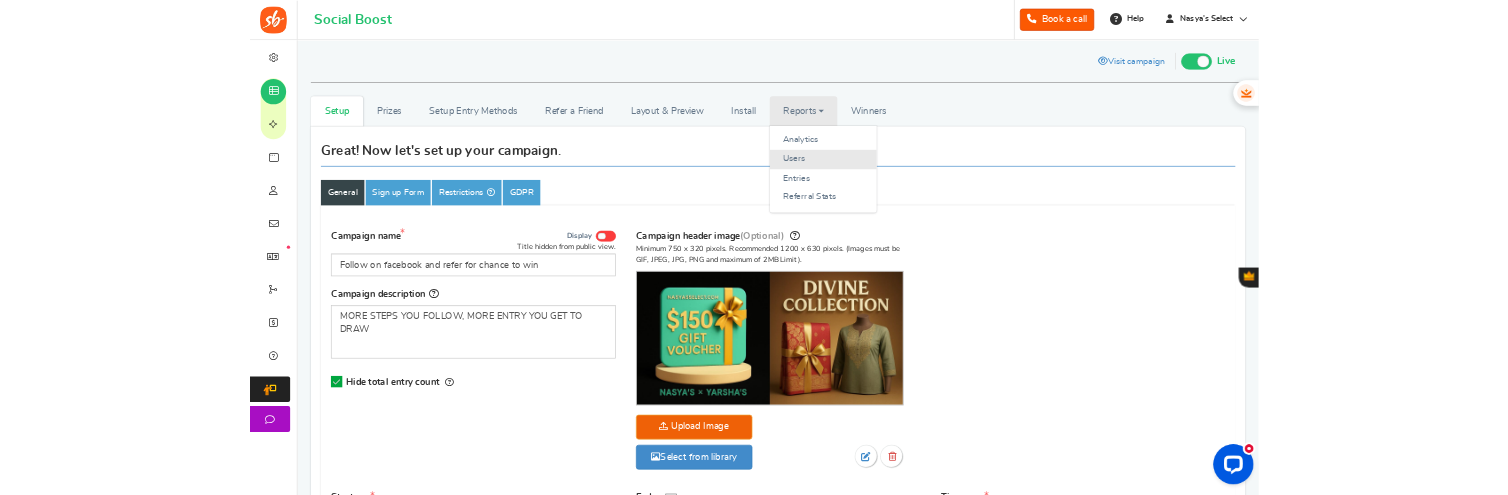 scroll, scrollTop: 0, scrollLeft: 0, axis: both 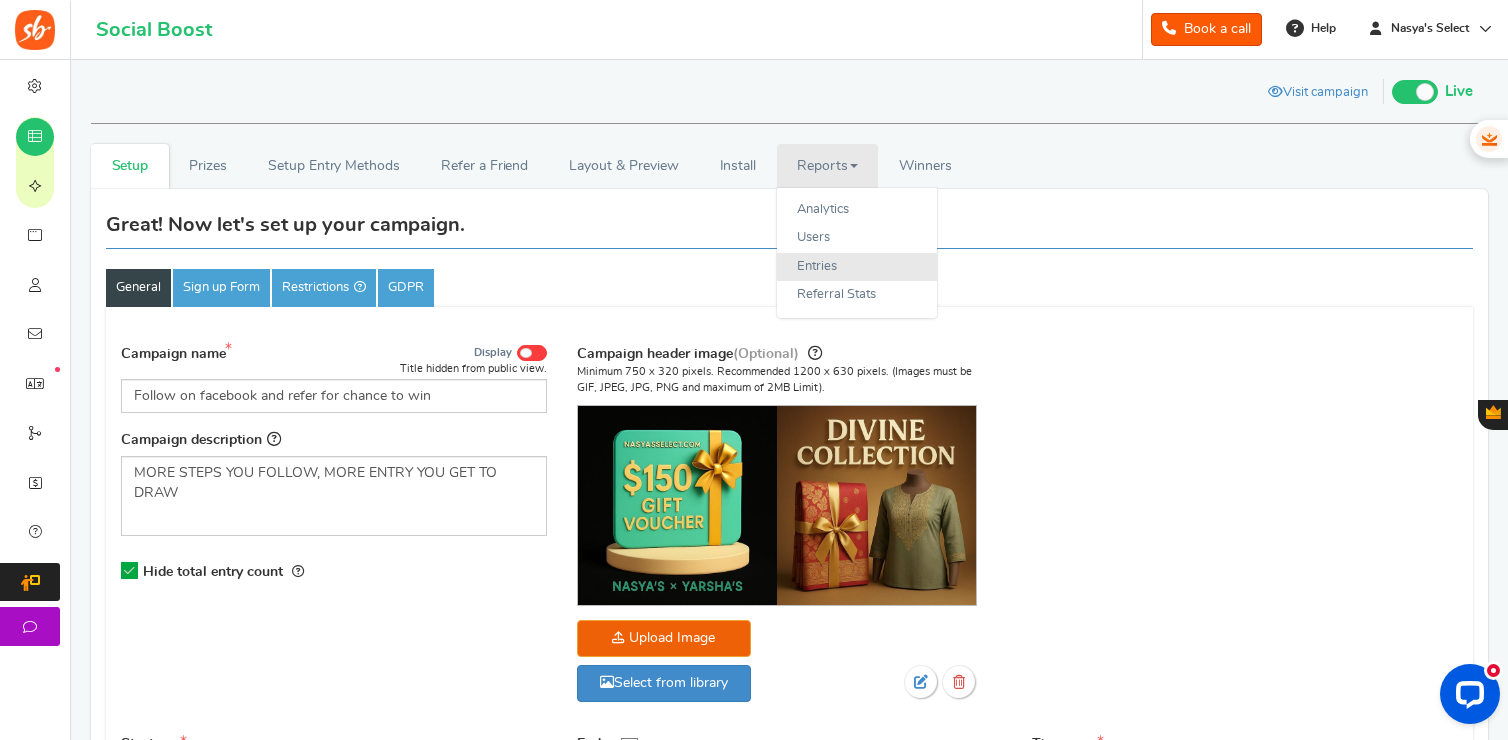 click on "Entries" at bounding box center (857, 267) 